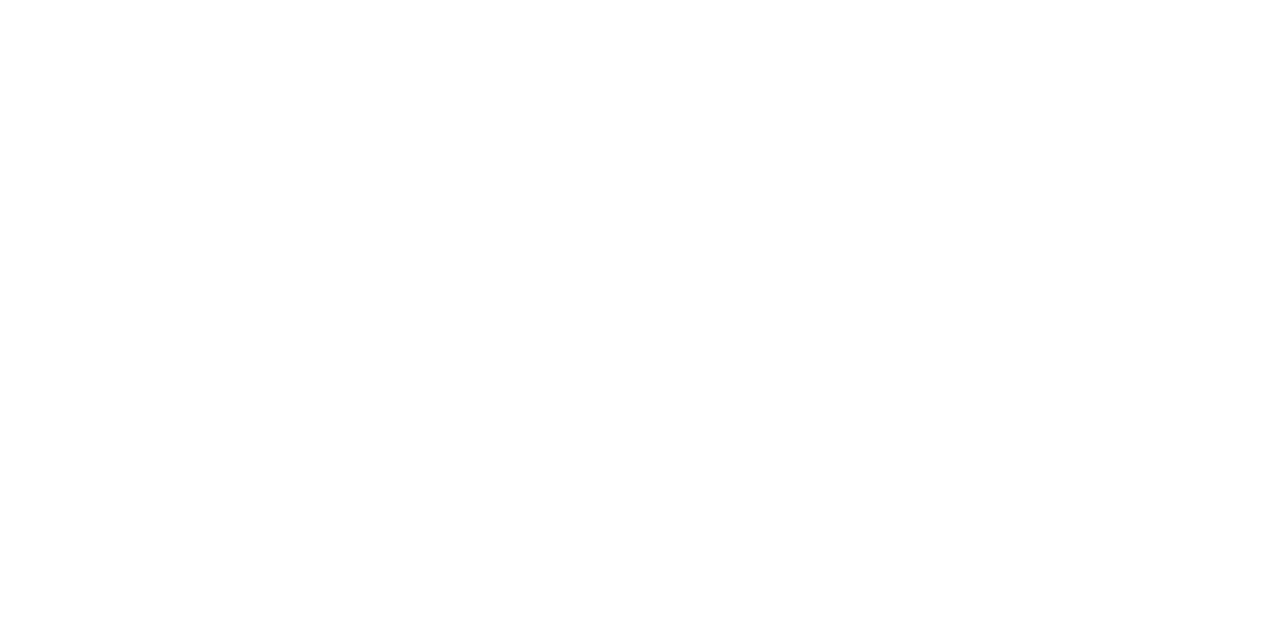 scroll, scrollTop: 0, scrollLeft: 0, axis: both 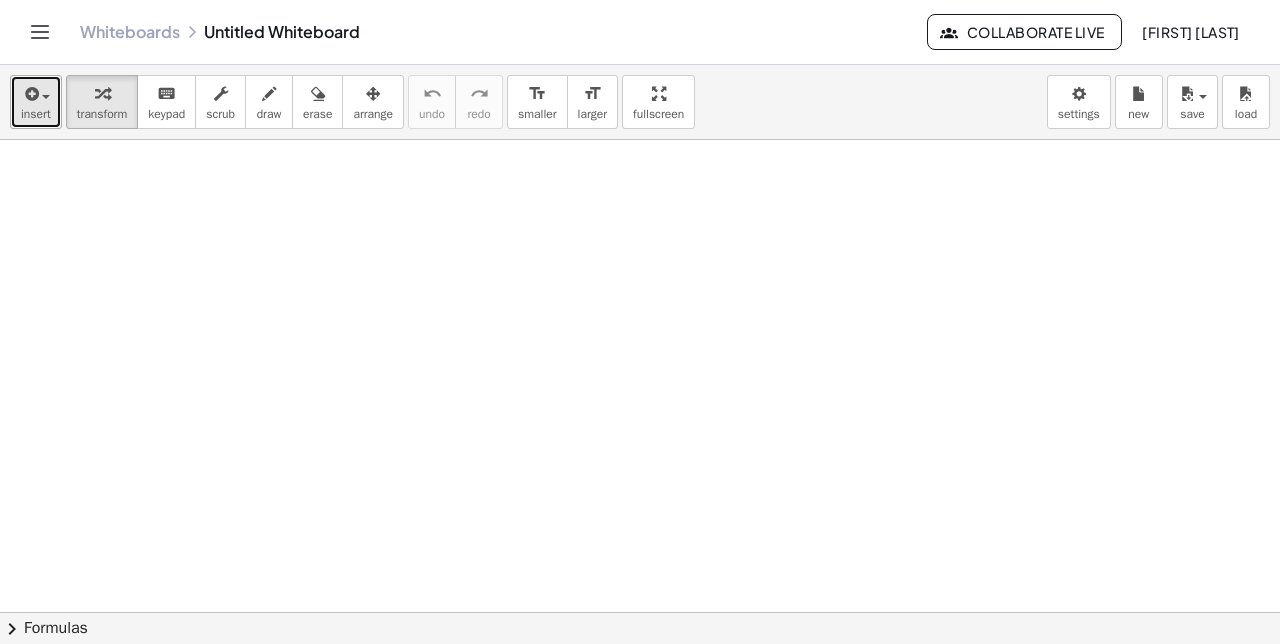 click on "insert" at bounding box center [36, 114] 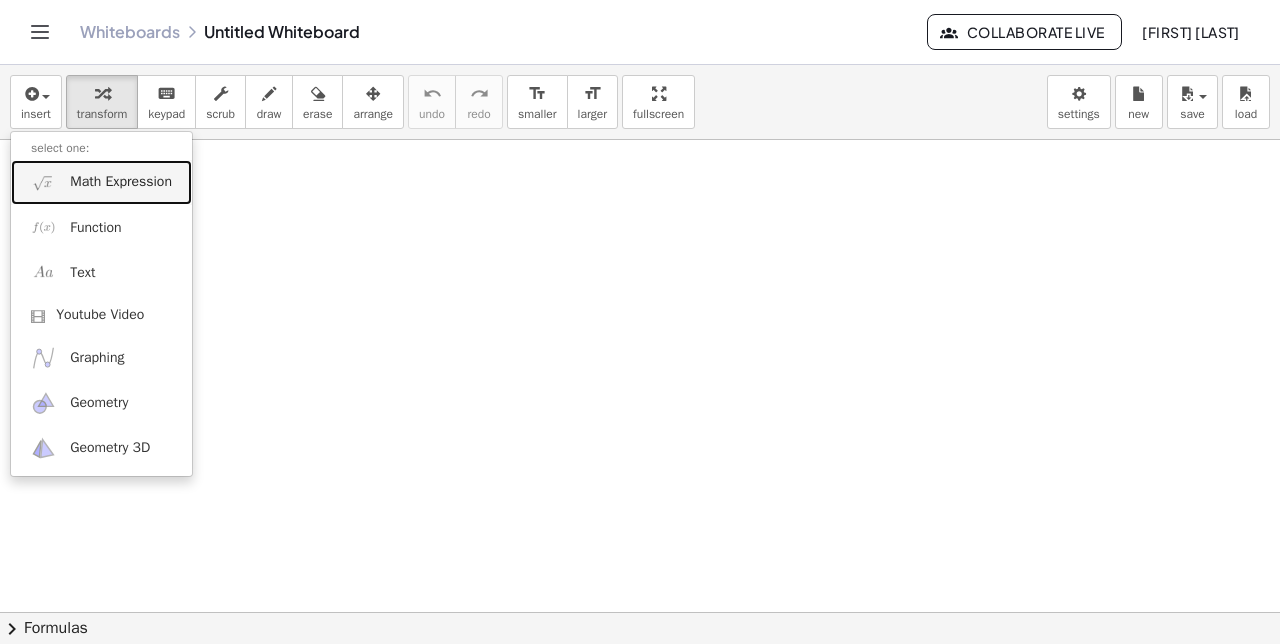 click on "Math Expression" at bounding box center [101, 182] 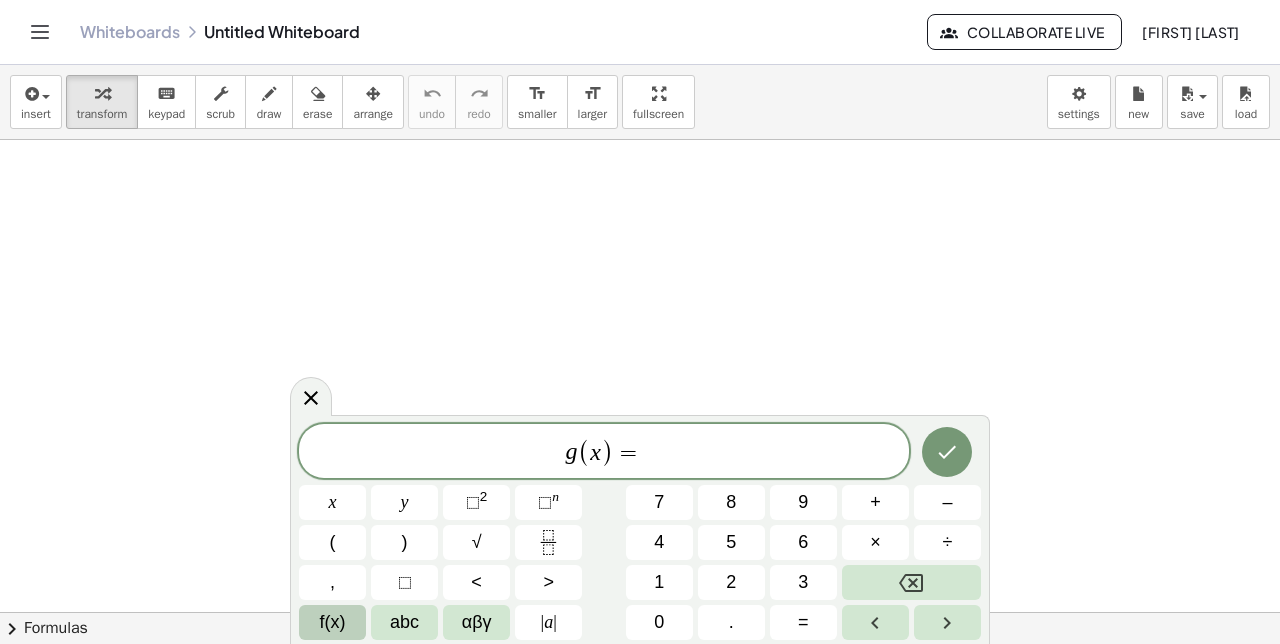 click on "f(x)" at bounding box center (333, 622) 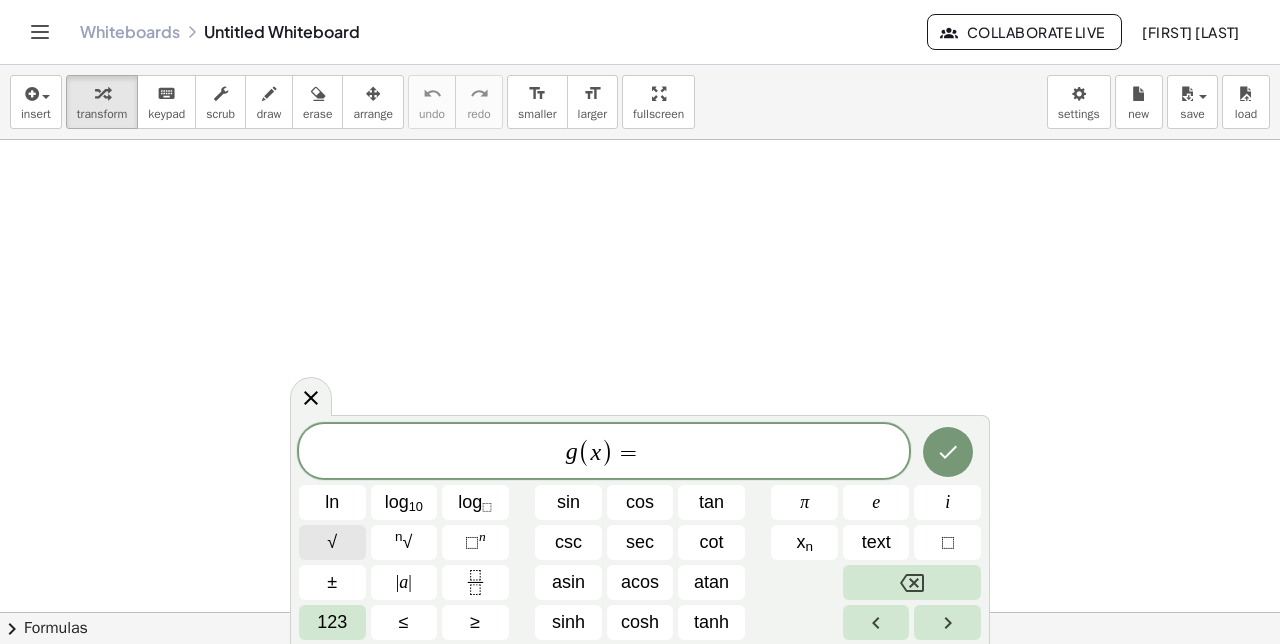 click on "√" at bounding box center [332, 542] 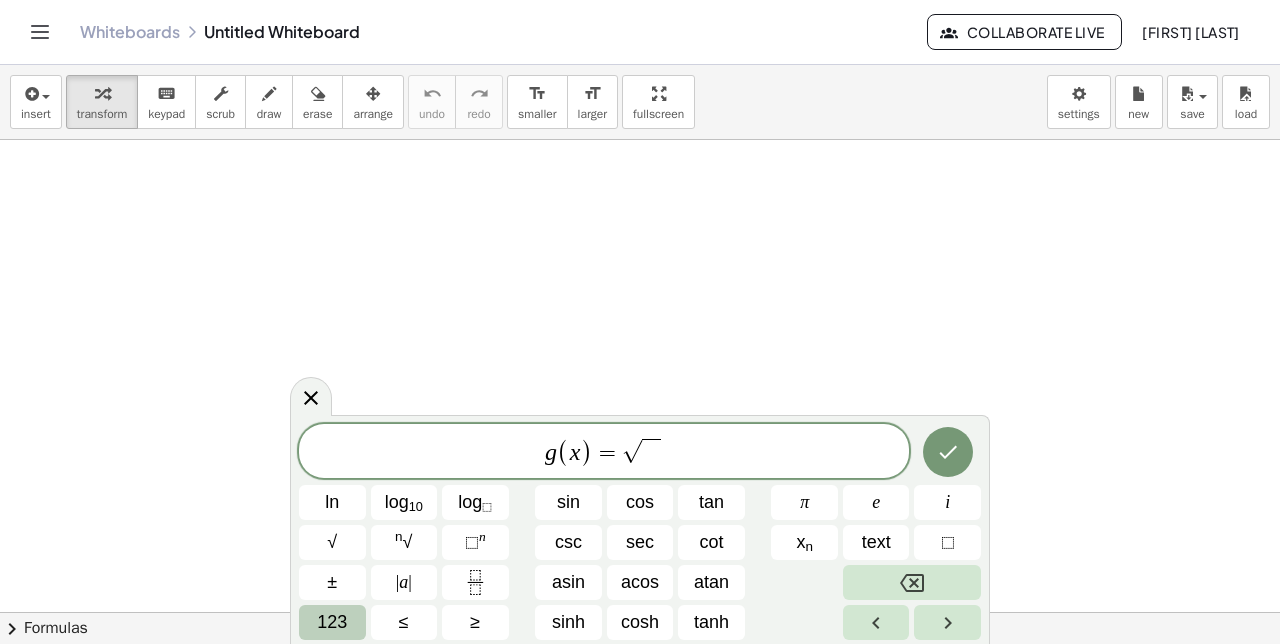 click on "123" at bounding box center (332, 622) 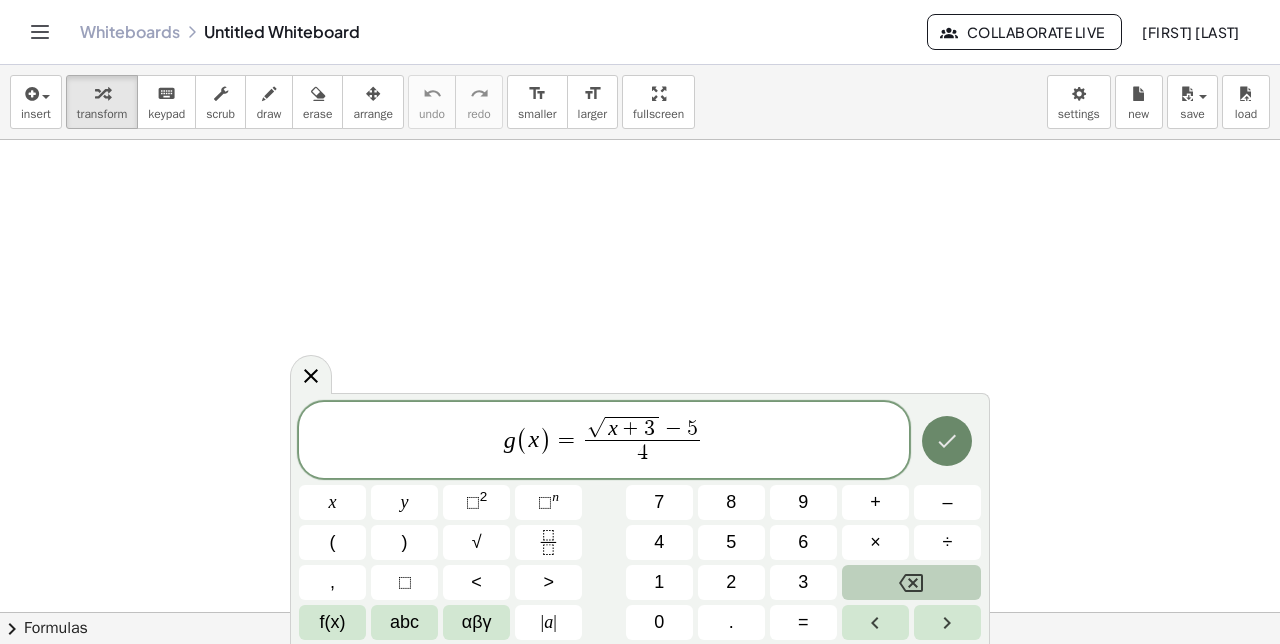 click at bounding box center (947, 441) 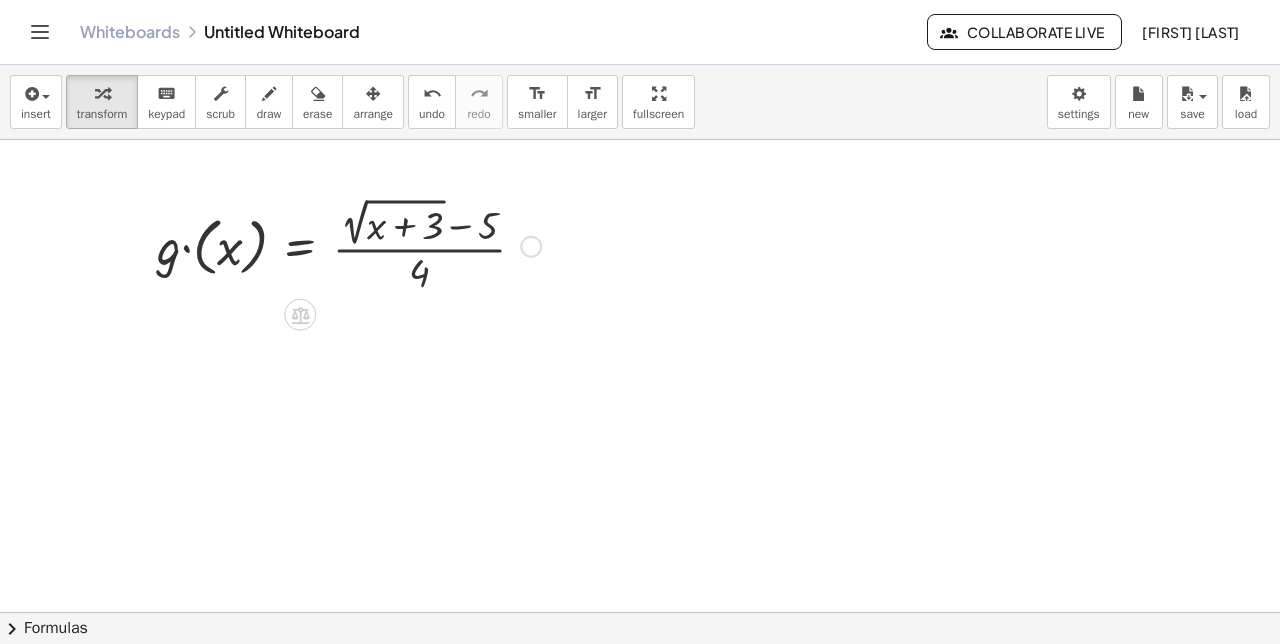 click at bounding box center [349, 244] 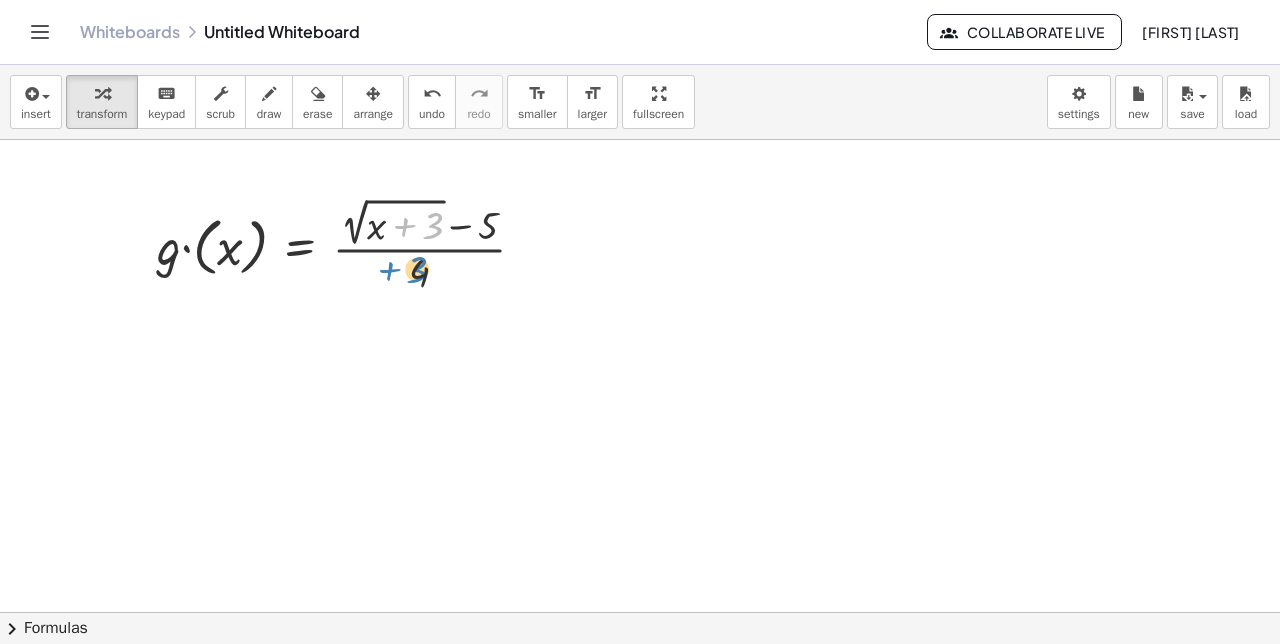 drag, startPoint x: 439, startPoint y: 223, endPoint x: 416, endPoint y: 265, distance: 47.88528 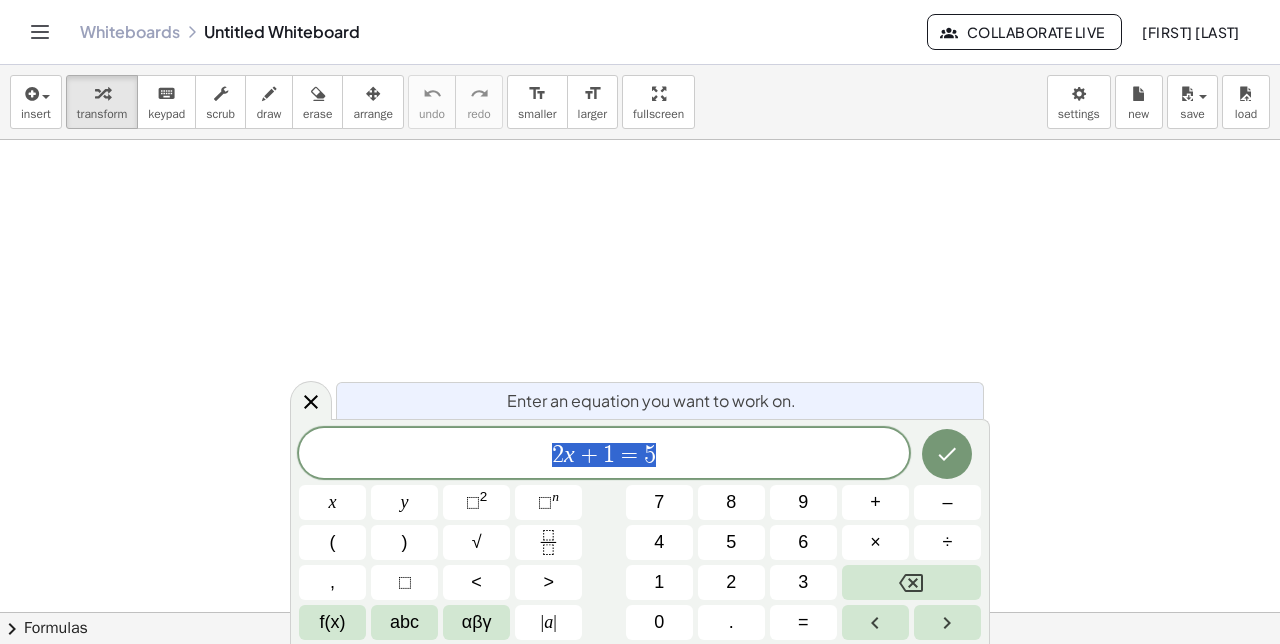 scroll, scrollTop: 0, scrollLeft: 0, axis: both 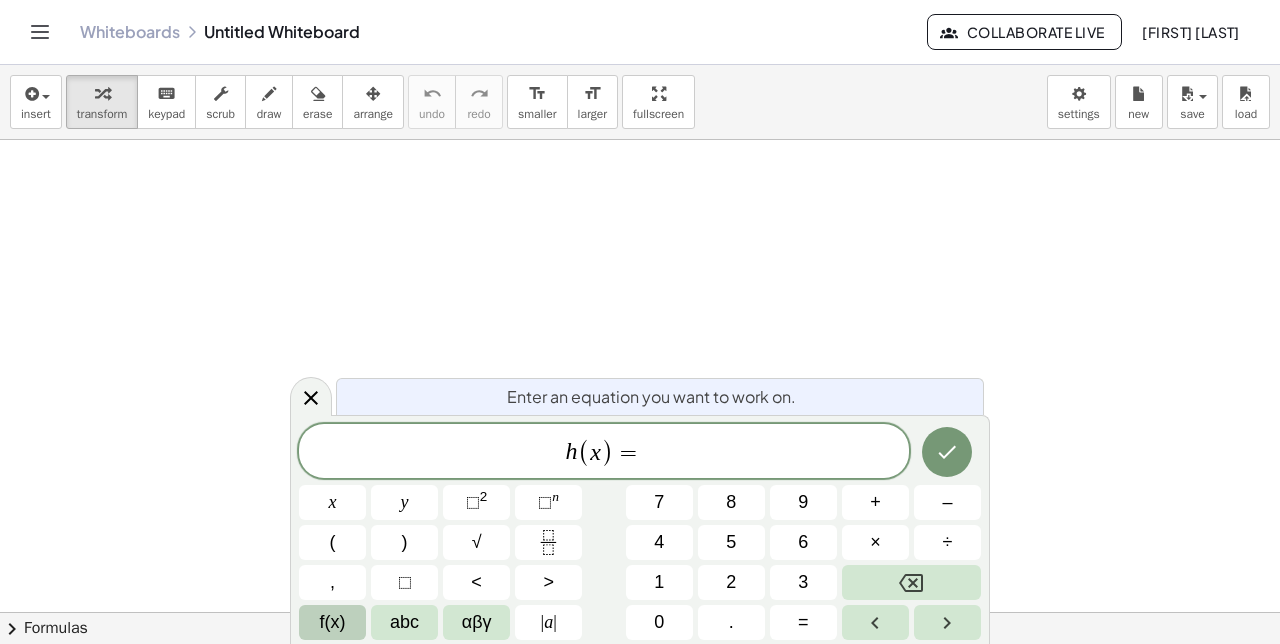 click on "f(x)" at bounding box center (333, 622) 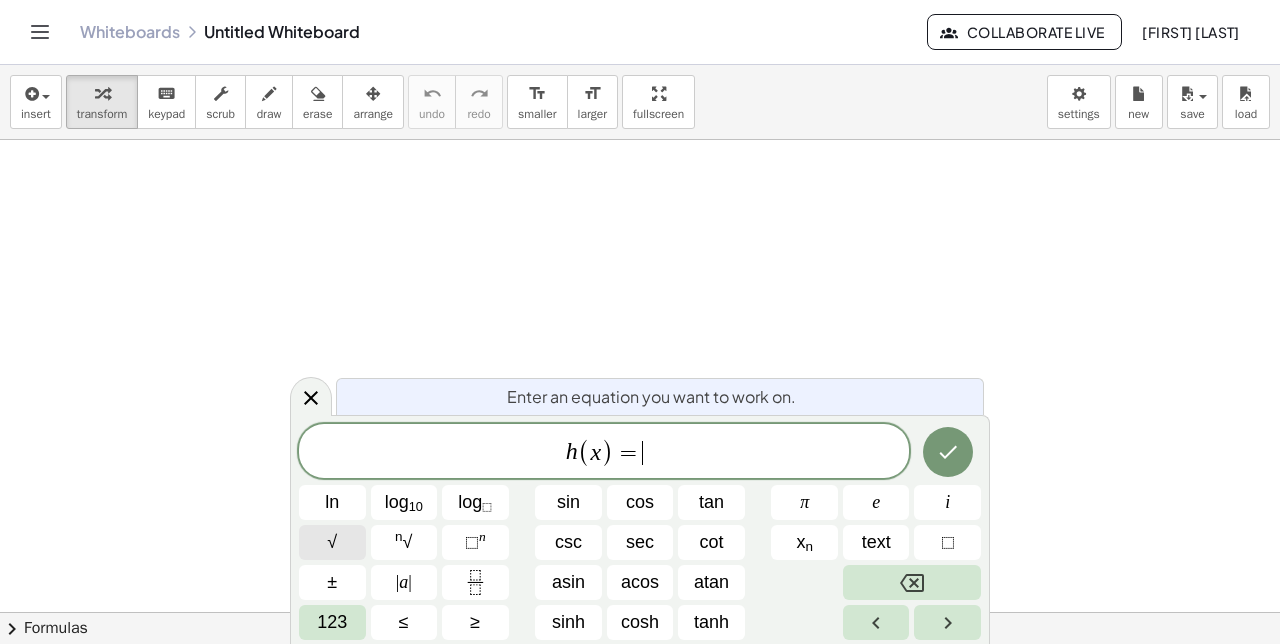 click on "√" at bounding box center (332, 542) 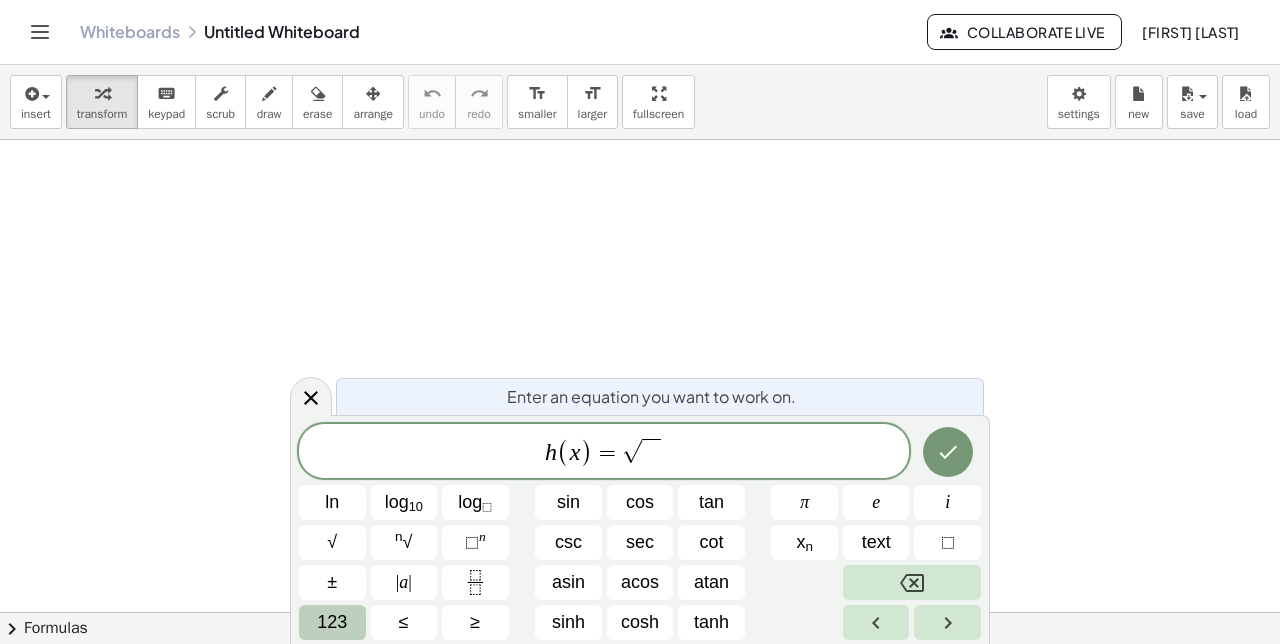 click on "123" at bounding box center [332, 622] 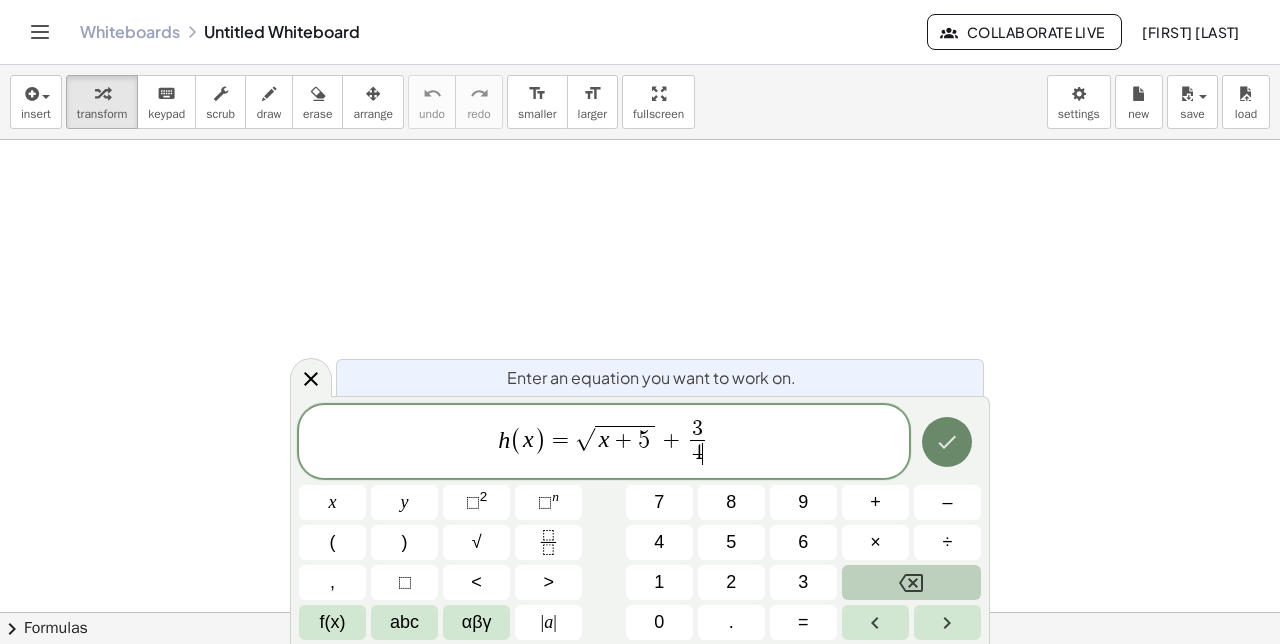 click 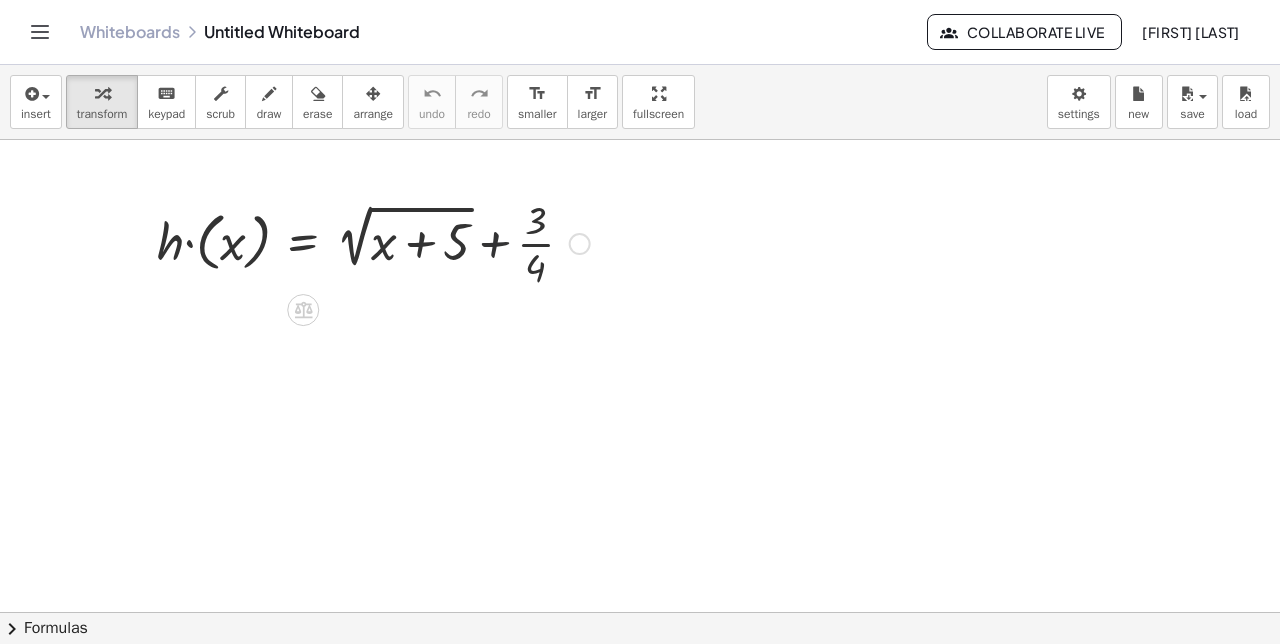 click at bounding box center [373, 242] 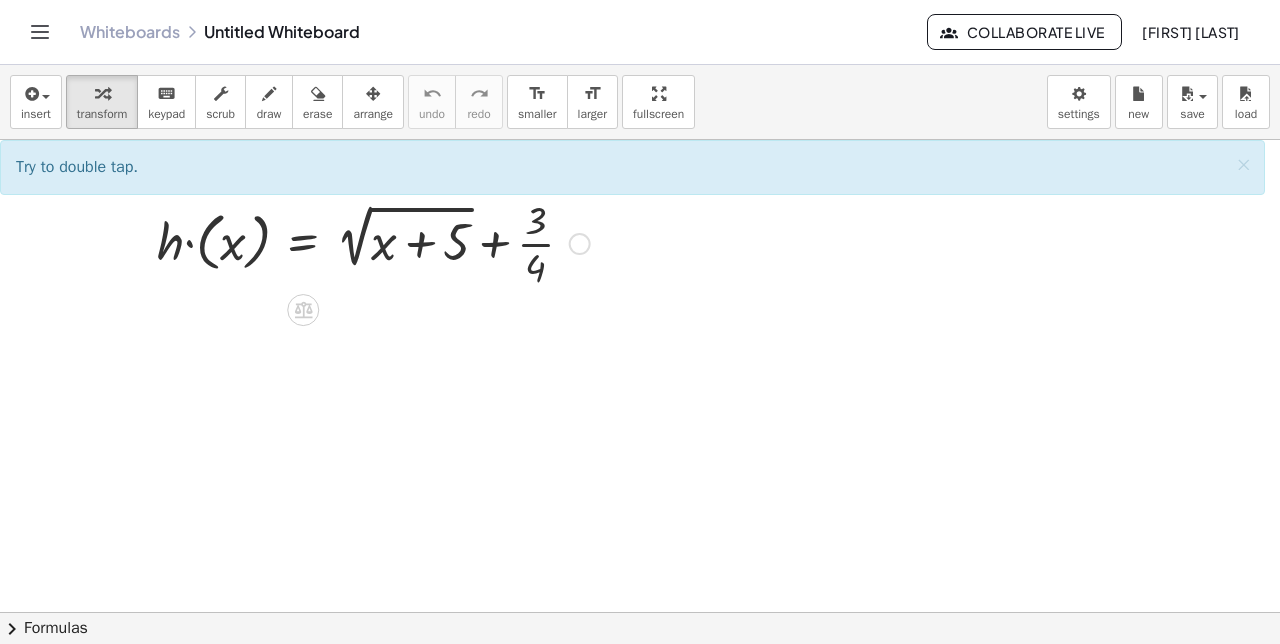 click at bounding box center (373, 242) 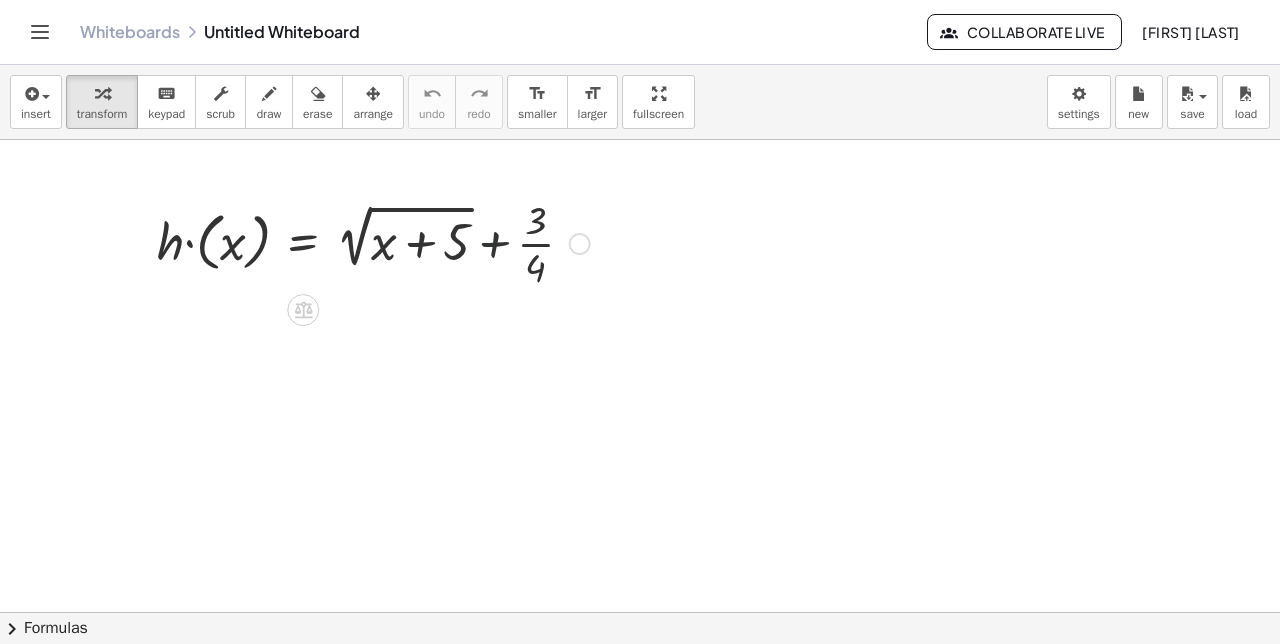 click at bounding box center (373, 242) 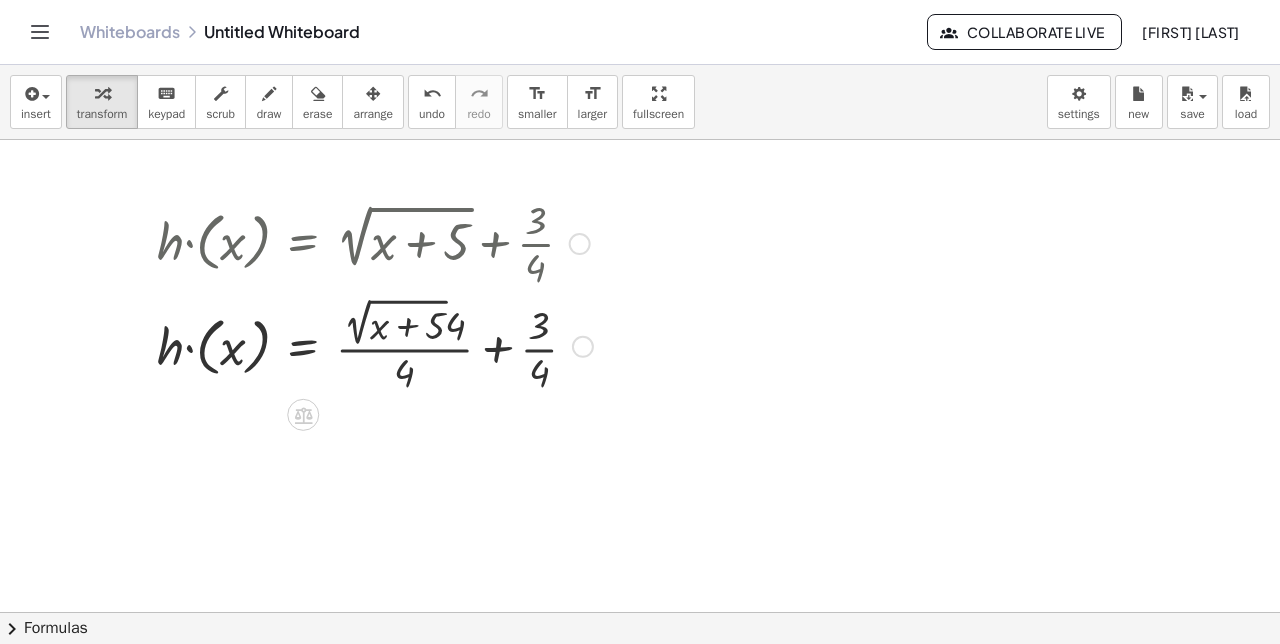 click at bounding box center (375, 344) 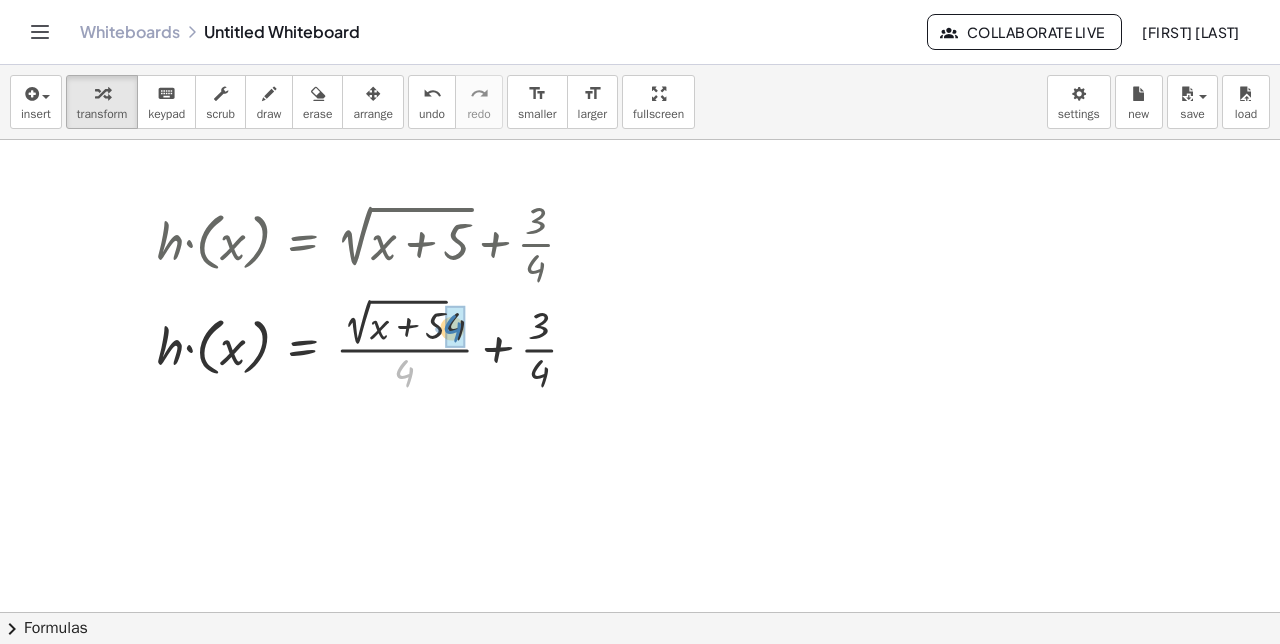 drag, startPoint x: 403, startPoint y: 369, endPoint x: 448, endPoint y: 324, distance: 63.63961 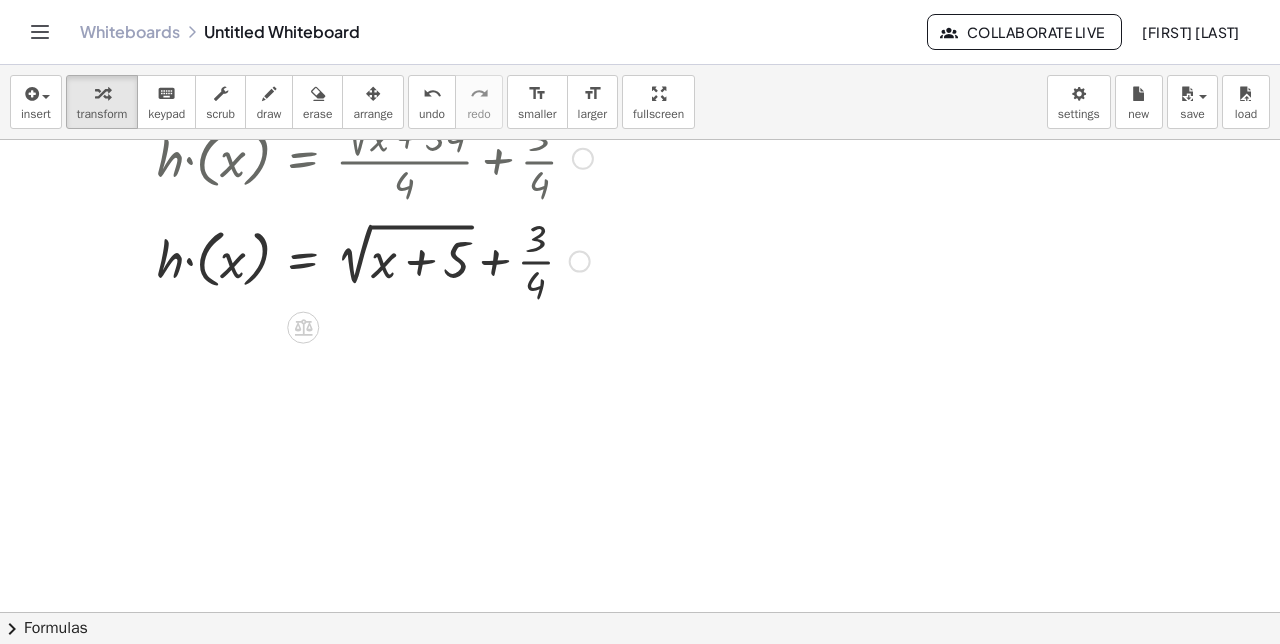 scroll, scrollTop: 186, scrollLeft: 0, axis: vertical 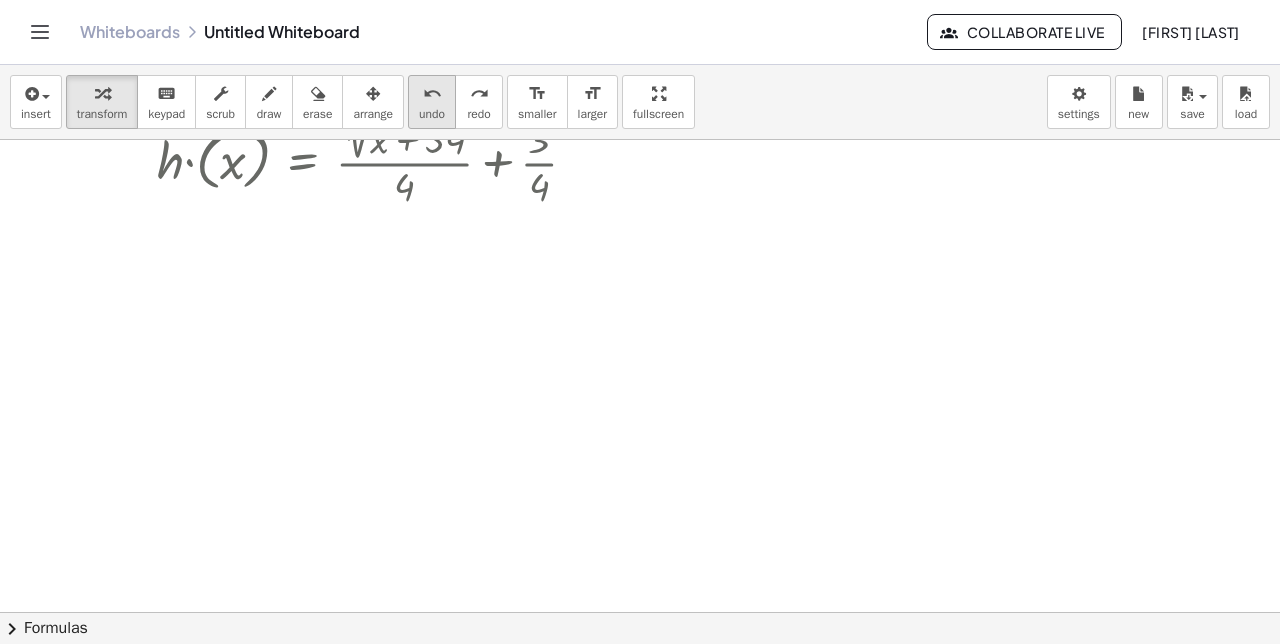 click on "undo" at bounding box center (432, 94) 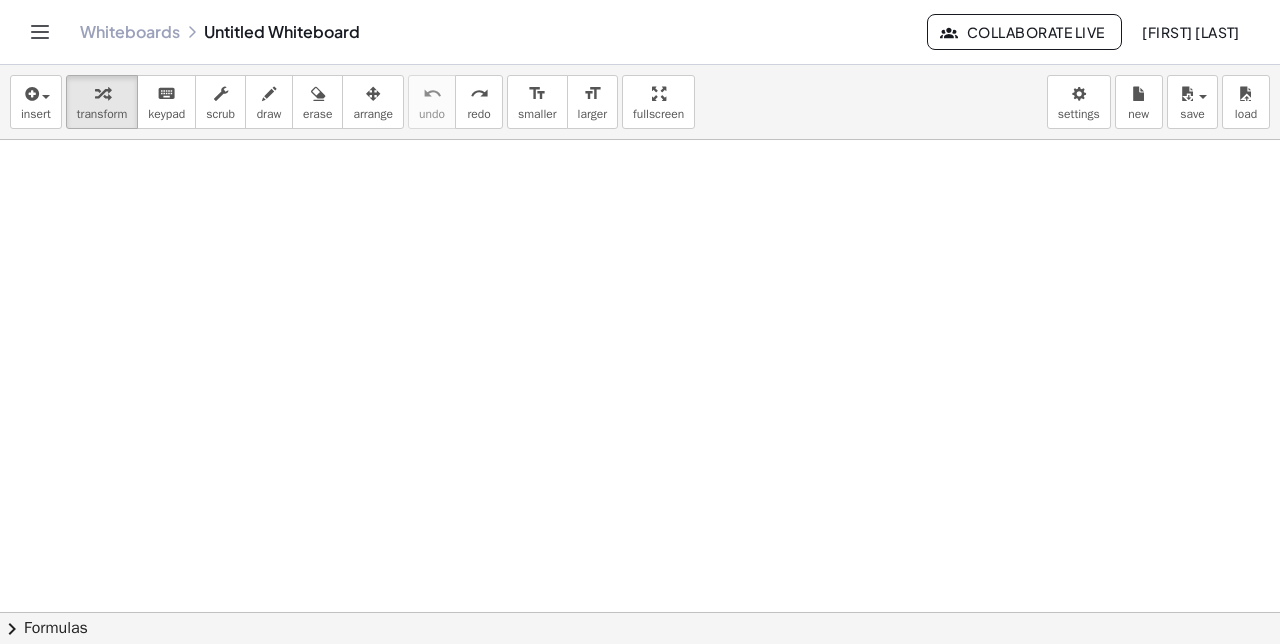 scroll, scrollTop: 0, scrollLeft: 0, axis: both 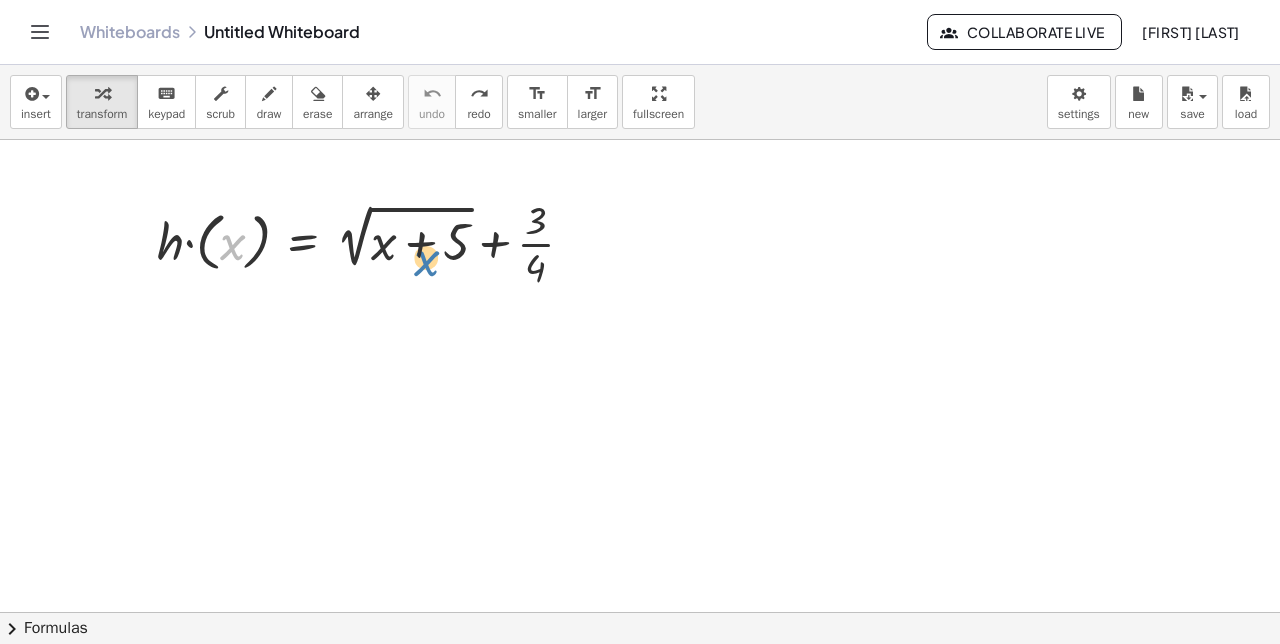 drag, startPoint x: 230, startPoint y: 236, endPoint x: 226, endPoint y: 251, distance: 15.524175 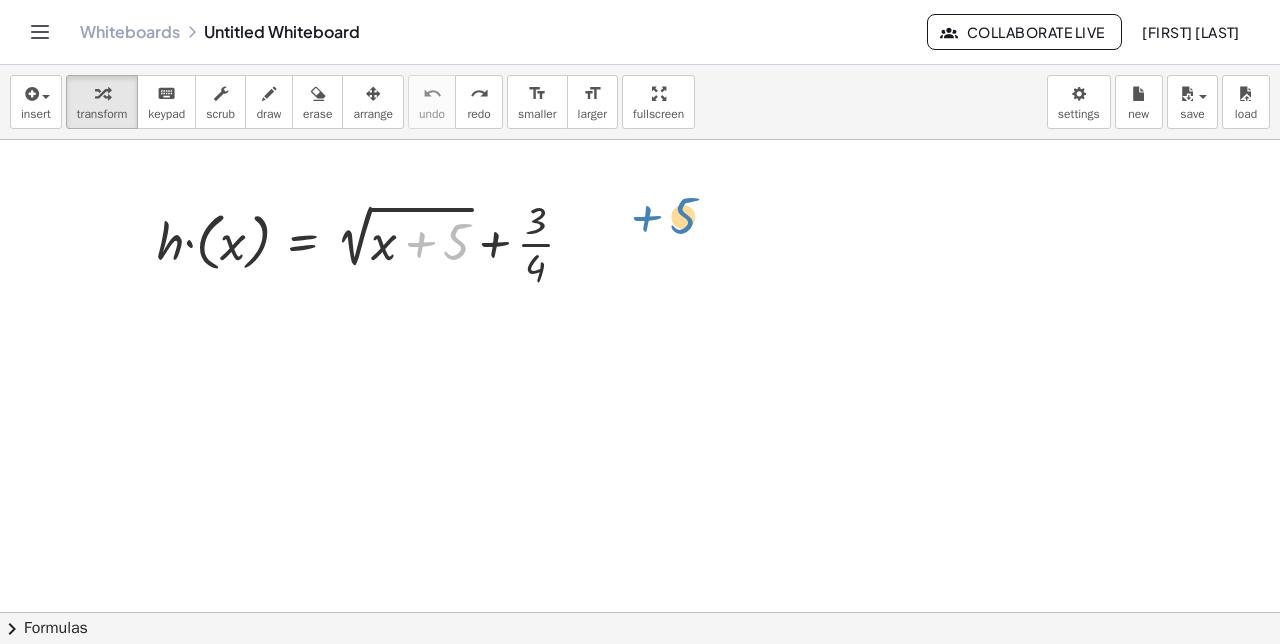 drag, startPoint x: 426, startPoint y: 241, endPoint x: 745, endPoint y: 241, distance: 319 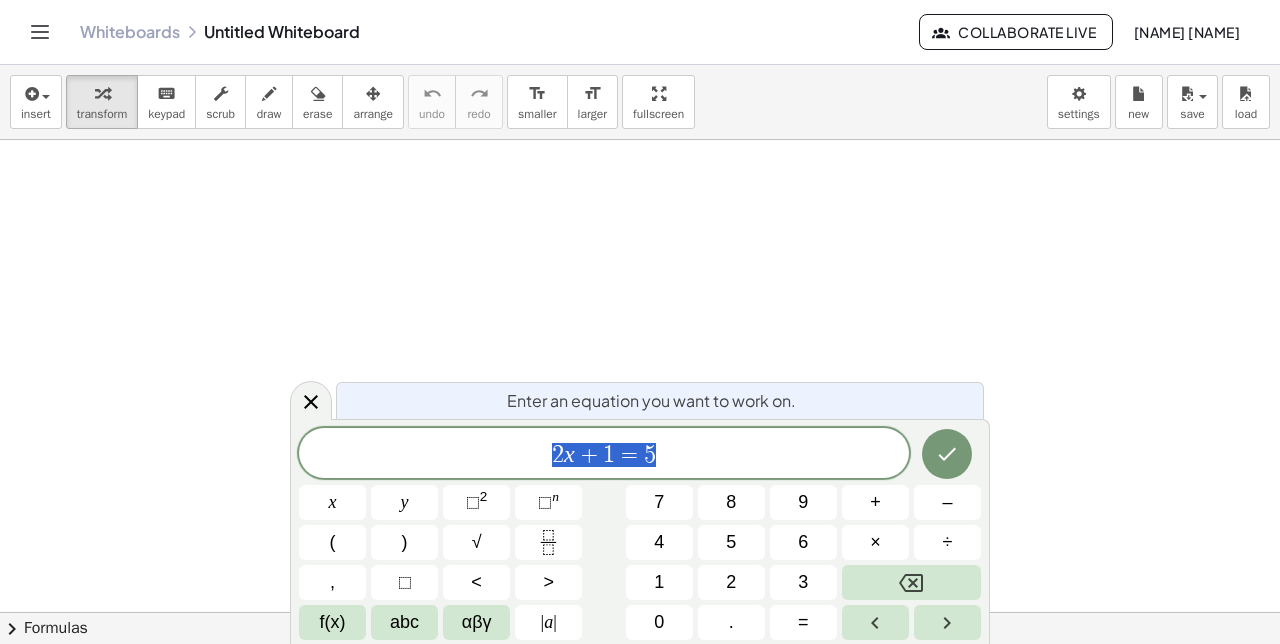 scroll, scrollTop: 0, scrollLeft: 0, axis: both 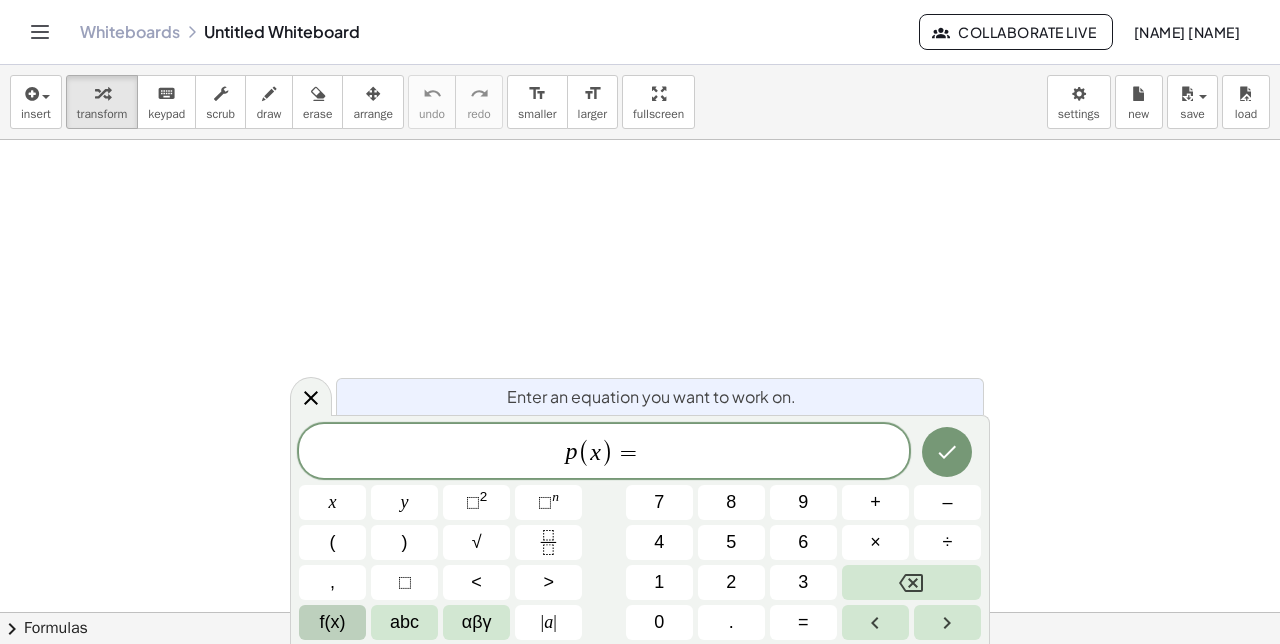 click on "f(x)" at bounding box center (333, 622) 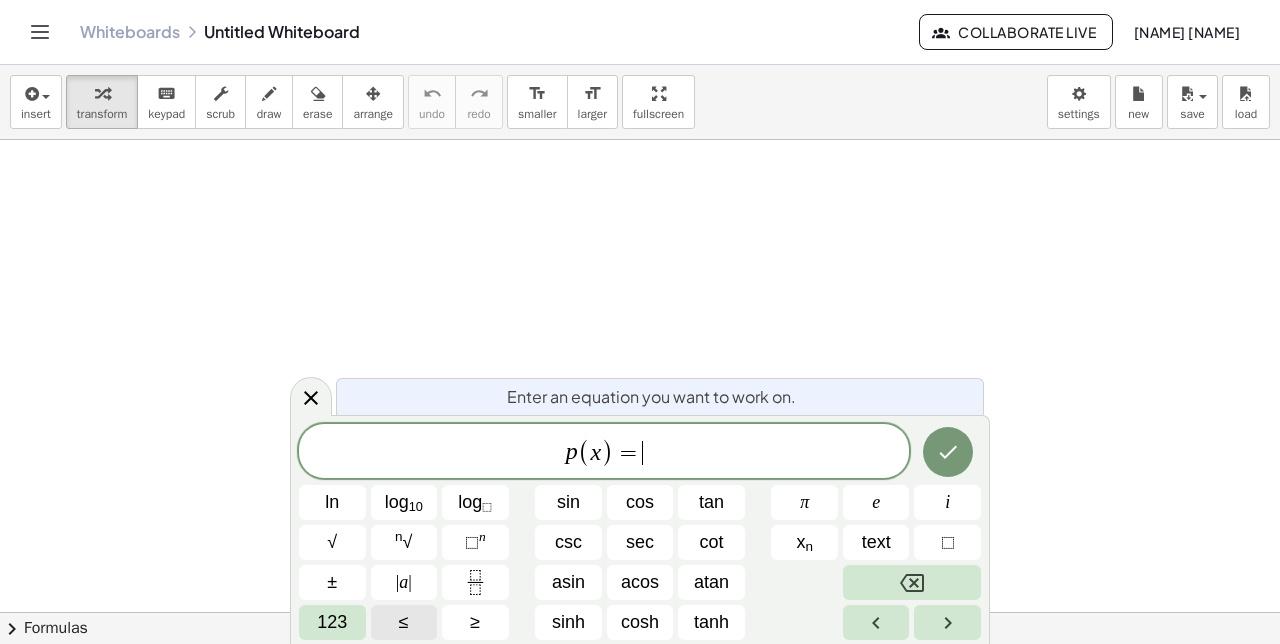 click on "123" at bounding box center (332, 622) 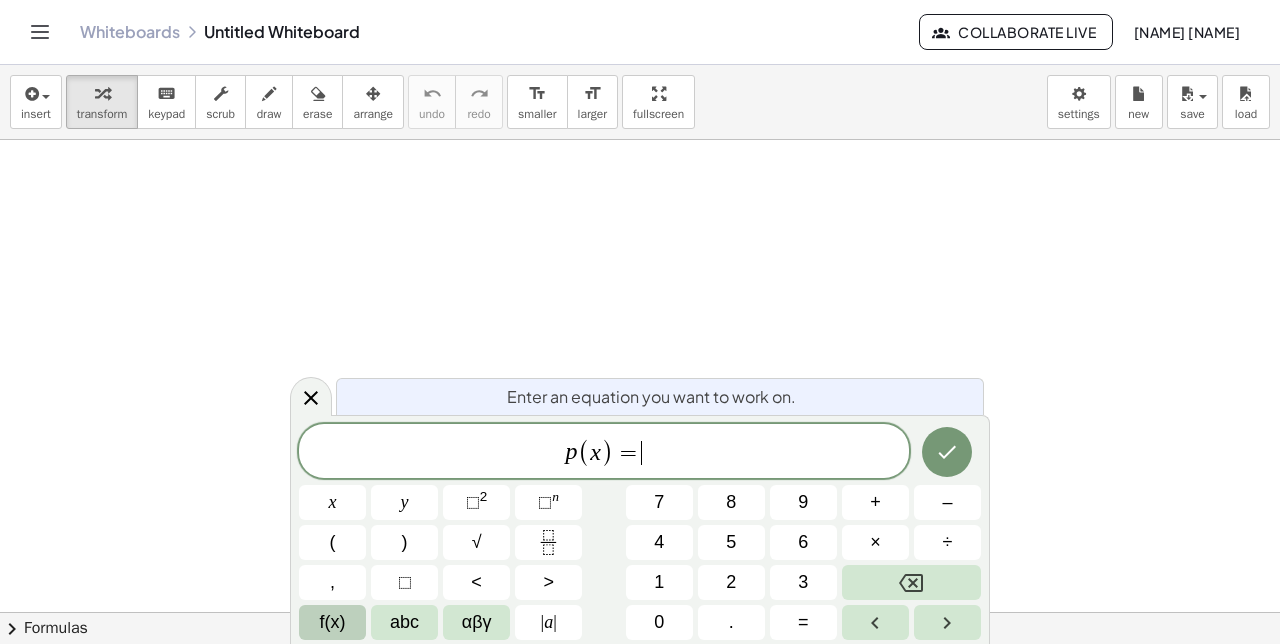 click on "f(x)" at bounding box center [333, 622] 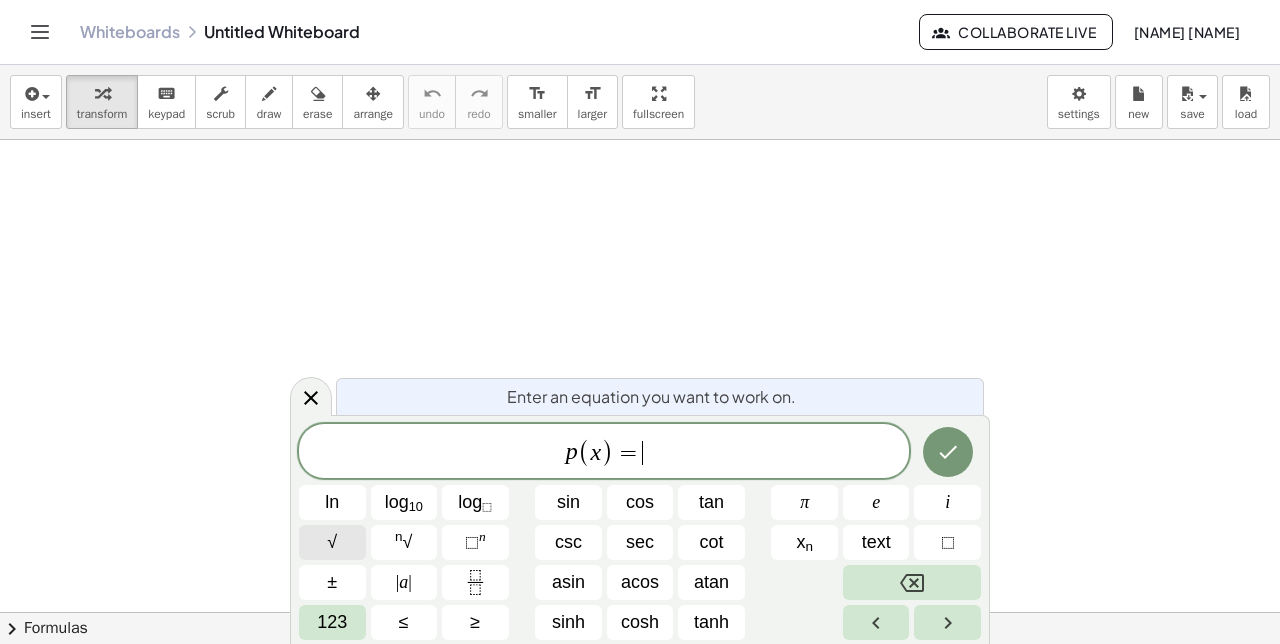 click on "√" at bounding box center [332, 542] 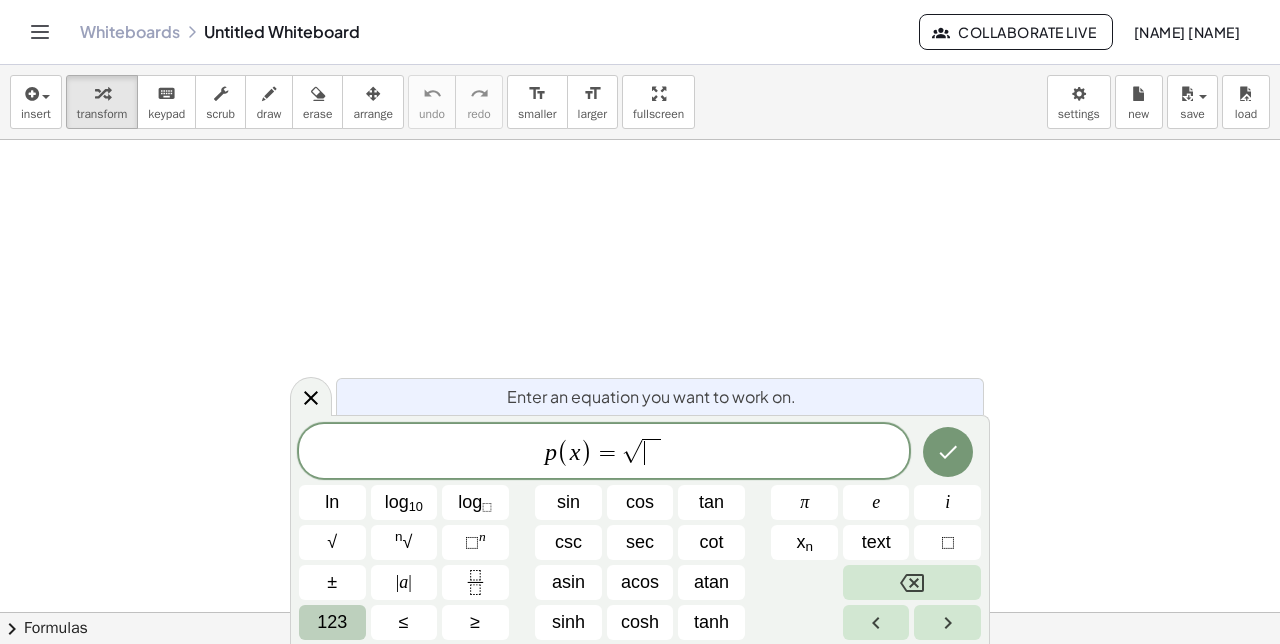 click on "123" at bounding box center (332, 622) 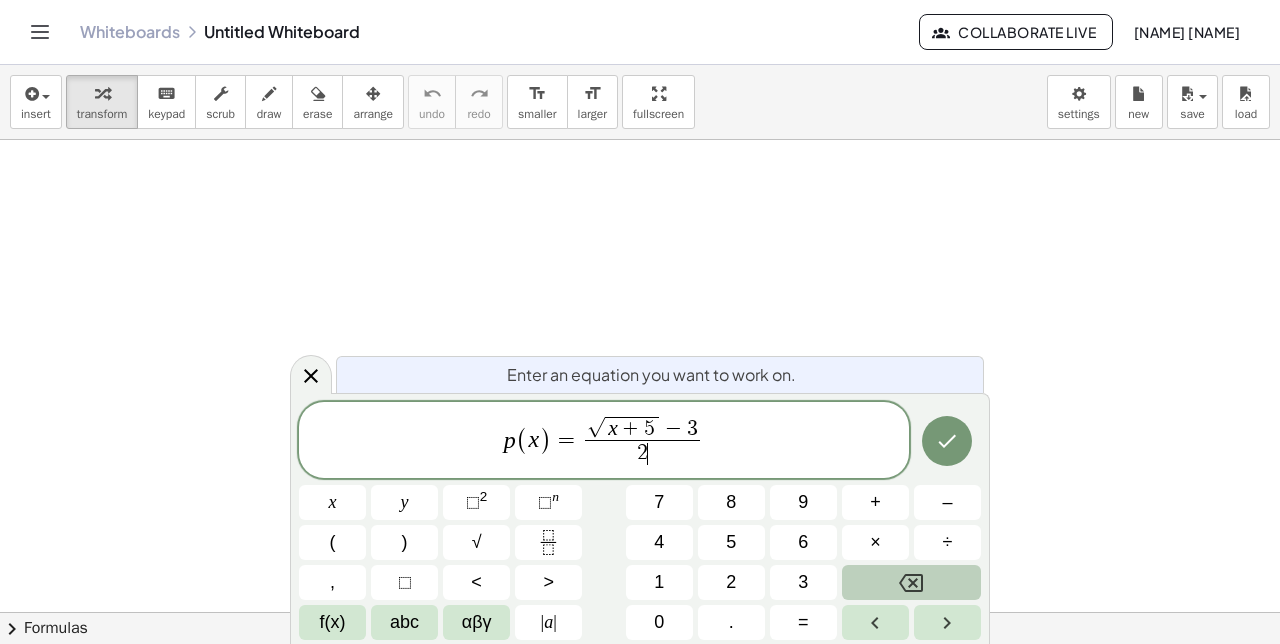 click on "p ( x ) = √ x + 5 − 3 2 ​ ​" at bounding box center (604, 442) 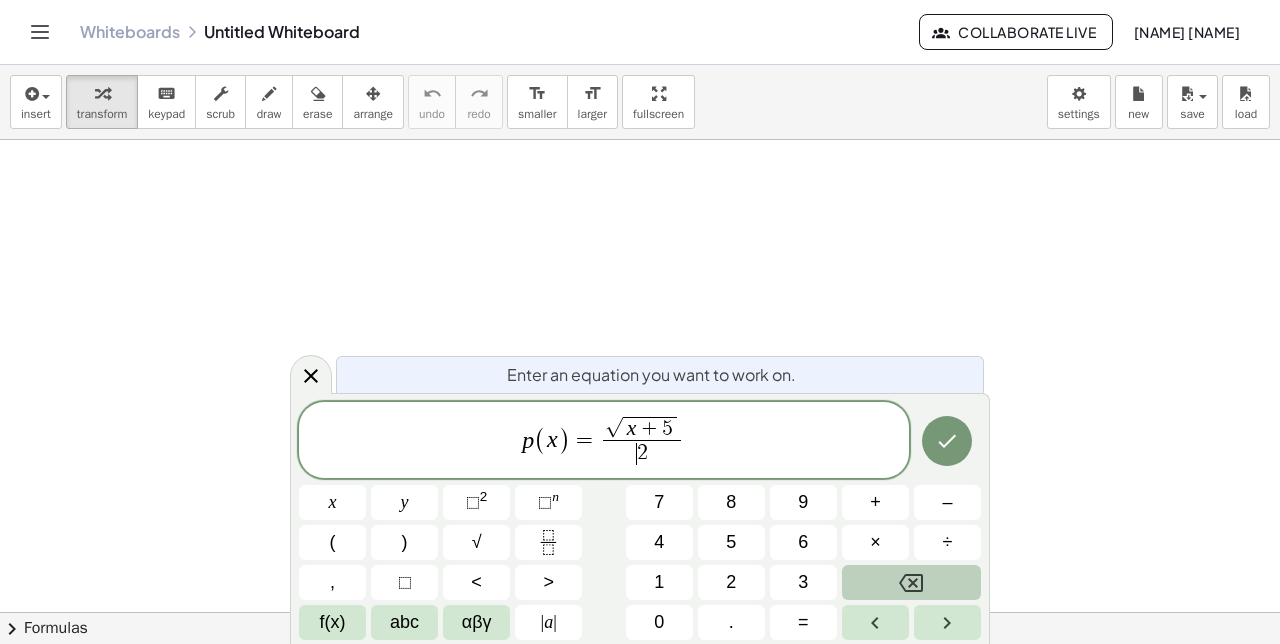 click on "p ( x ) = √ x + 5 ​ 2 ​" at bounding box center (604, 442) 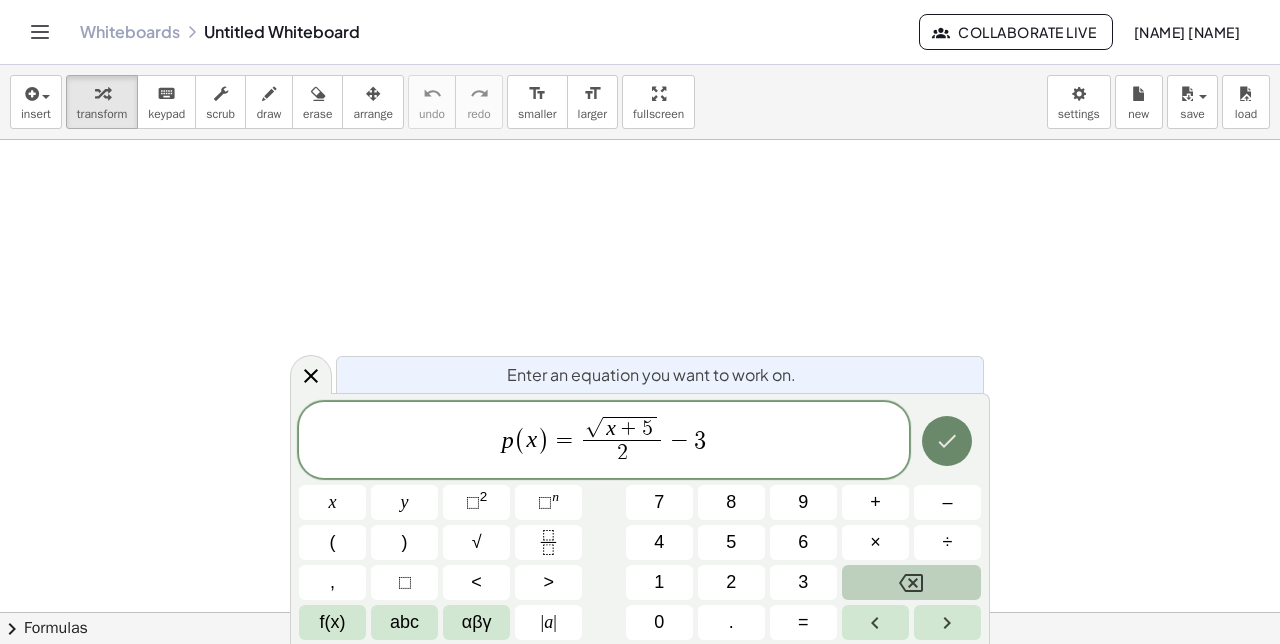 click at bounding box center (947, 441) 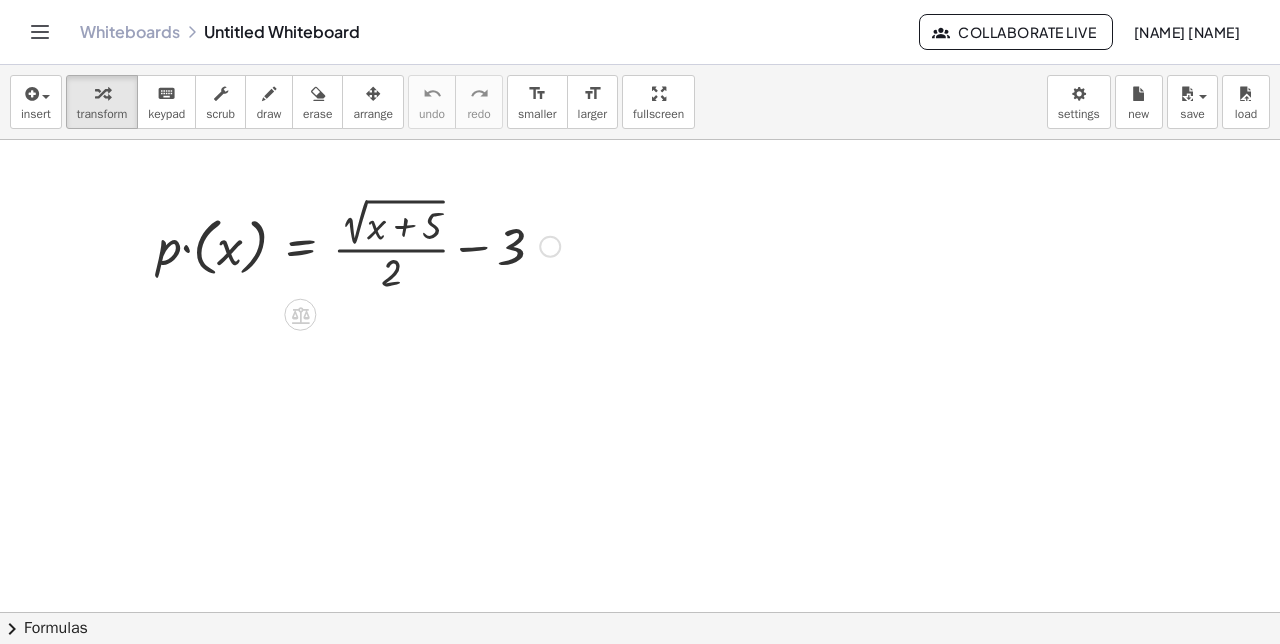 click at bounding box center (550, 246) 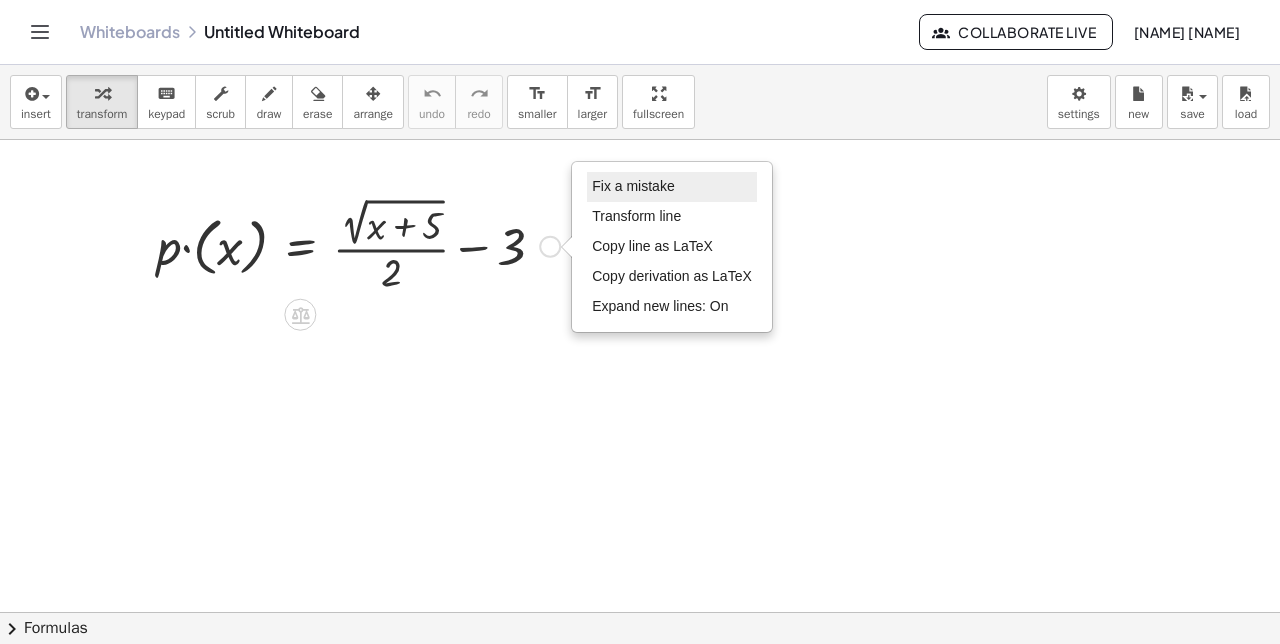 click on "Fix a mistake" at bounding box center (633, 186) 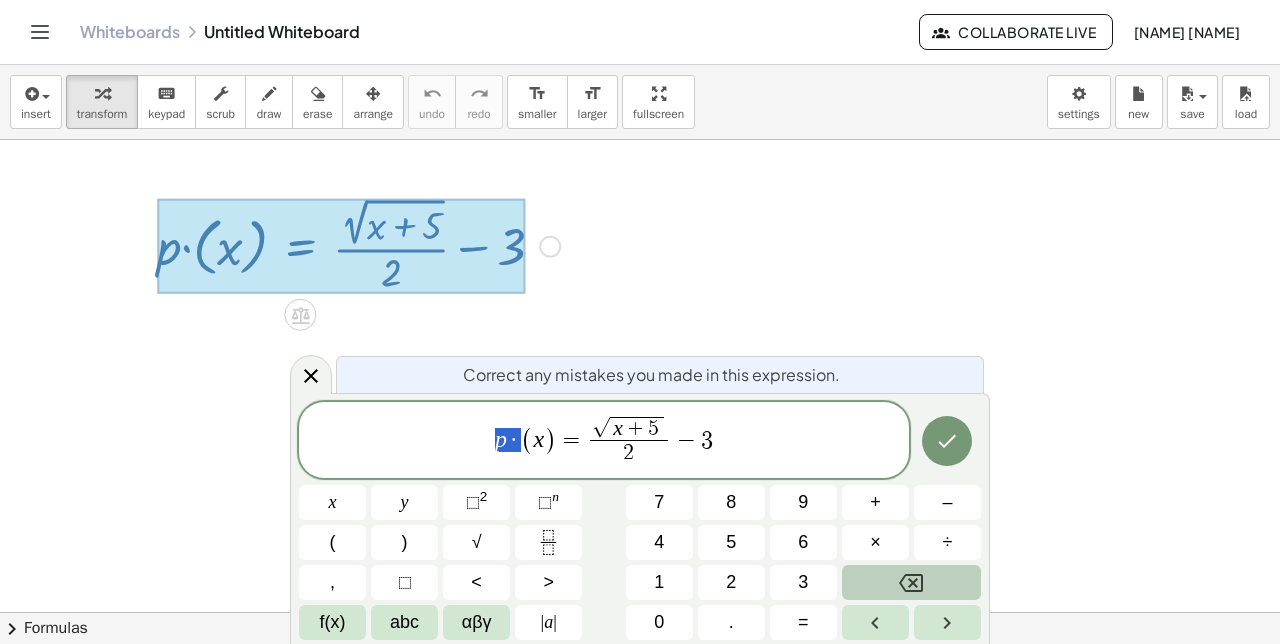 drag, startPoint x: 520, startPoint y: 440, endPoint x: 478, endPoint y: 442, distance: 42.047592 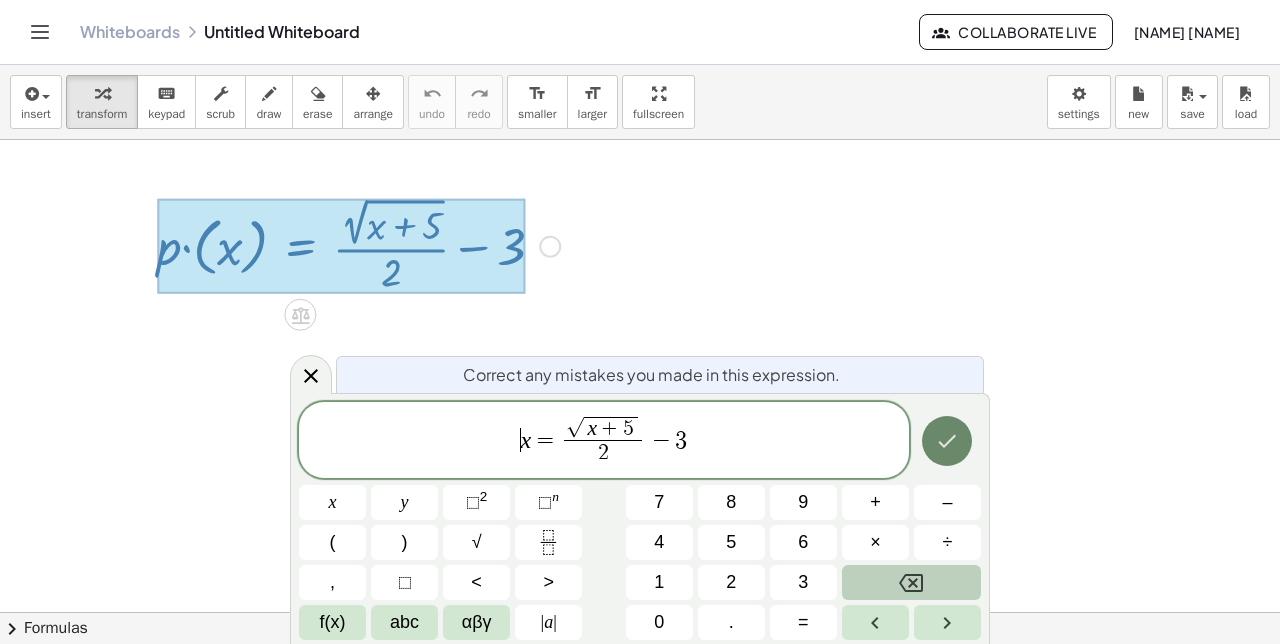 click at bounding box center [947, 441] 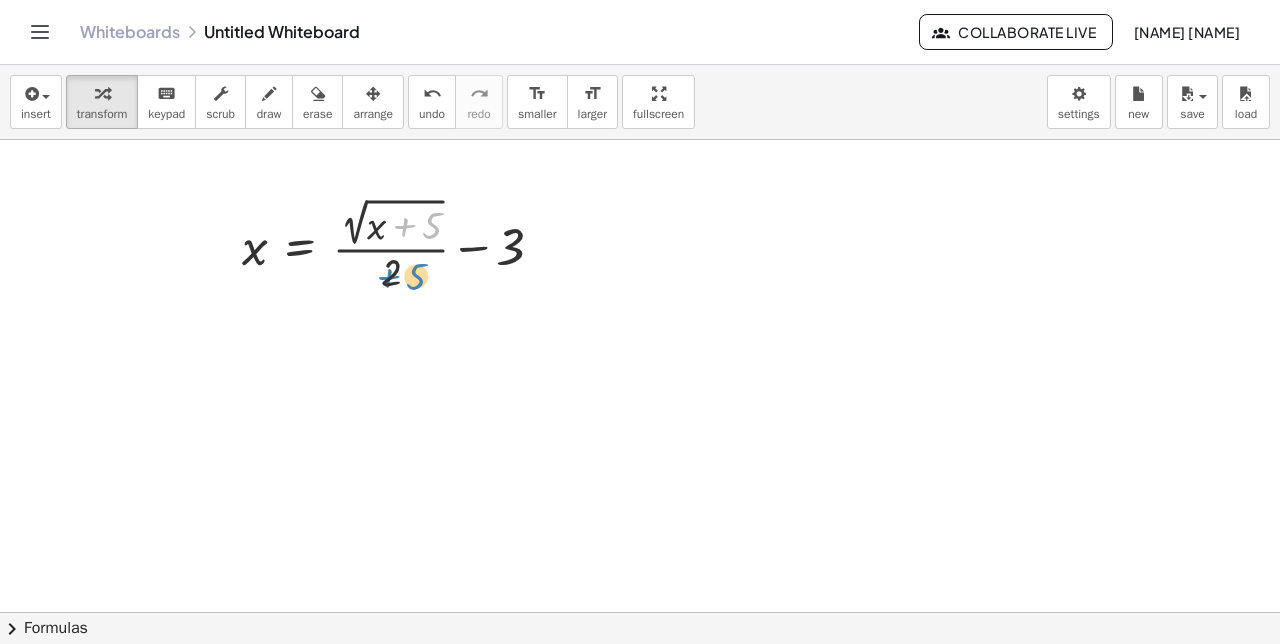 drag, startPoint x: 408, startPoint y: 216, endPoint x: 392, endPoint y: 255, distance: 42.154476 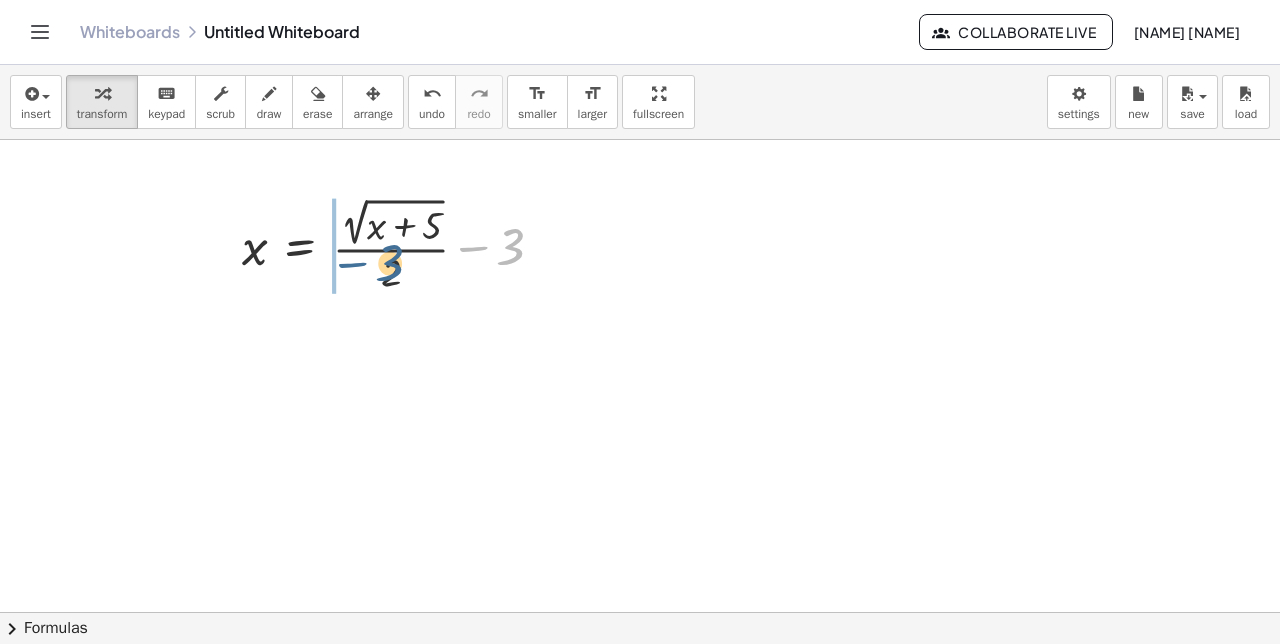 drag, startPoint x: 496, startPoint y: 237, endPoint x: 378, endPoint y: 265, distance: 121.27654 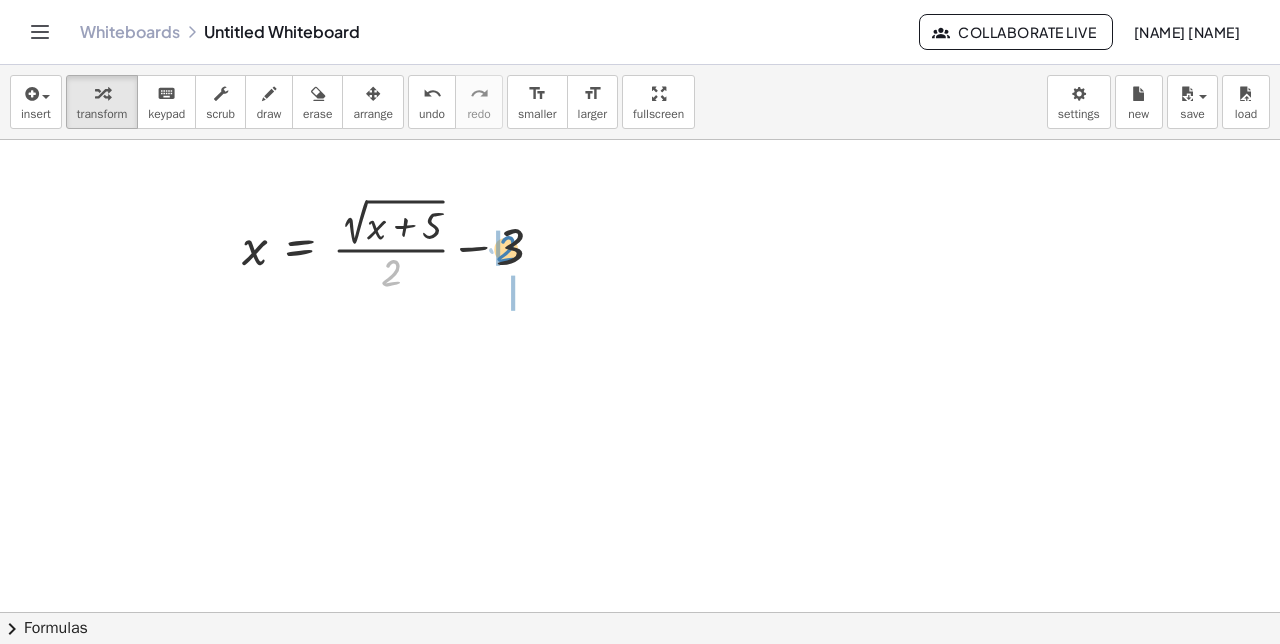 drag, startPoint x: 386, startPoint y: 278, endPoint x: 502, endPoint y: 251, distance: 119.1008 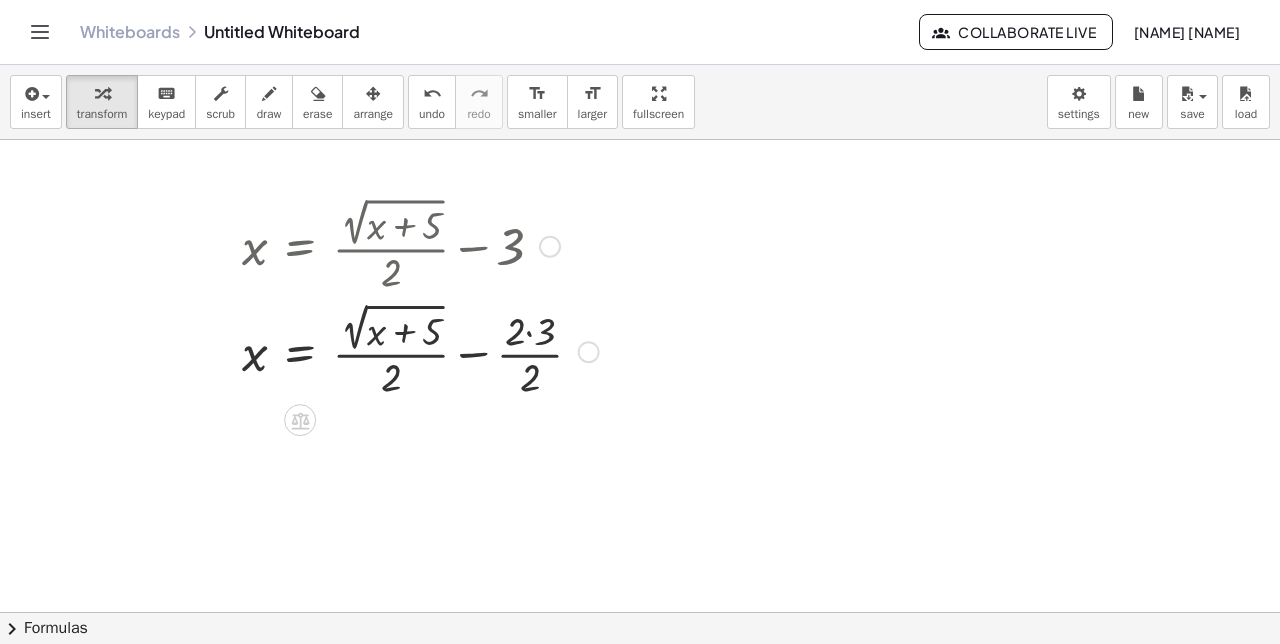 click at bounding box center (420, 349) 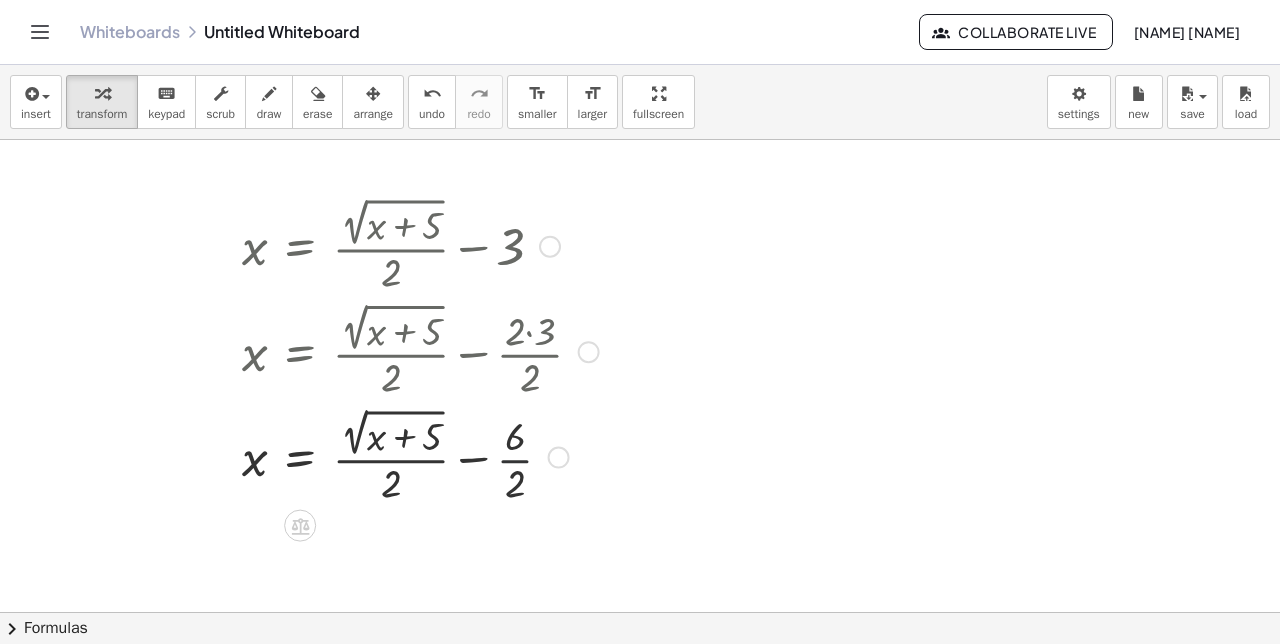 click at bounding box center (420, 455) 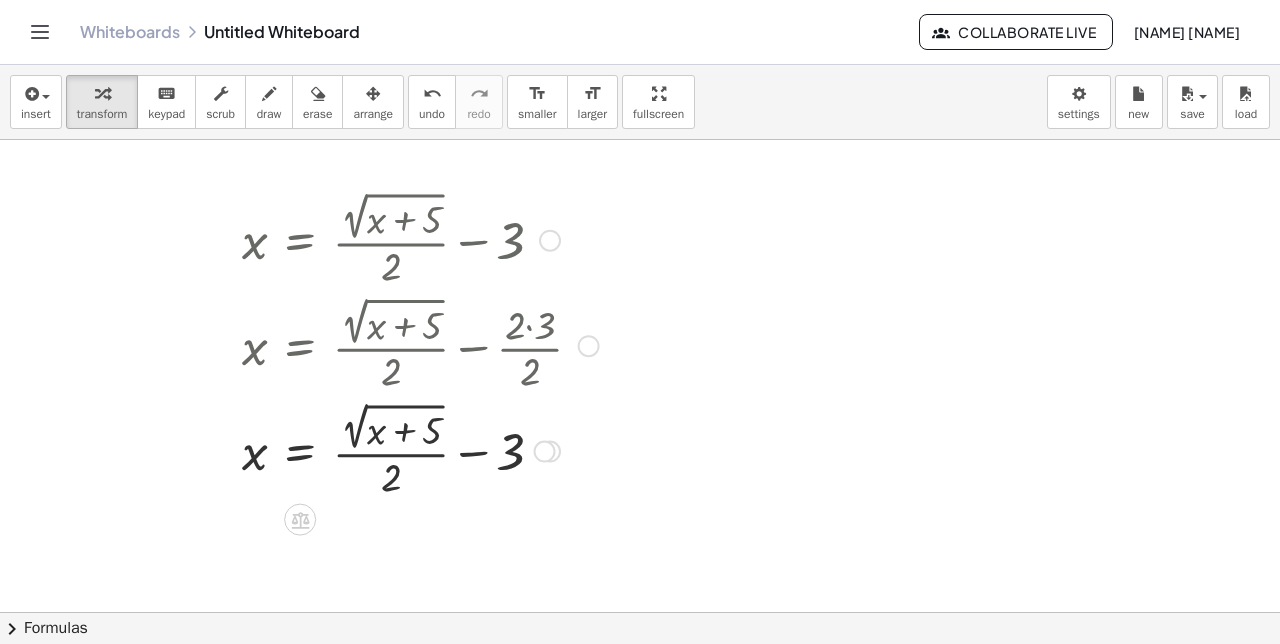 scroll, scrollTop: 8, scrollLeft: 0, axis: vertical 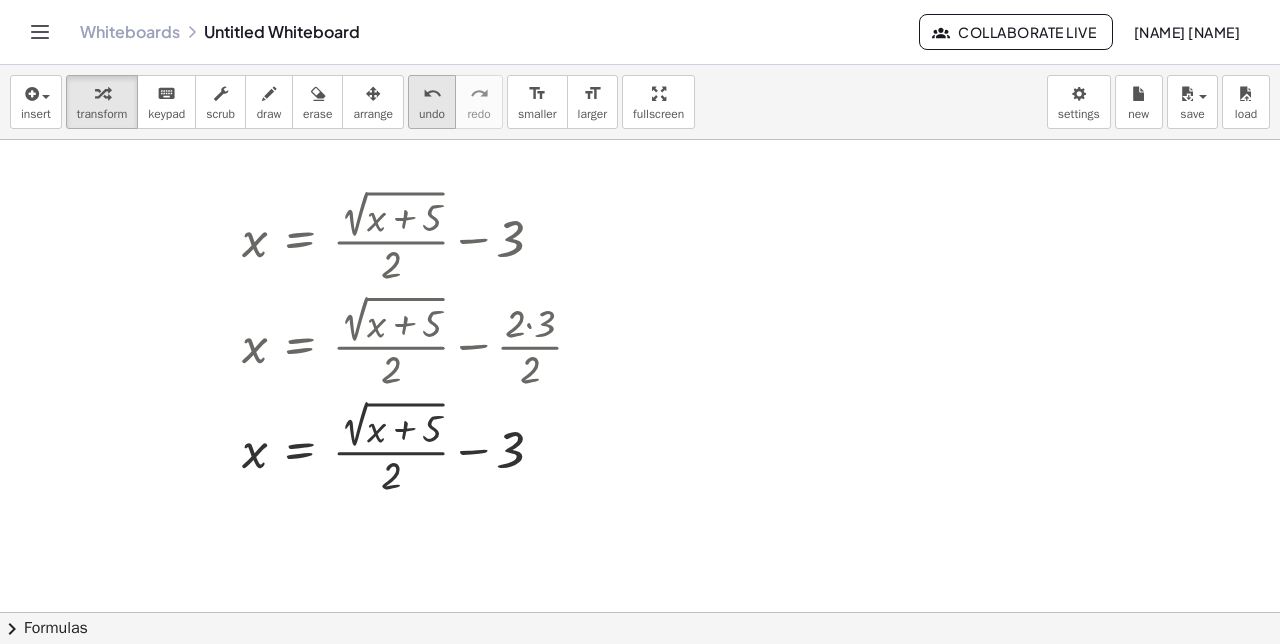 click on "undo" at bounding box center [432, 94] 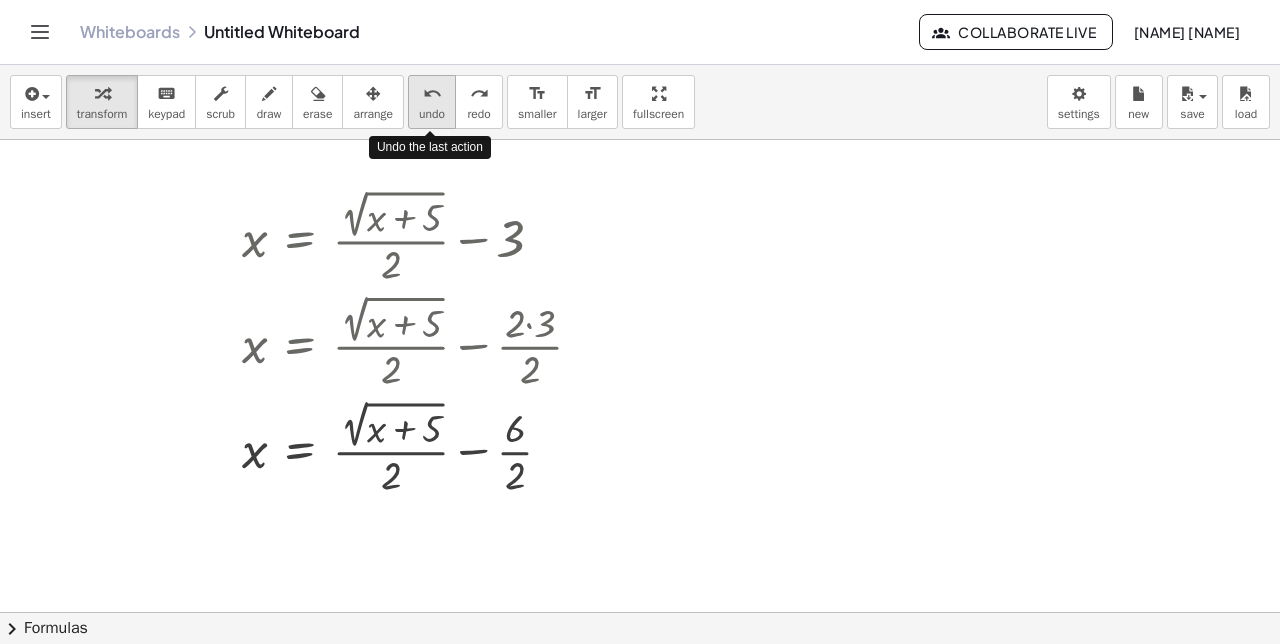 click on "undo" at bounding box center (432, 94) 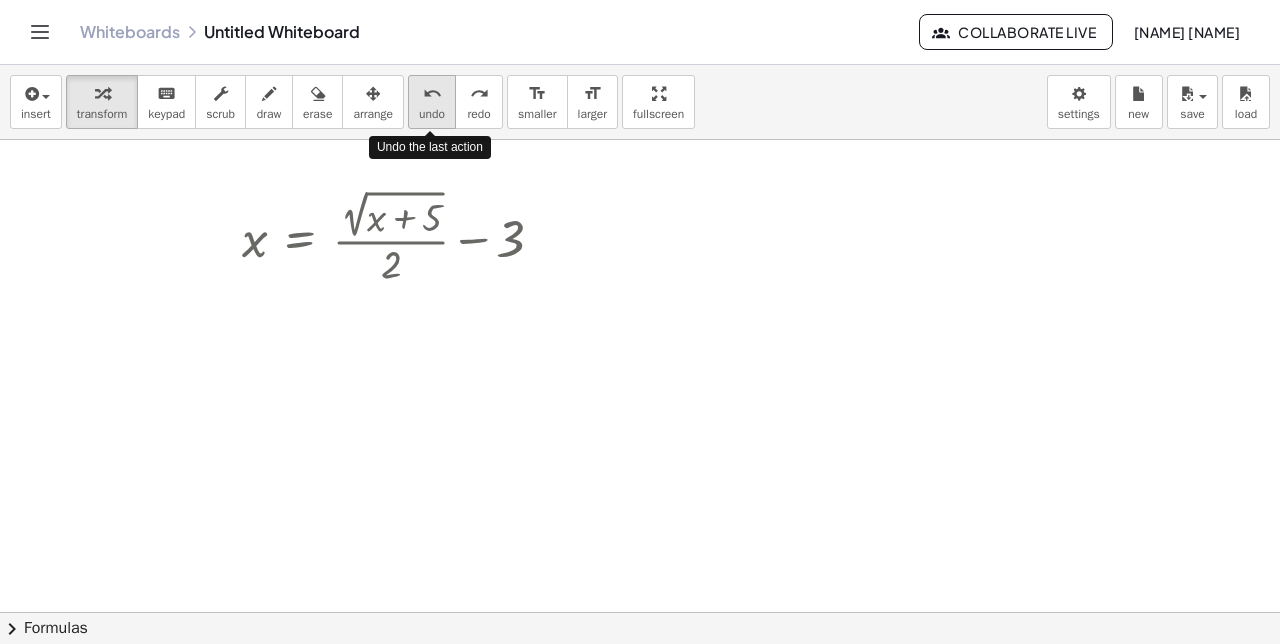 click on "undo" at bounding box center [432, 94] 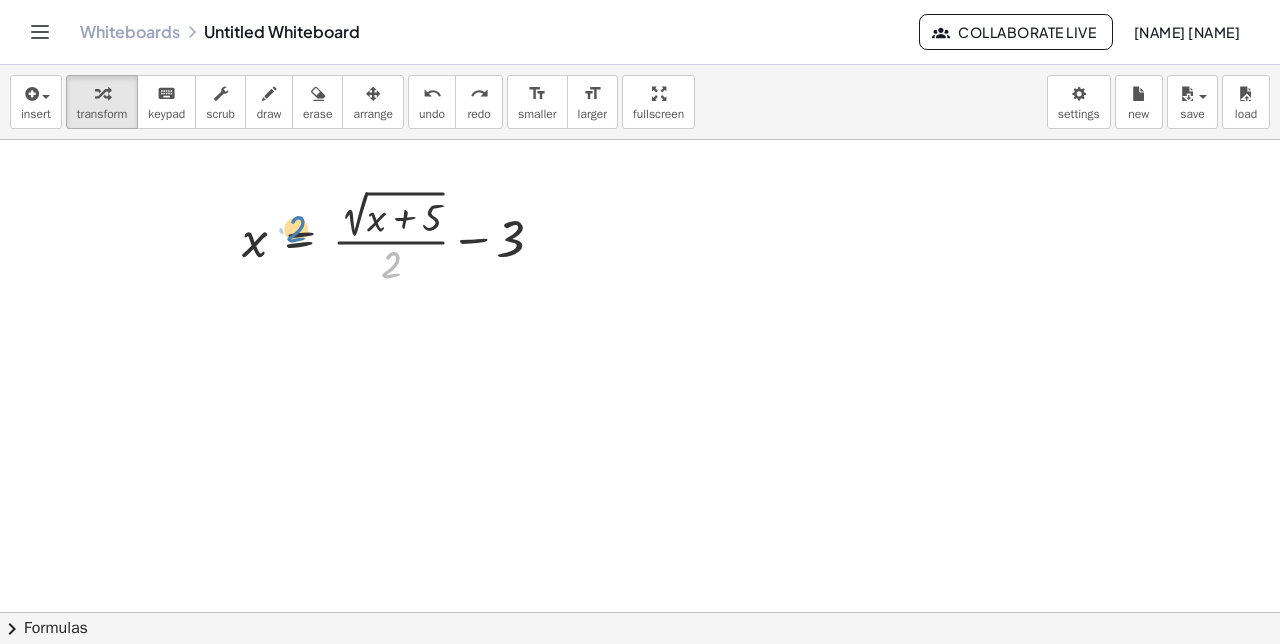 drag, startPoint x: 392, startPoint y: 259, endPoint x: 297, endPoint y: 230, distance: 99.32774 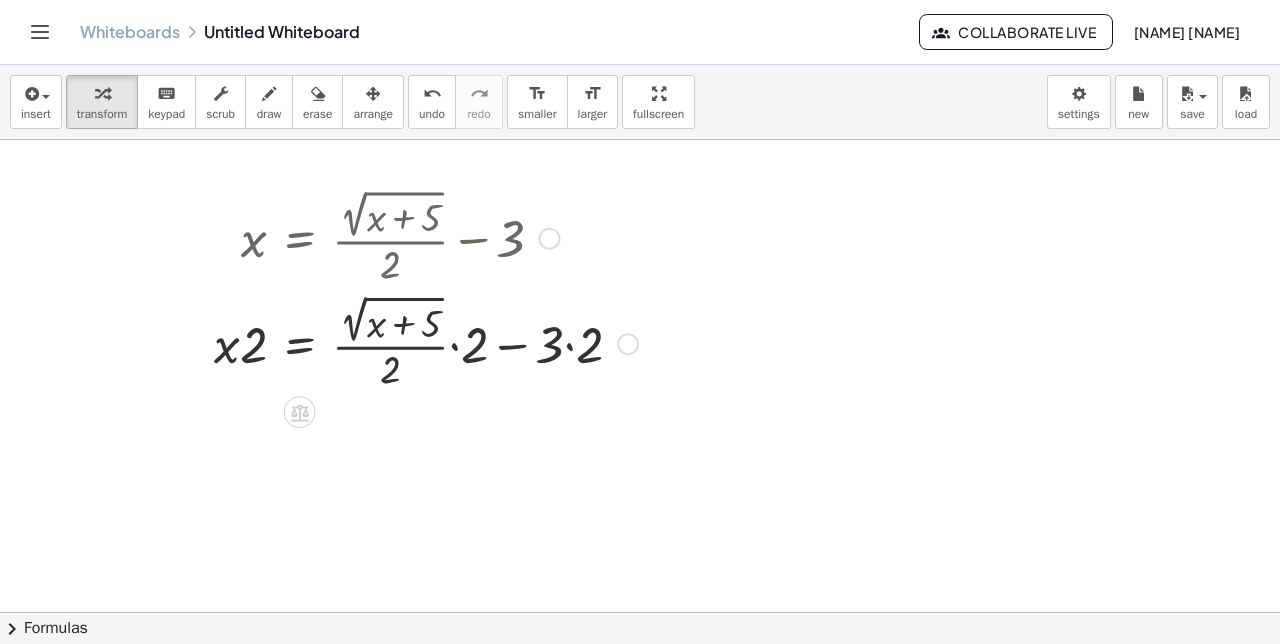 click at bounding box center [426, 341] 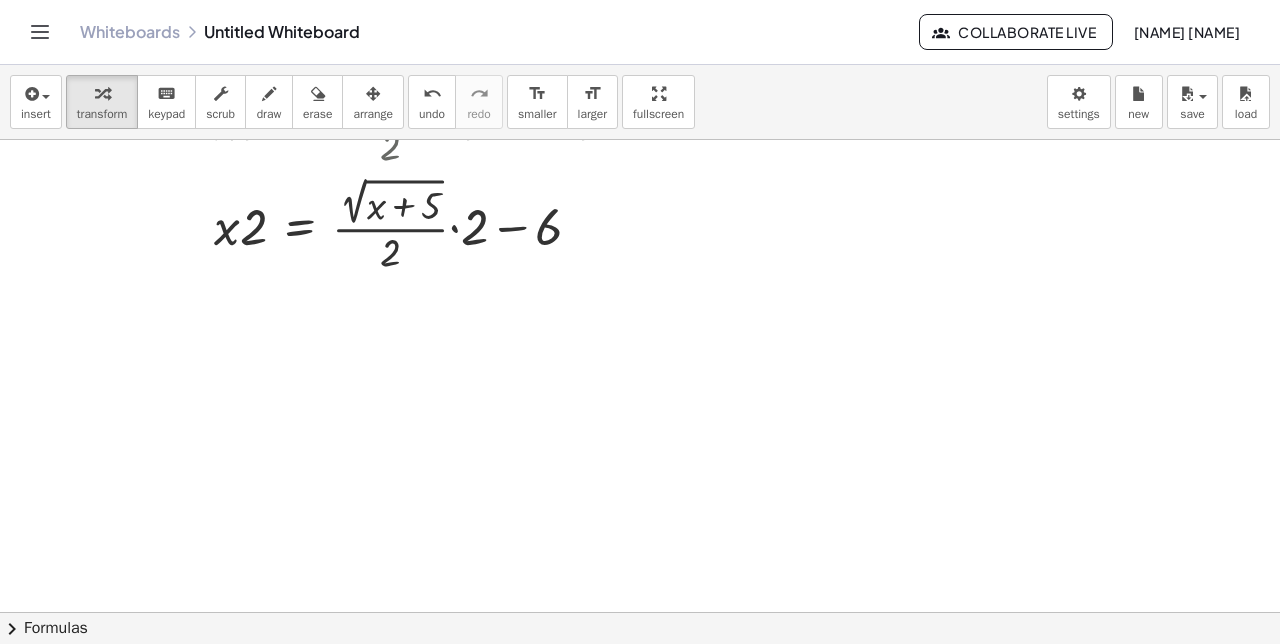 scroll, scrollTop: 232, scrollLeft: 0, axis: vertical 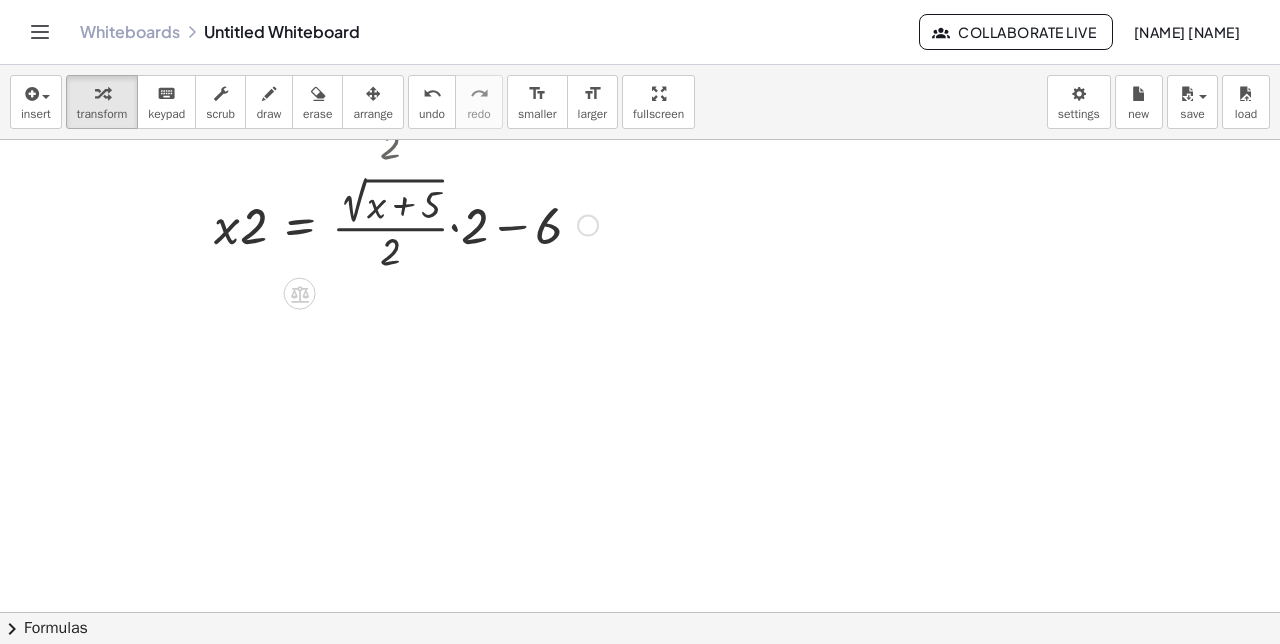 click at bounding box center (426, 223) 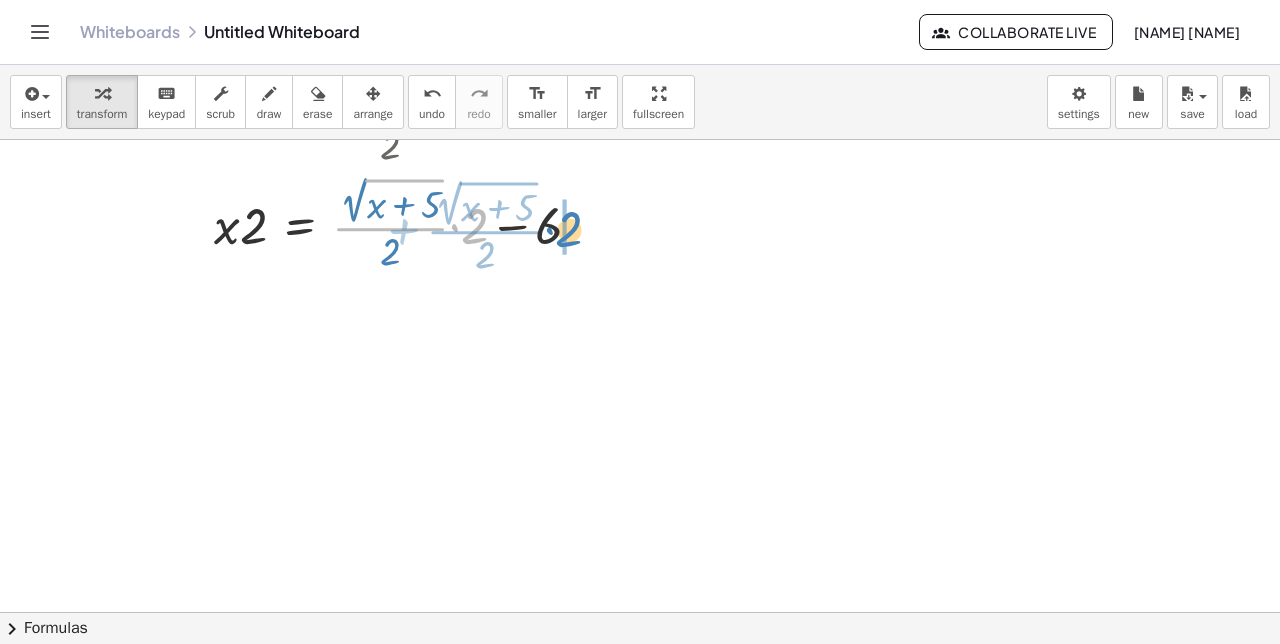 drag, startPoint x: 485, startPoint y: 223, endPoint x: 578, endPoint y: 221, distance: 93.0215 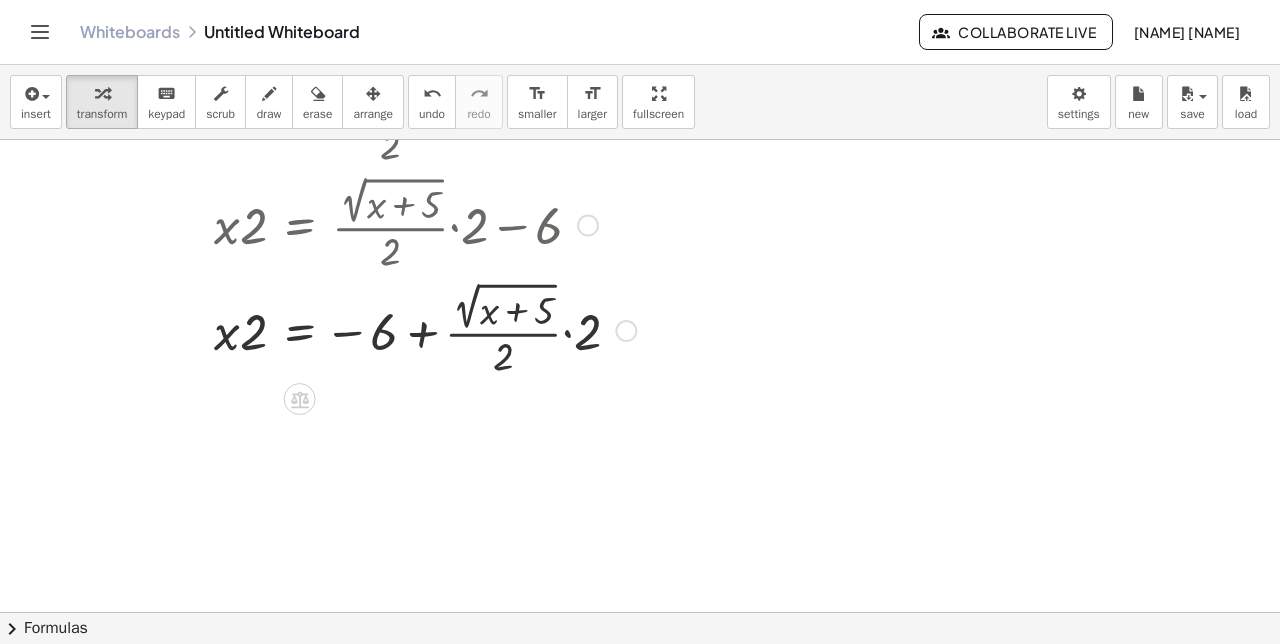 click at bounding box center (426, 328) 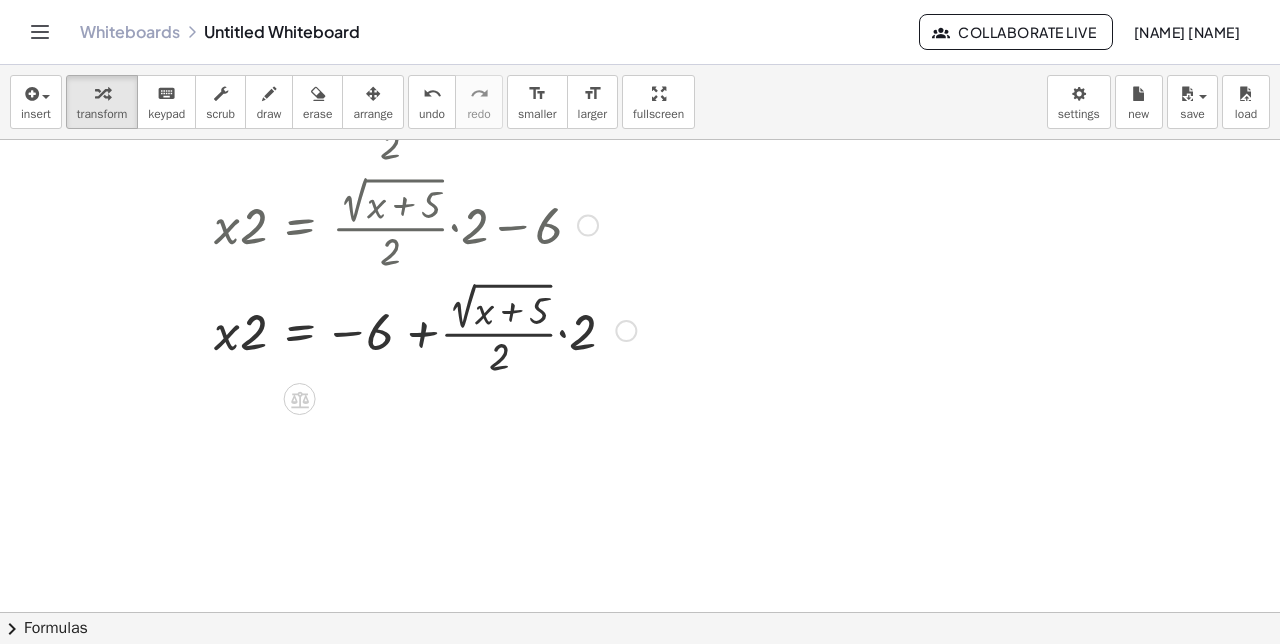 click at bounding box center (426, 328) 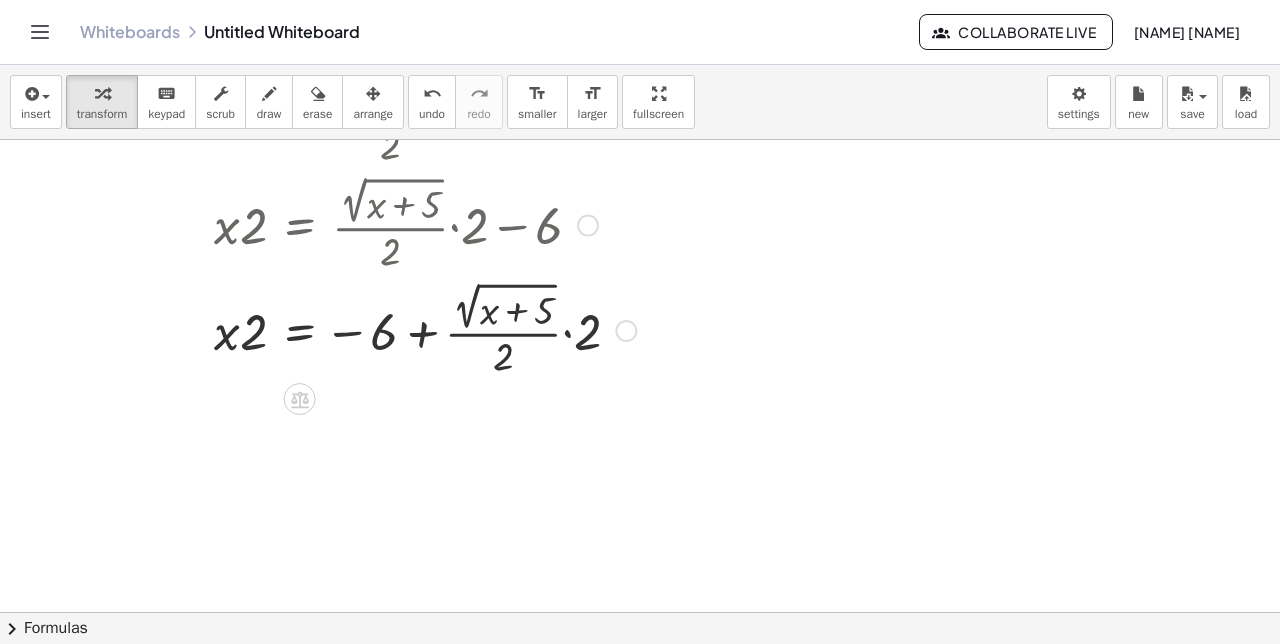click at bounding box center [426, 328] 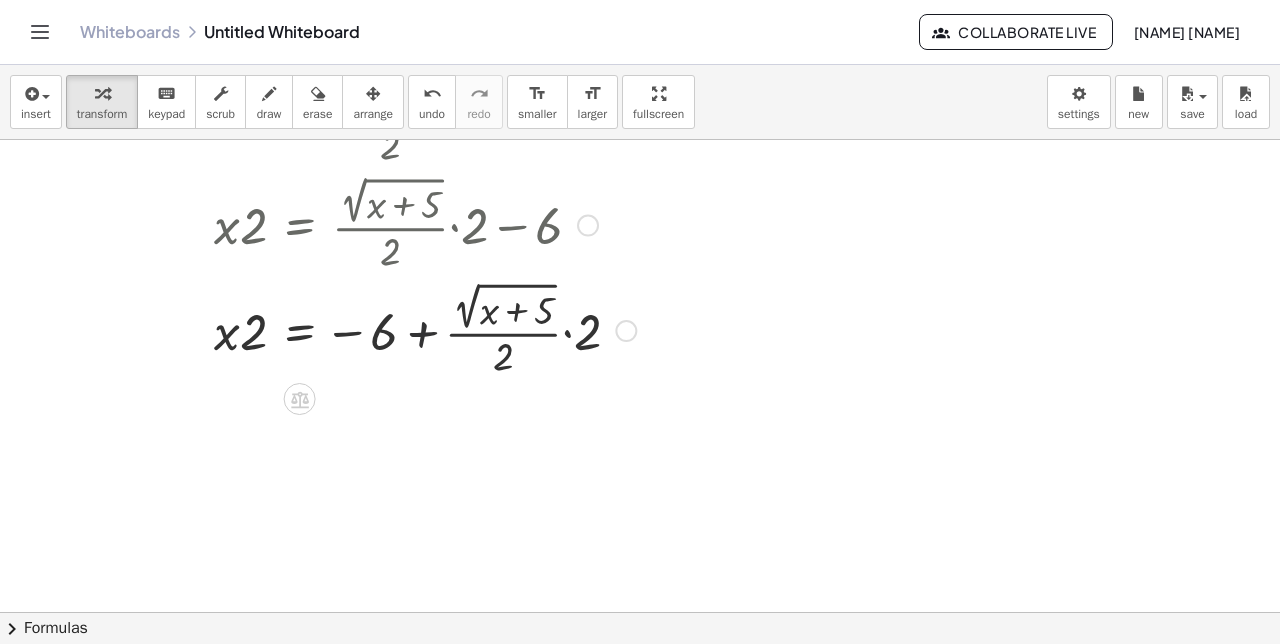 click at bounding box center (426, 328) 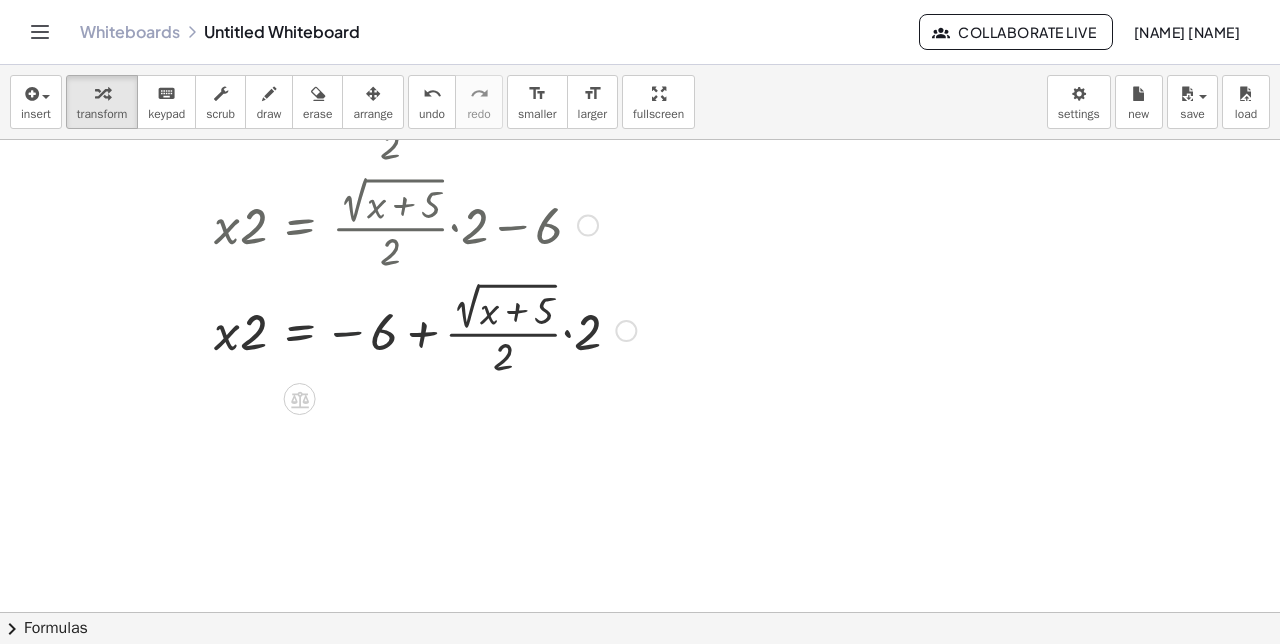 click at bounding box center (426, 328) 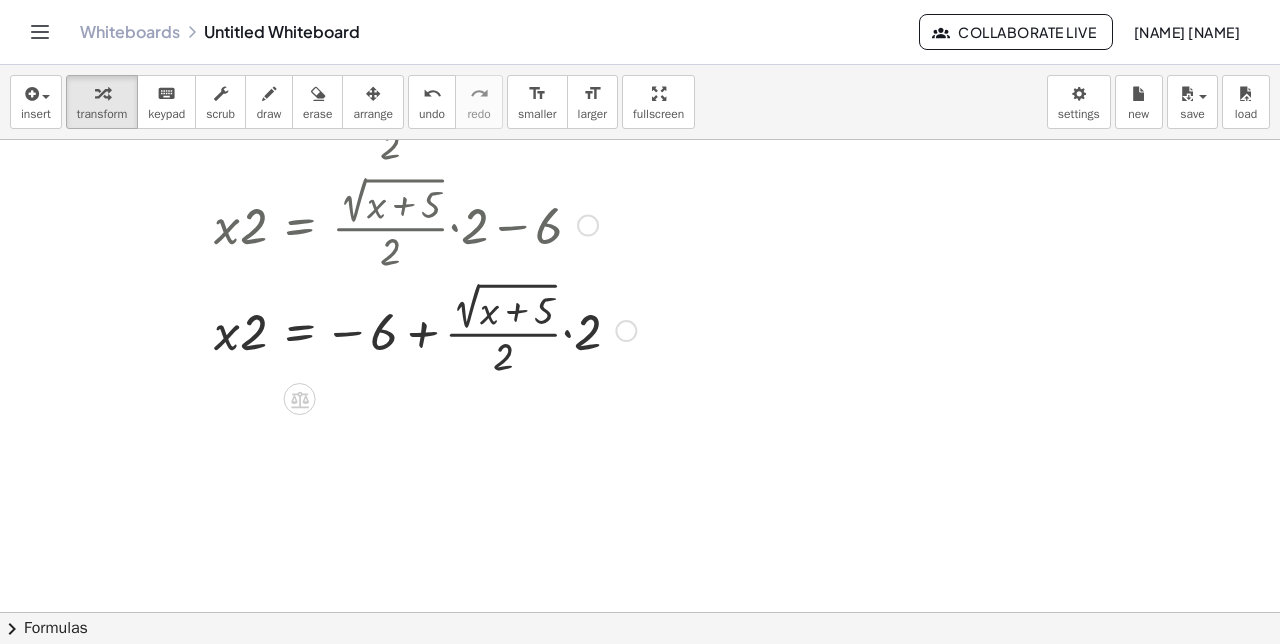click at bounding box center (426, 328) 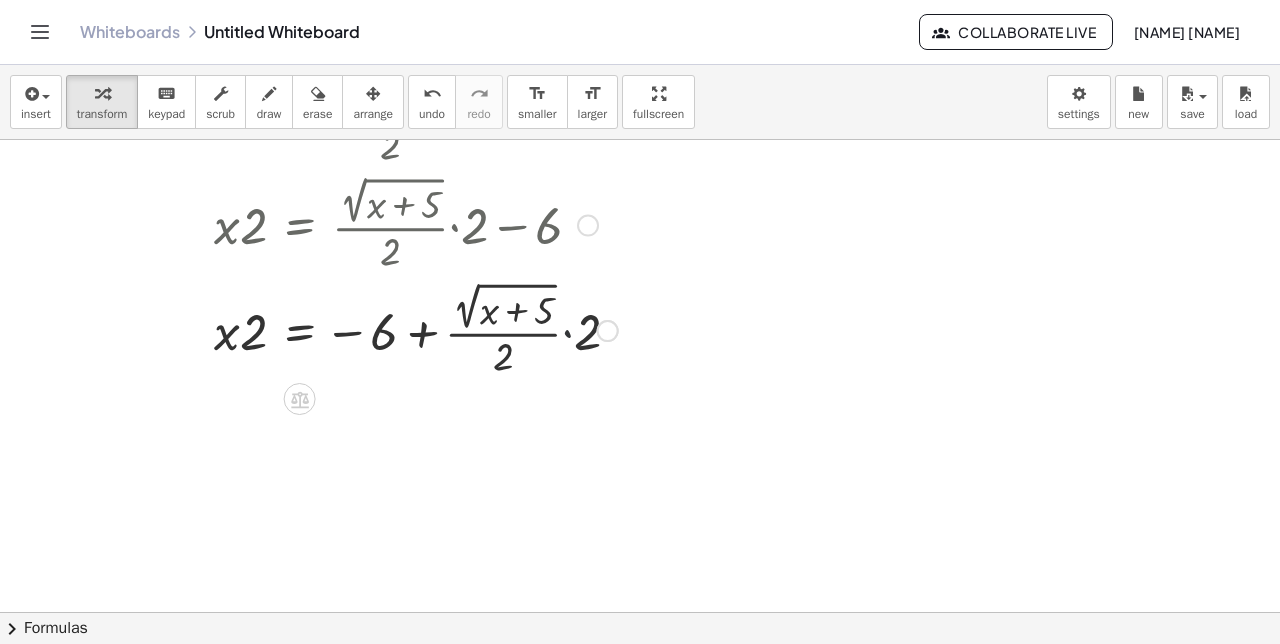 click at bounding box center [426, 328] 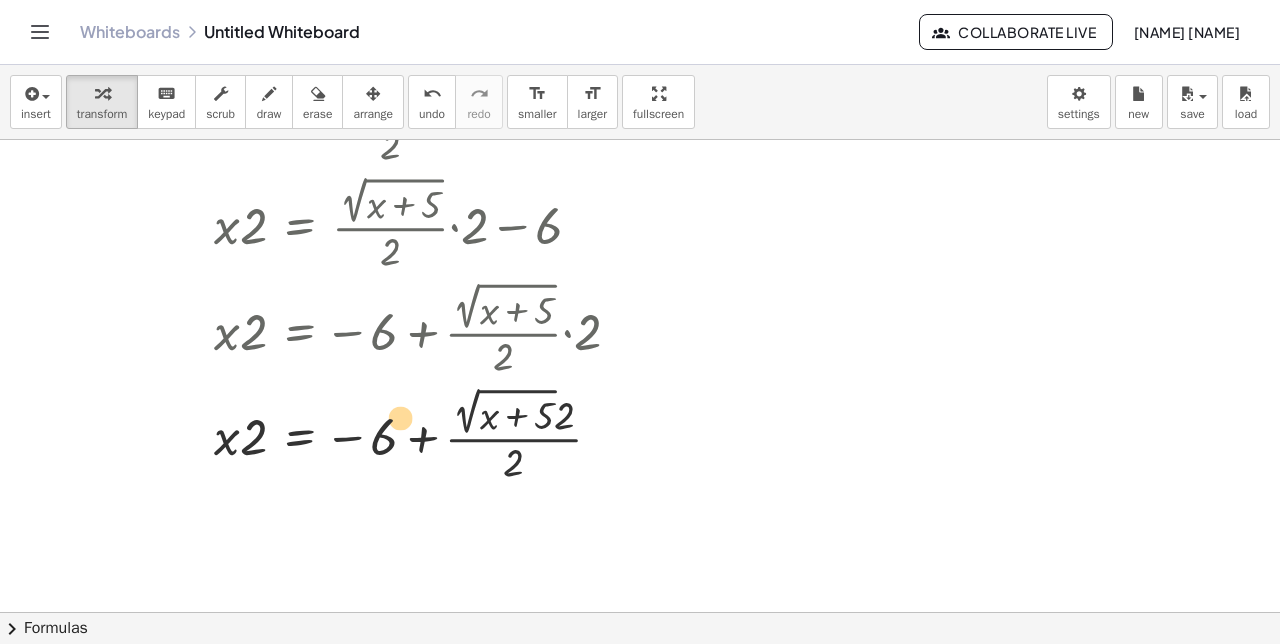 drag, startPoint x: 547, startPoint y: 413, endPoint x: 405, endPoint y: 396, distance: 143.01399 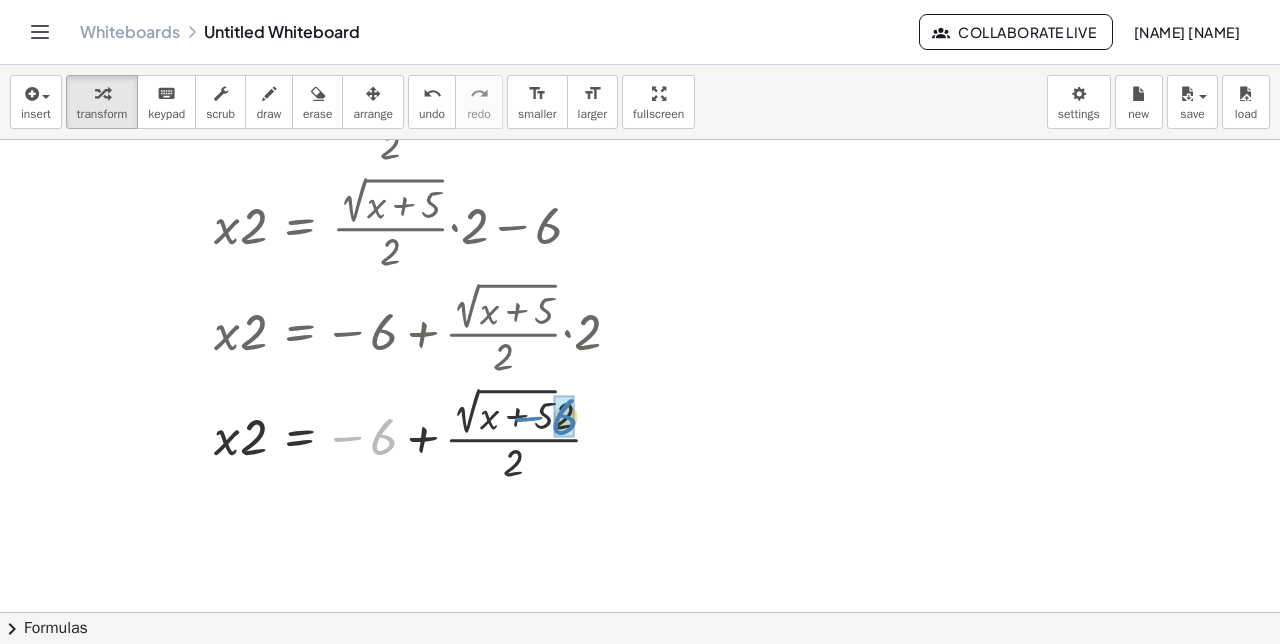 drag, startPoint x: 384, startPoint y: 437, endPoint x: 558, endPoint y: 411, distance: 175.93181 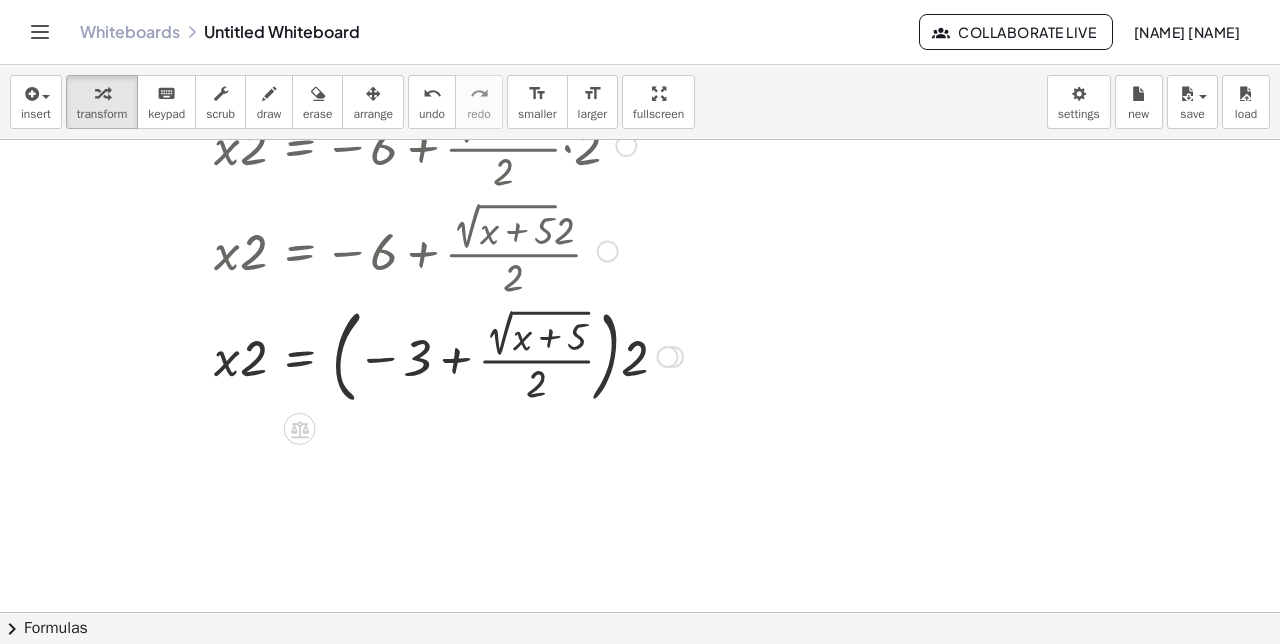 scroll, scrollTop: 418, scrollLeft: 0, axis: vertical 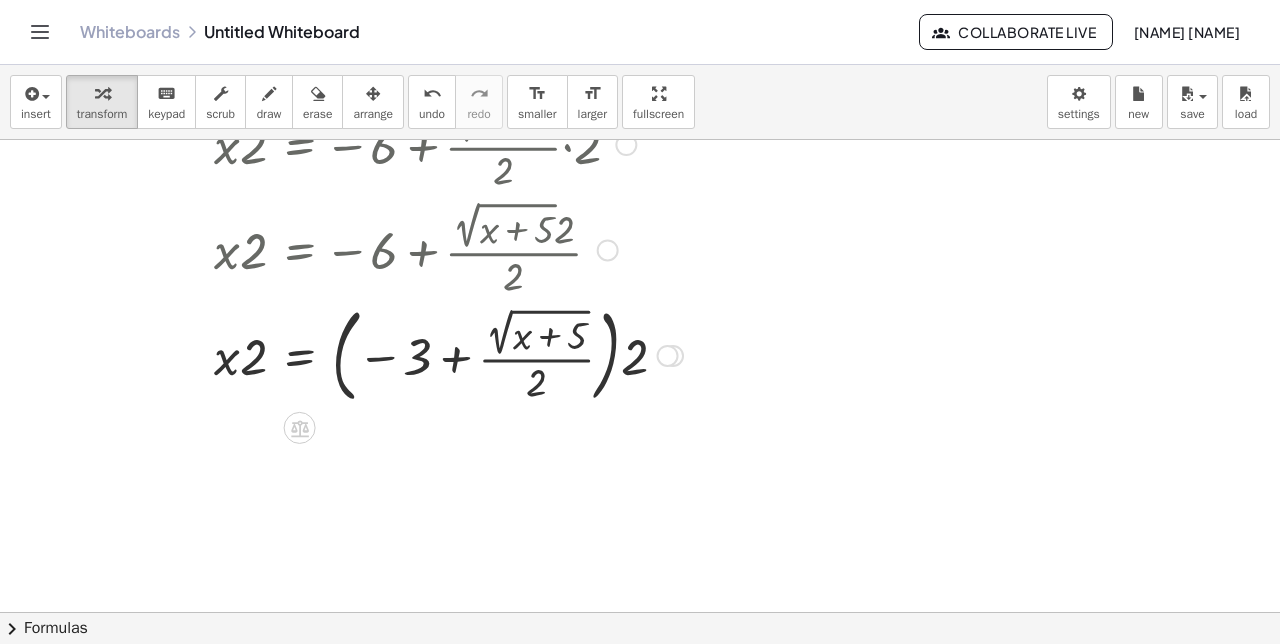 click at bounding box center (448, 353) 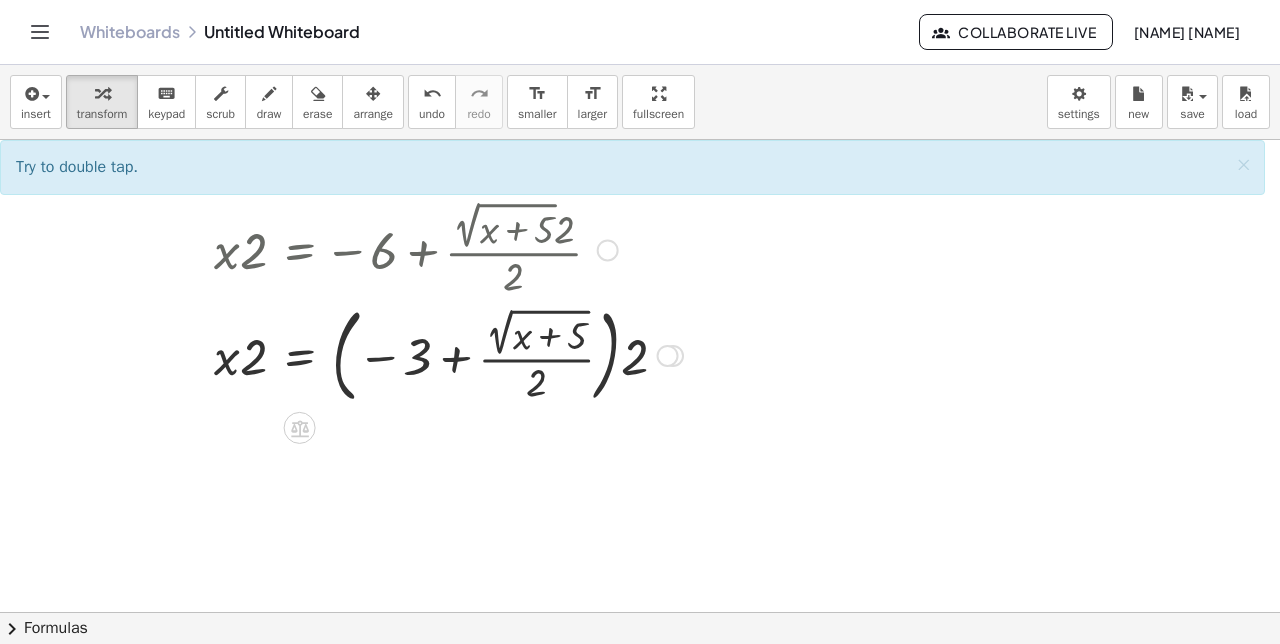 click at bounding box center [448, 353] 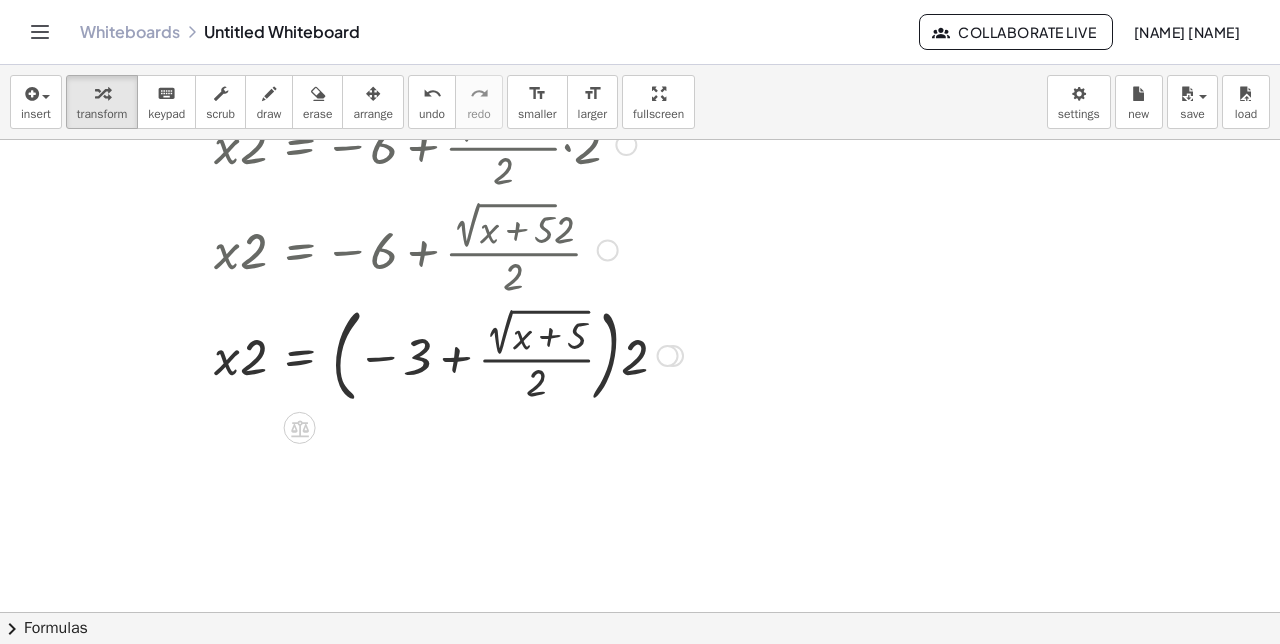 click at bounding box center (448, 353) 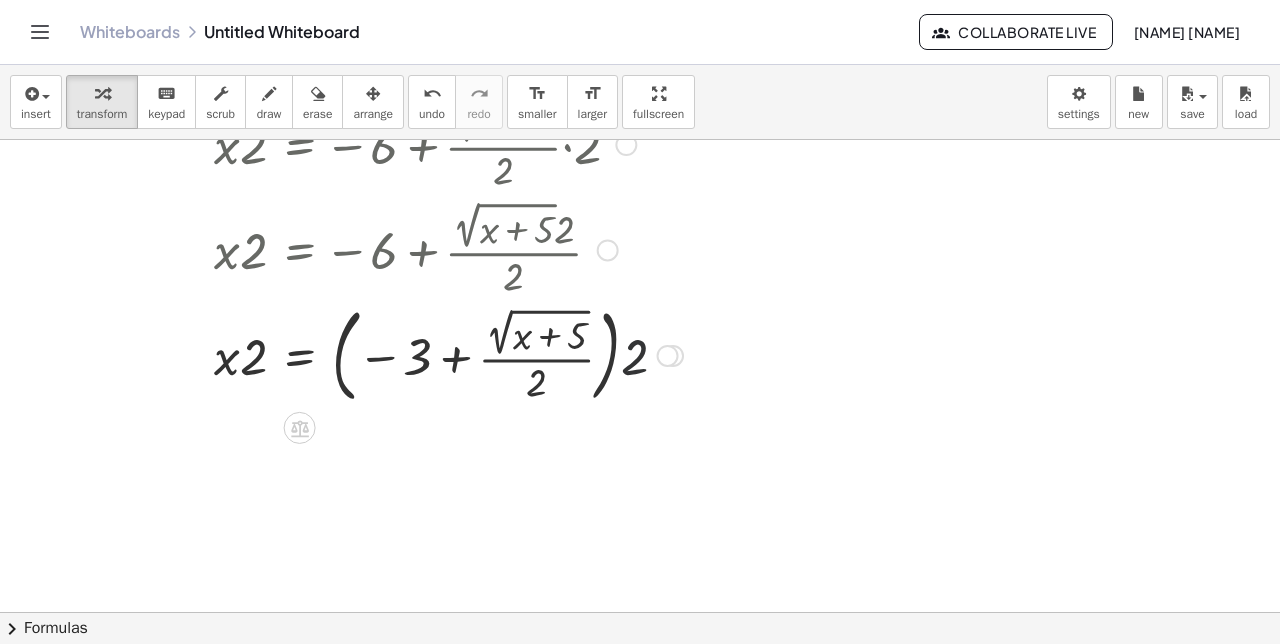 click at bounding box center [448, 353] 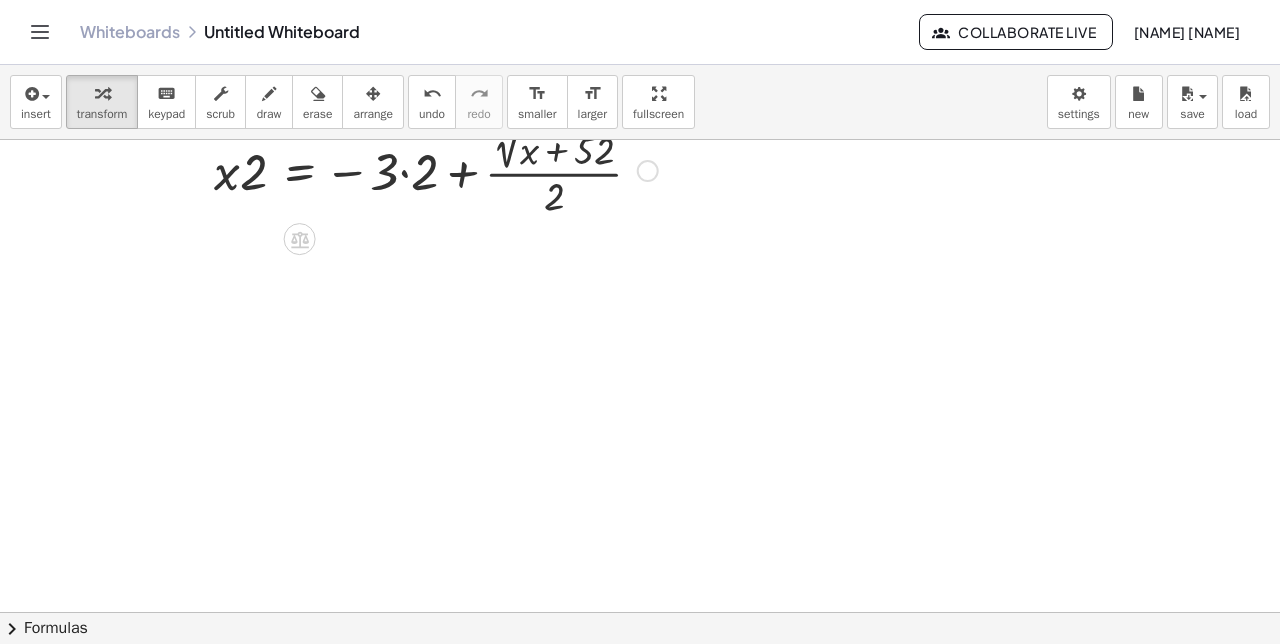 scroll, scrollTop: 727, scrollLeft: 0, axis: vertical 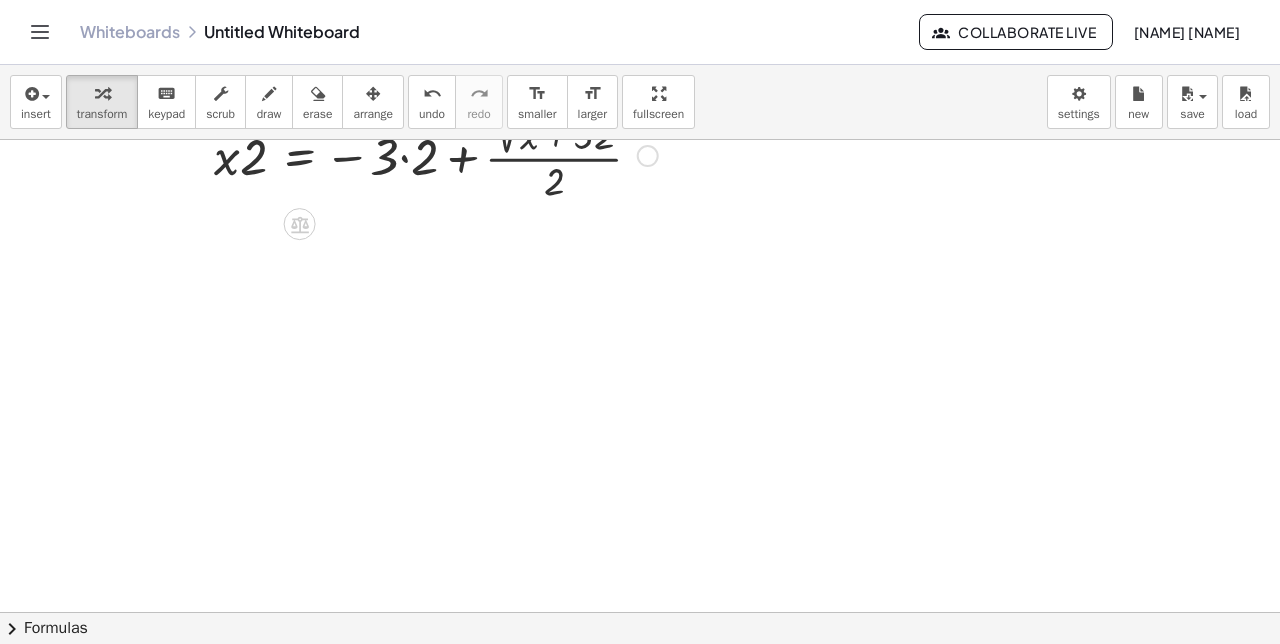 click at bounding box center (448, 153) 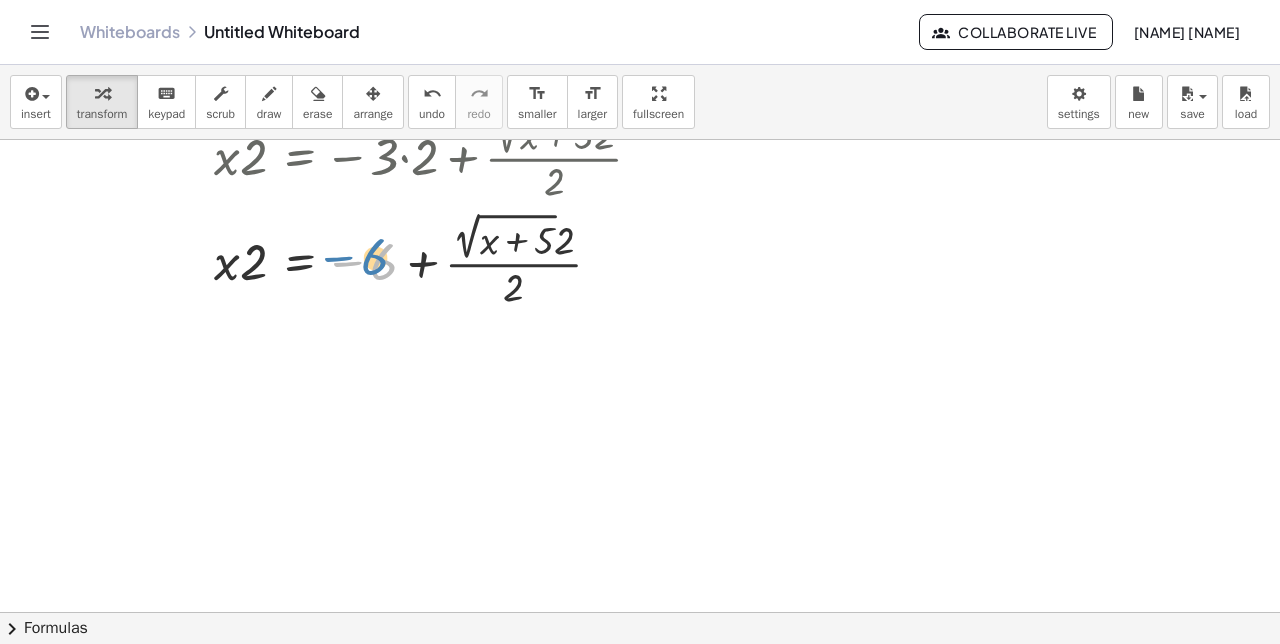 drag, startPoint x: 389, startPoint y: 260, endPoint x: 372, endPoint y: 251, distance: 19.235384 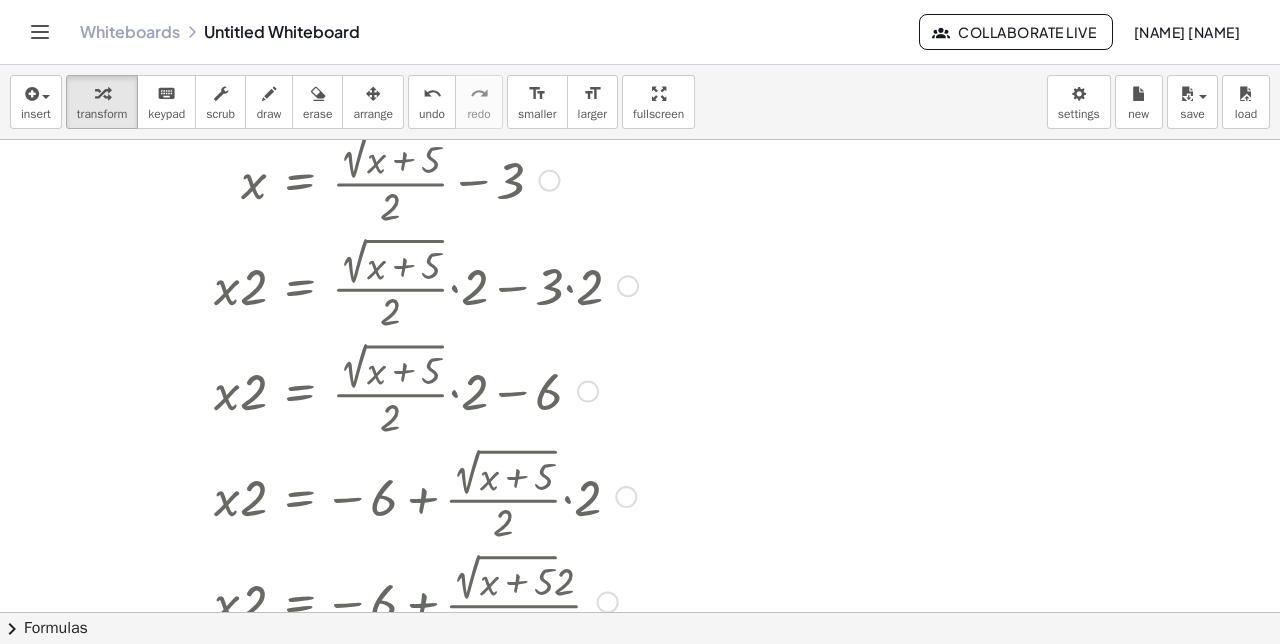 scroll, scrollTop: 0, scrollLeft: 0, axis: both 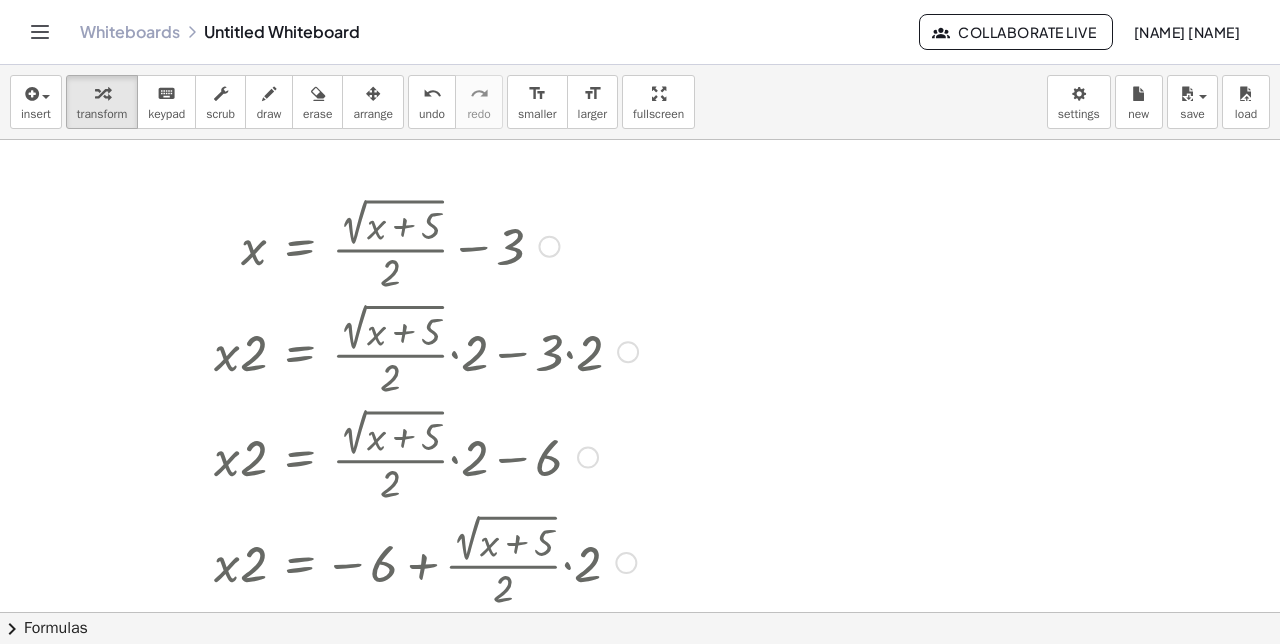 click at bounding box center (549, 246) 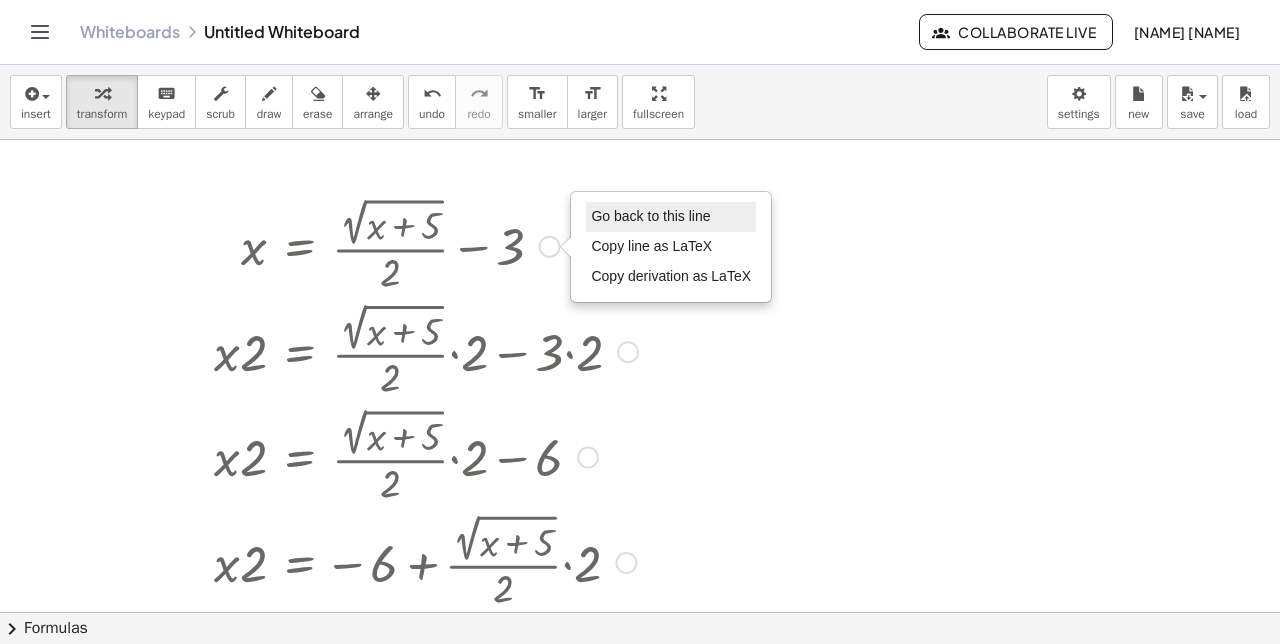 click on "Go back to this line" at bounding box center [650, 216] 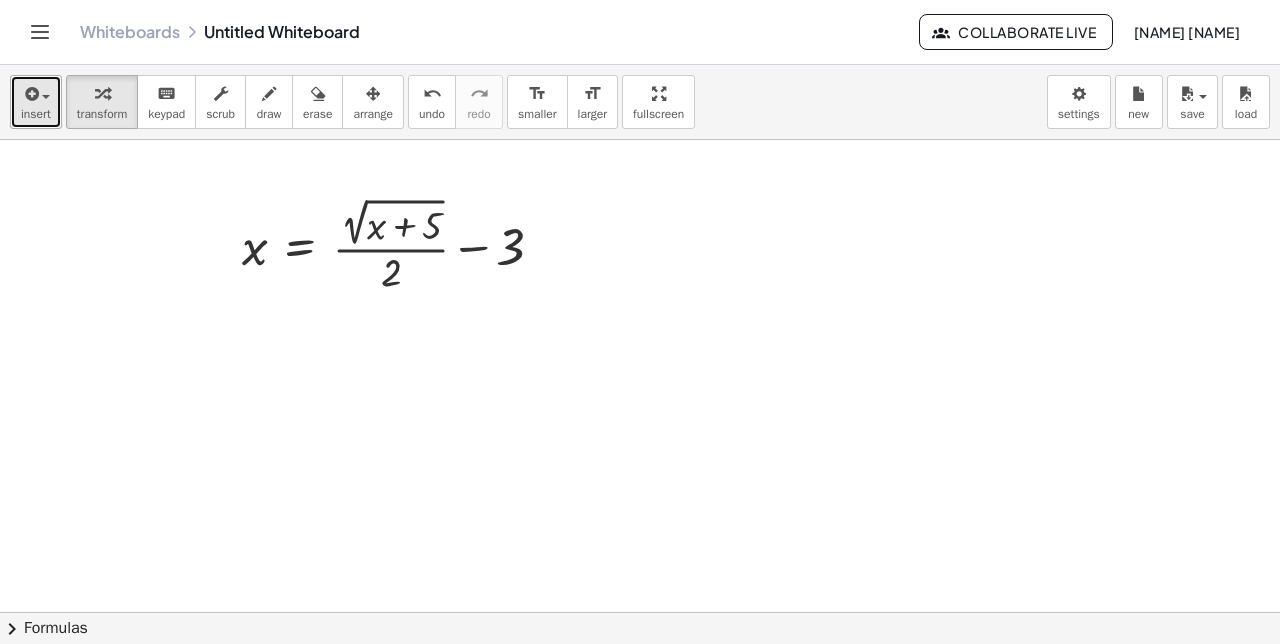 click at bounding box center [30, 94] 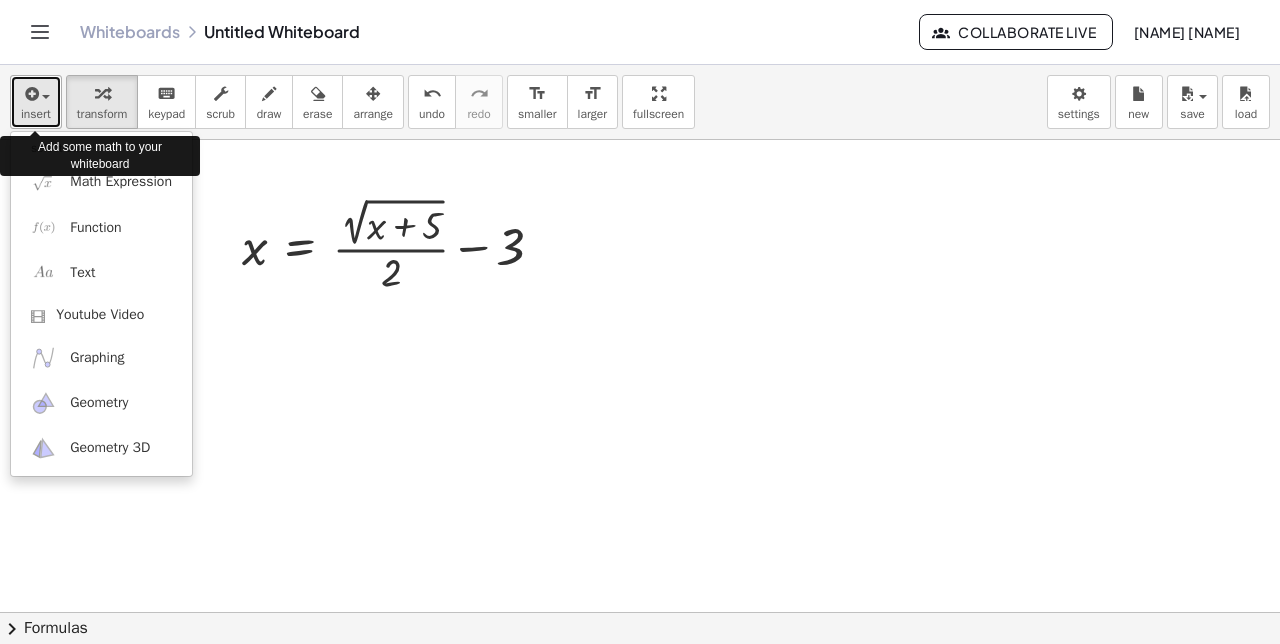 click at bounding box center [30, 94] 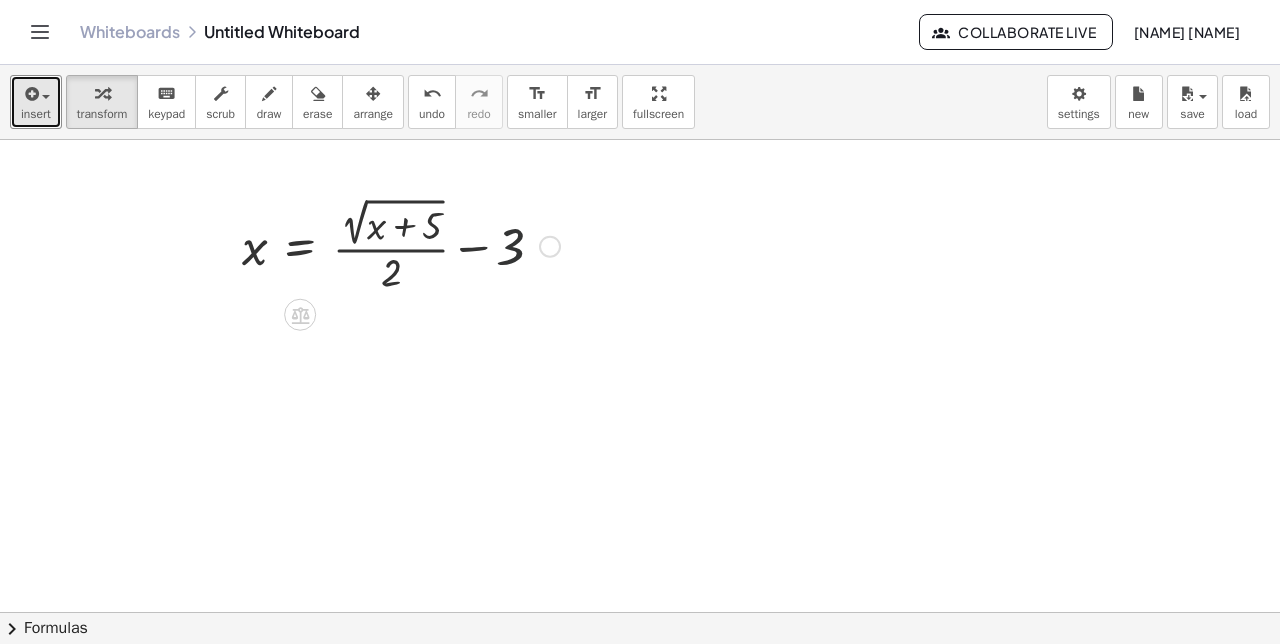 click at bounding box center [401, 244] 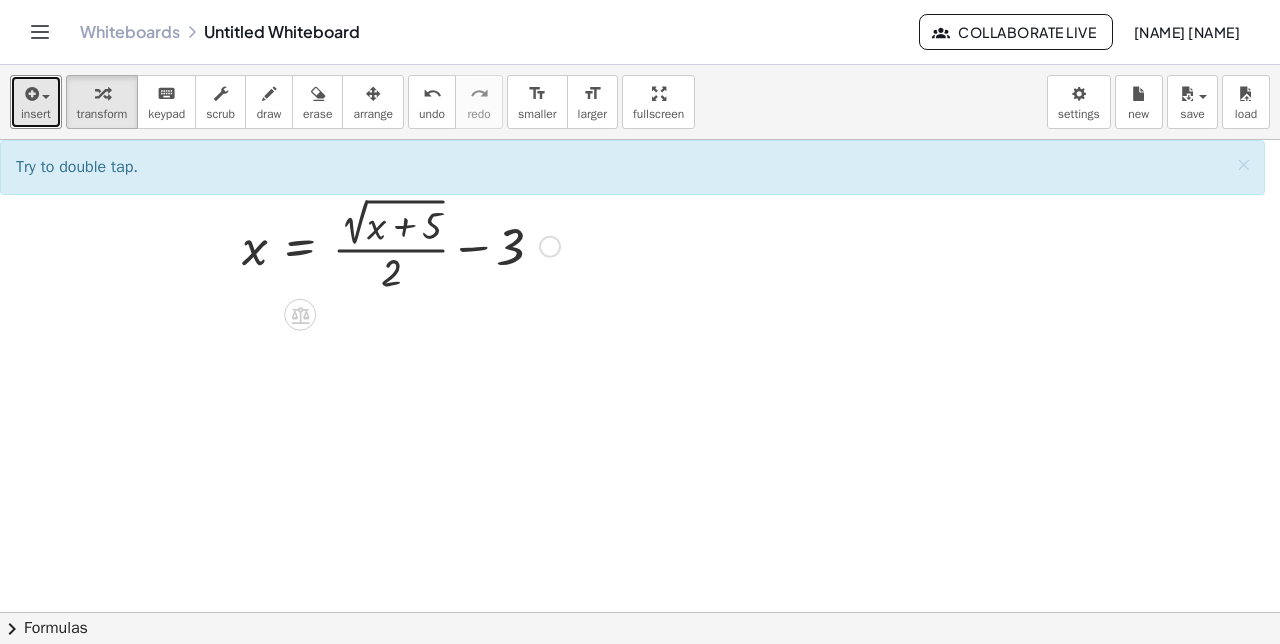 click on "Go back to this line Copy line as LaTeX Copy derivation as LaTeX" at bounding box center (550, 246) 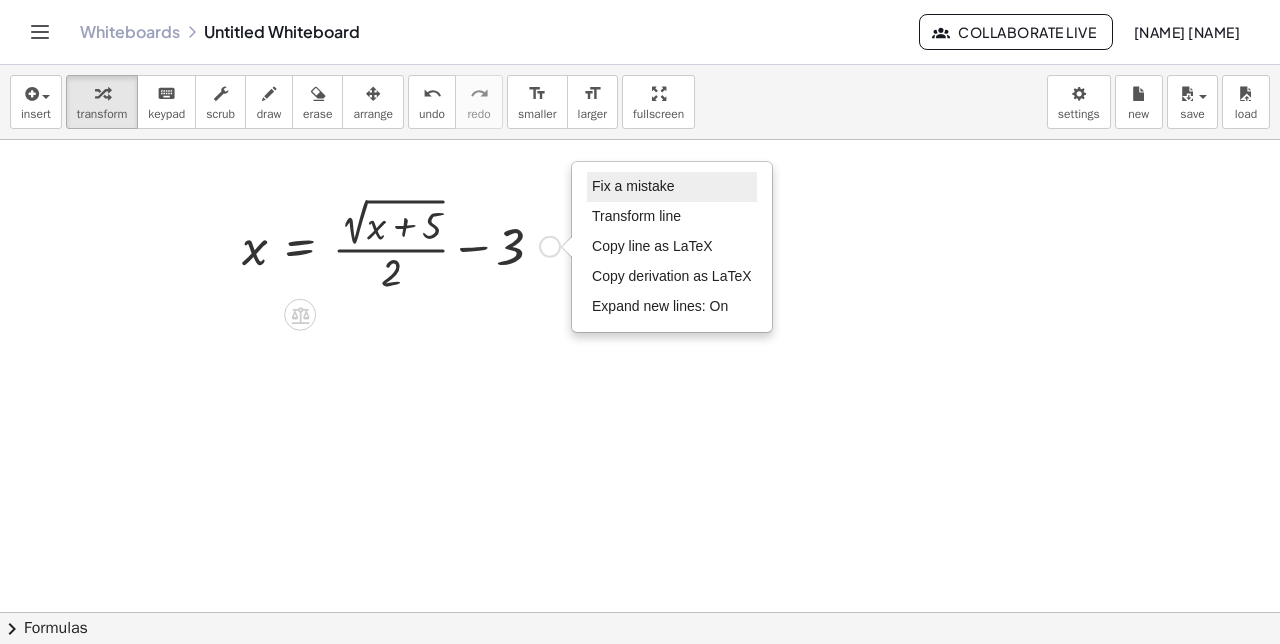 click on "Fix a mistake" at bounding box center [633, 186] 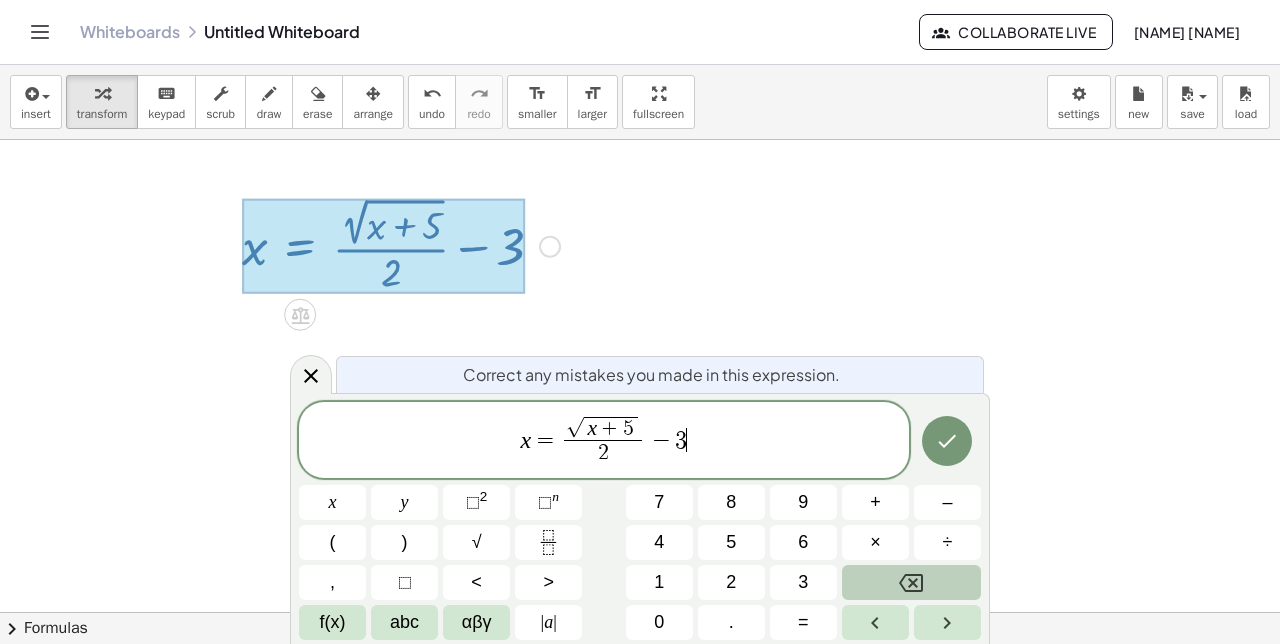 click on "+" at bounding box center [610, 430] 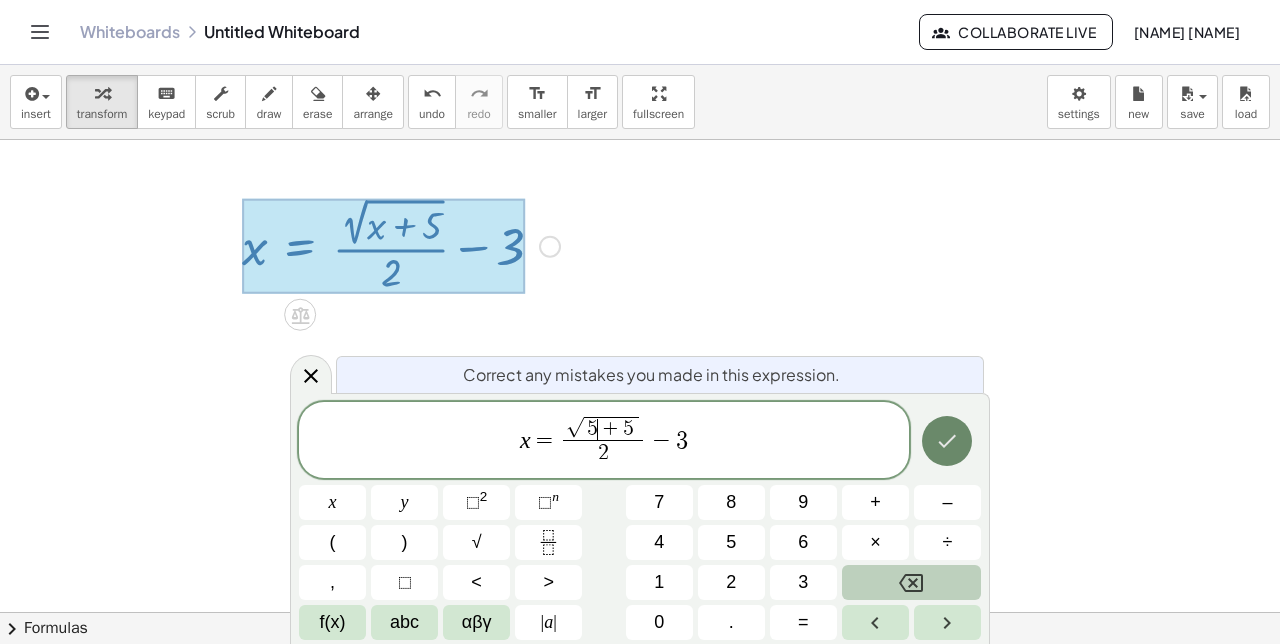 click 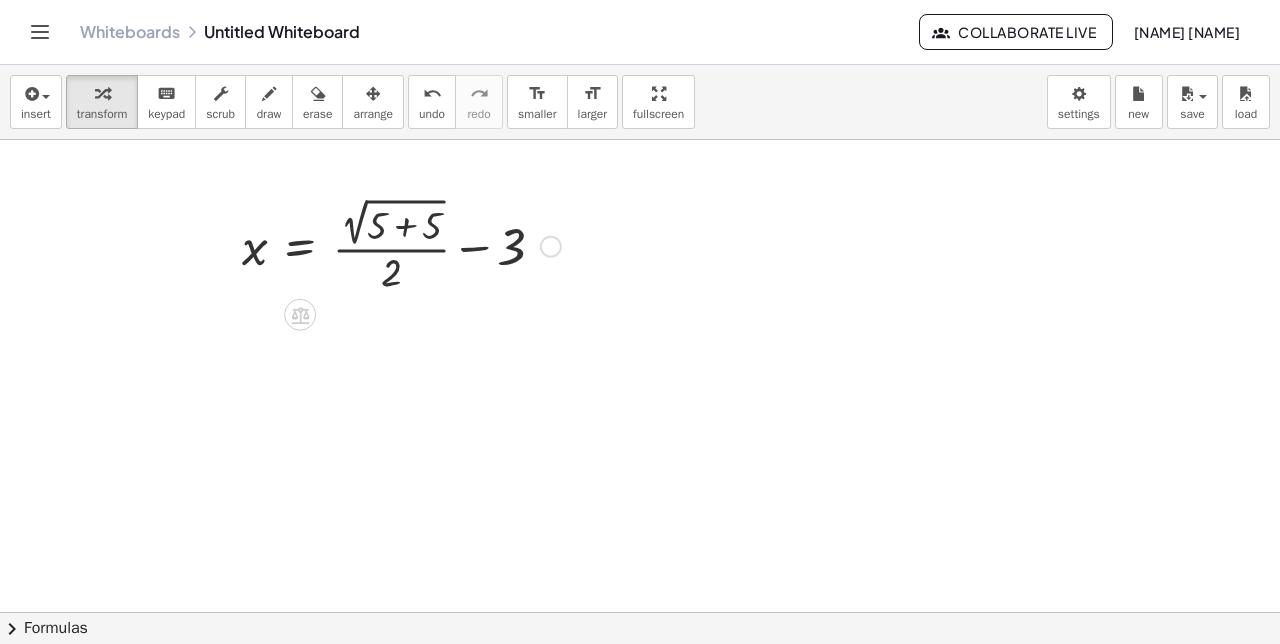 click at bounding box center [401, 244] 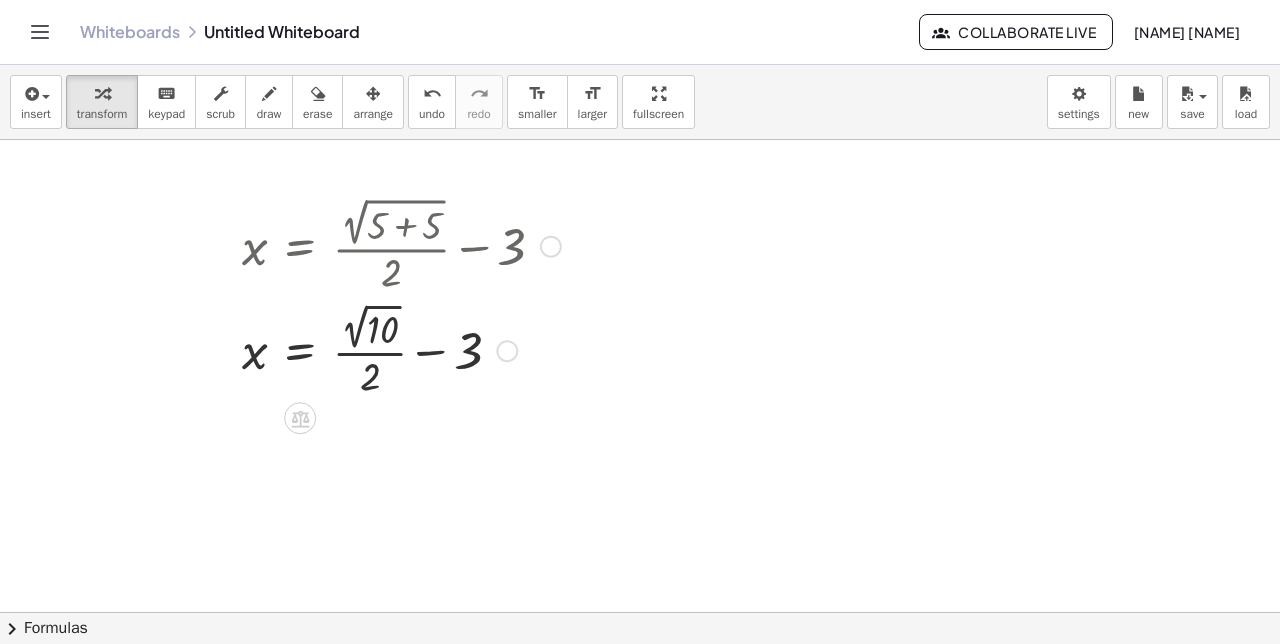 click at bounding box center (401, 349) 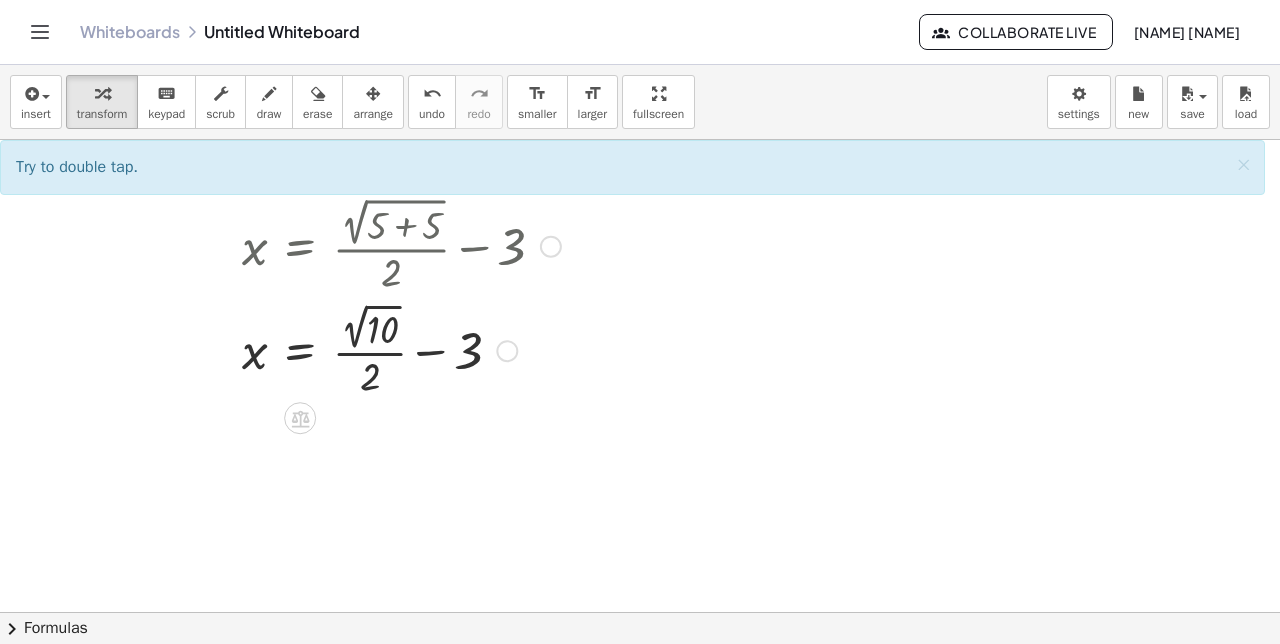 click at bounding box center (401, 349) 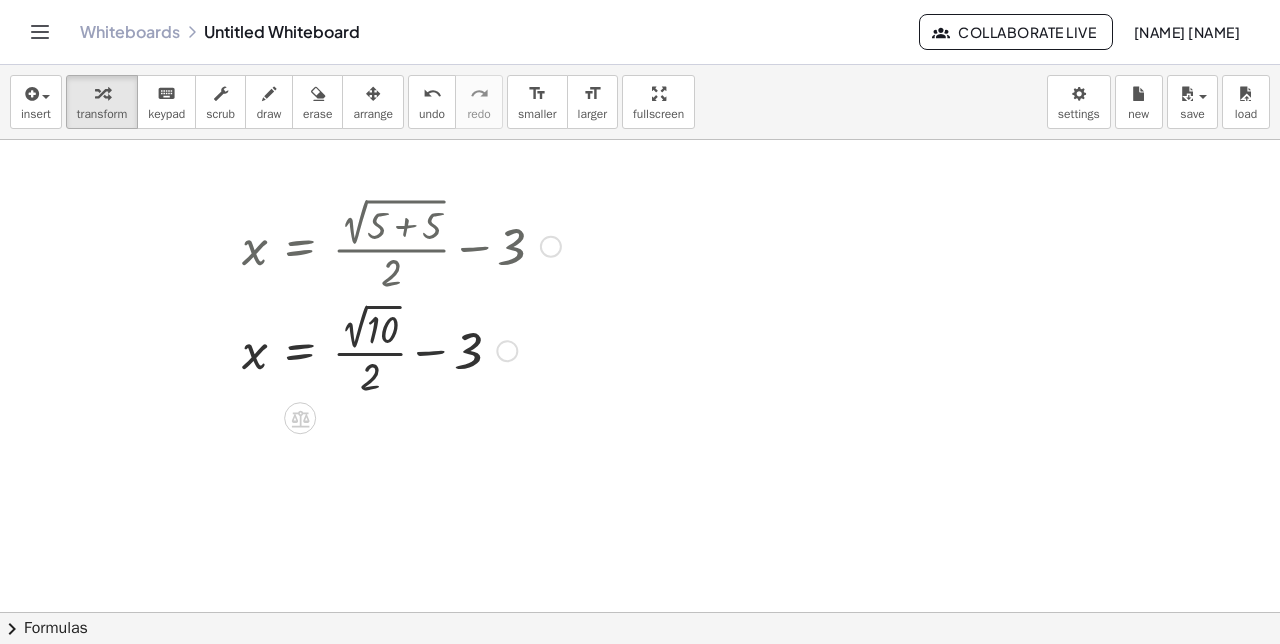 click at bounding box center [401, 349] 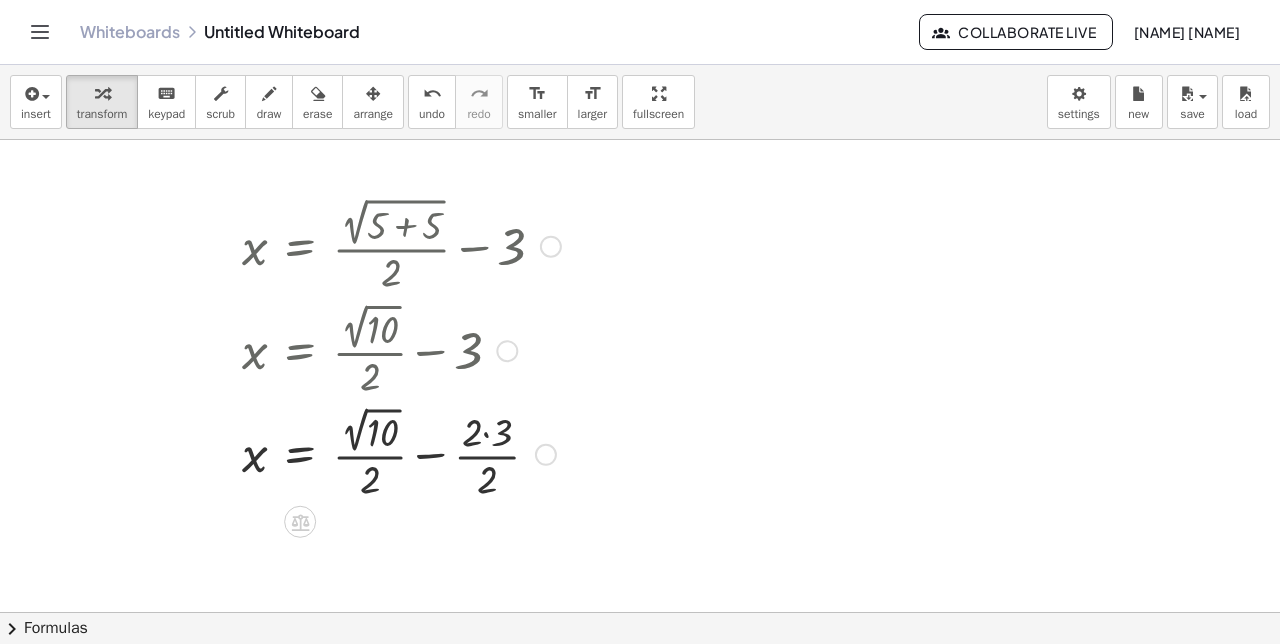 click at bounding box center [401, 453] 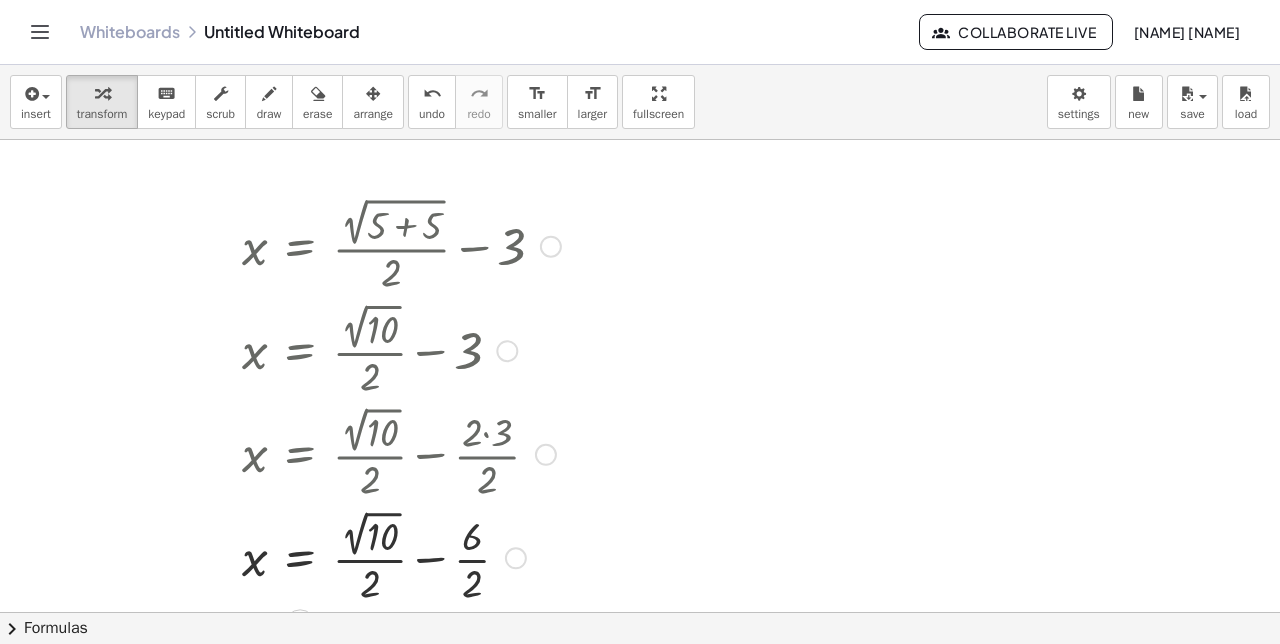 click at bounding box center [507, 351] 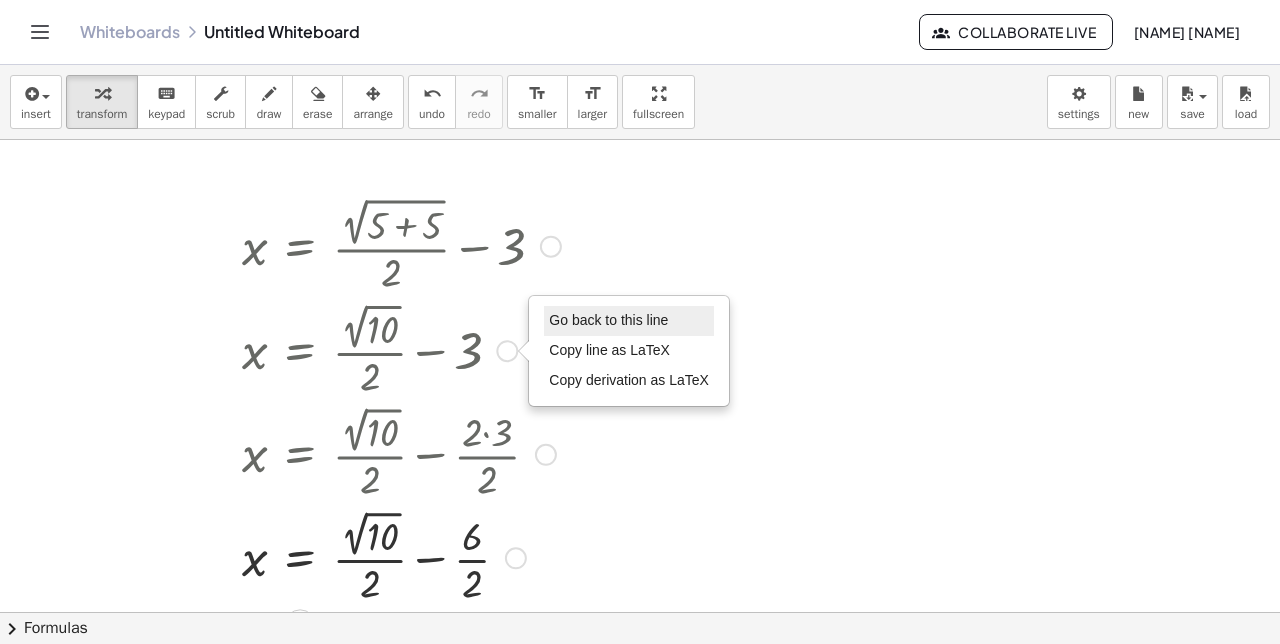 click on "Go back to this line" at bounding box center (608, 320) 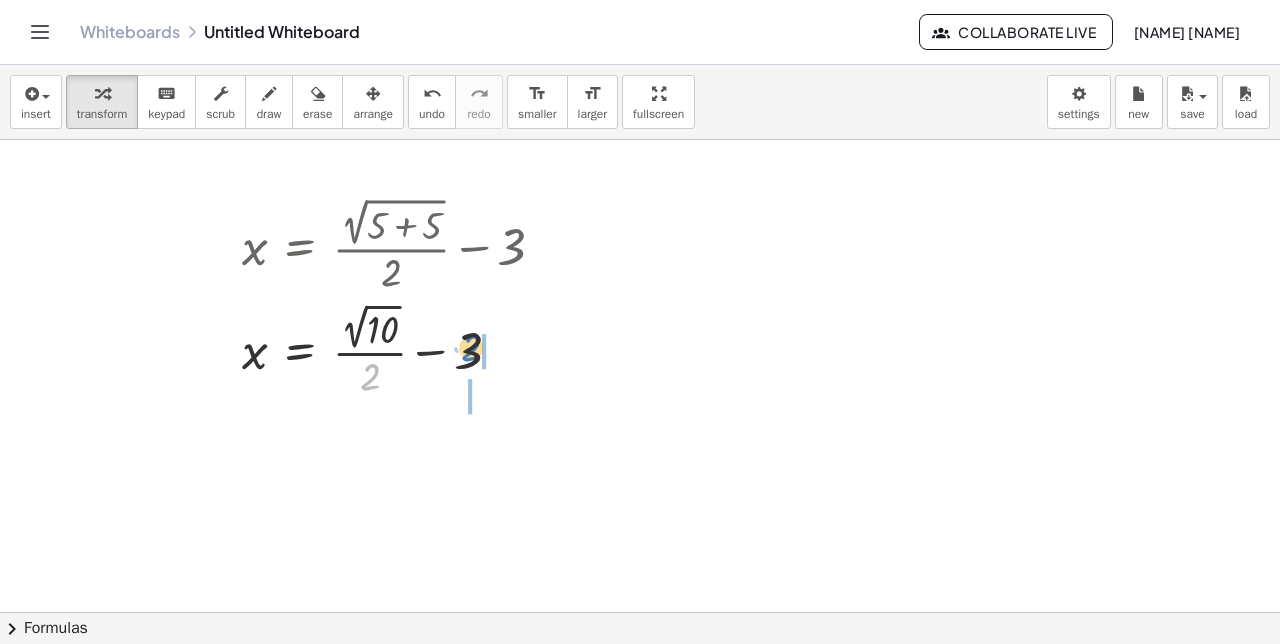drag, startPoint x: 374, startPoint y: 379, endPoint x: 474, endPoint y: 347, distance: 104.99524 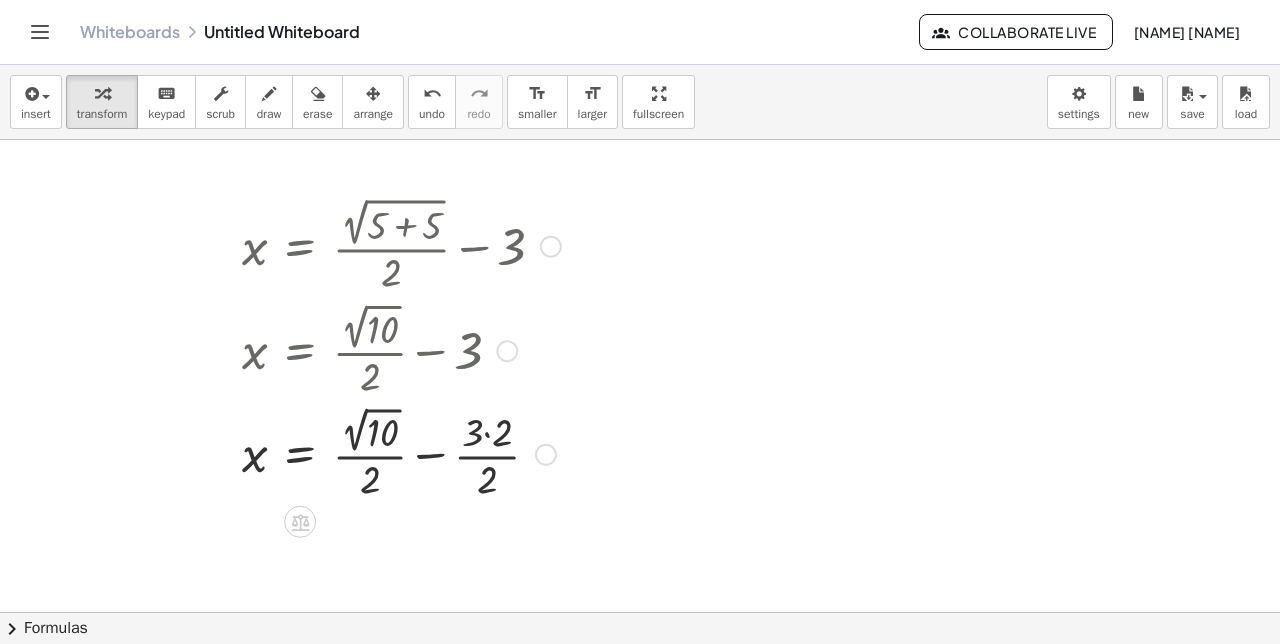 click at bounding box center (401, 453) 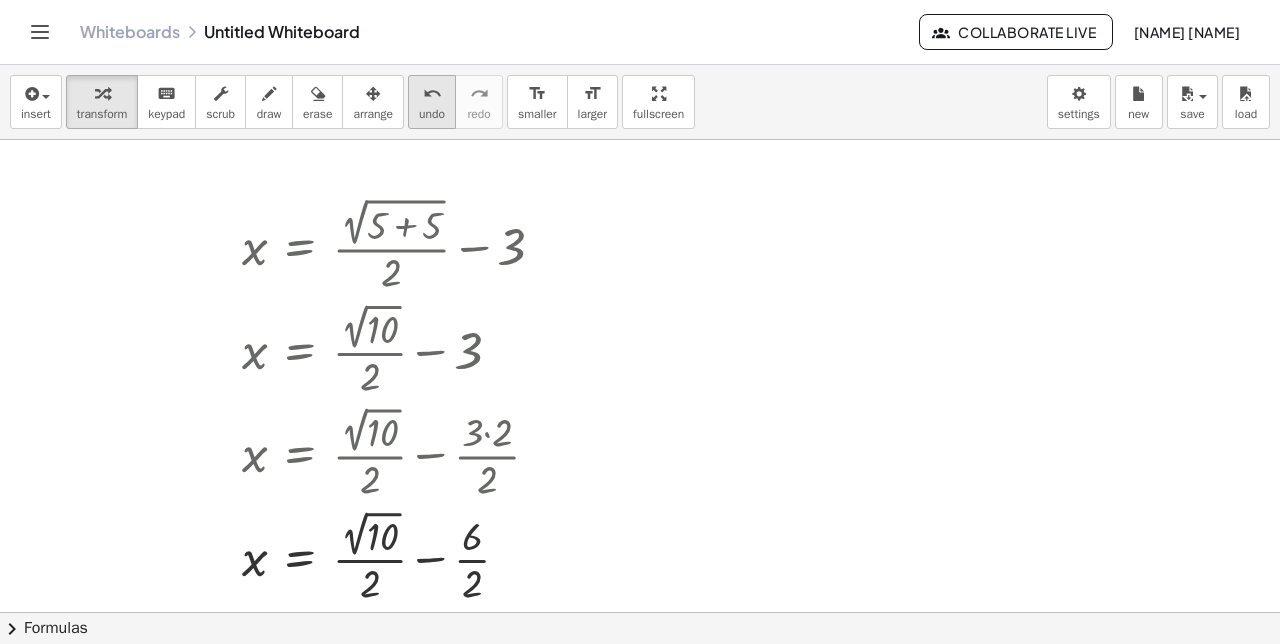 click on "undo" at bounding box center [432, 114] 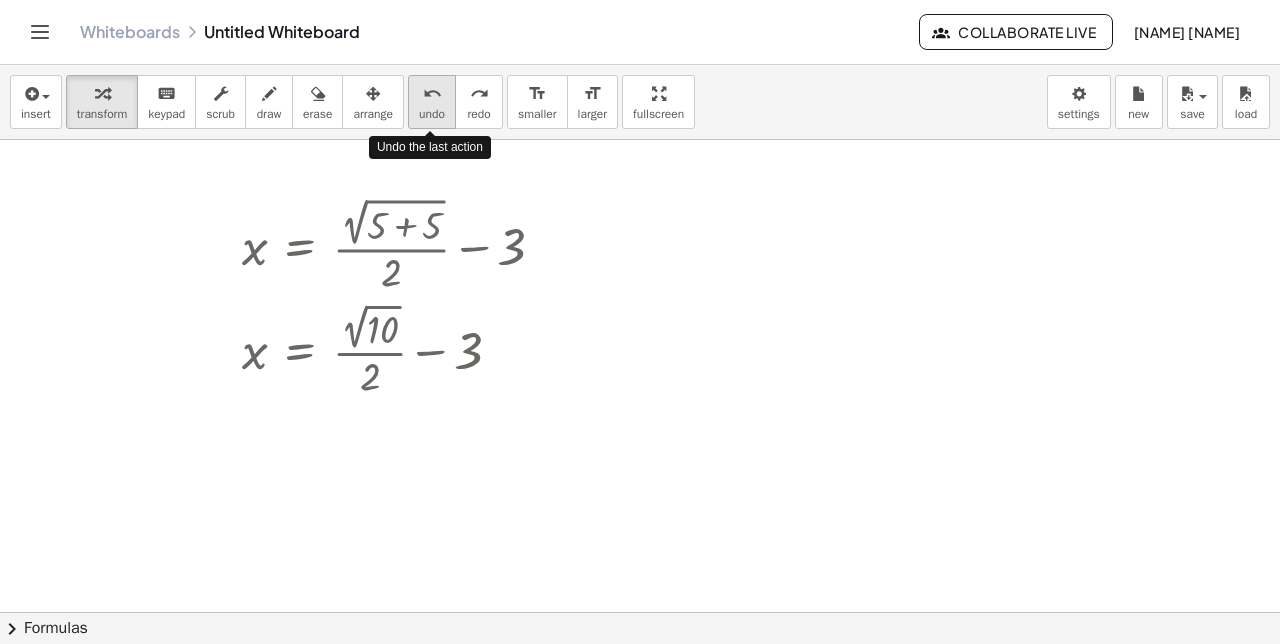 click on "undo" at bounding box center (432, 114) 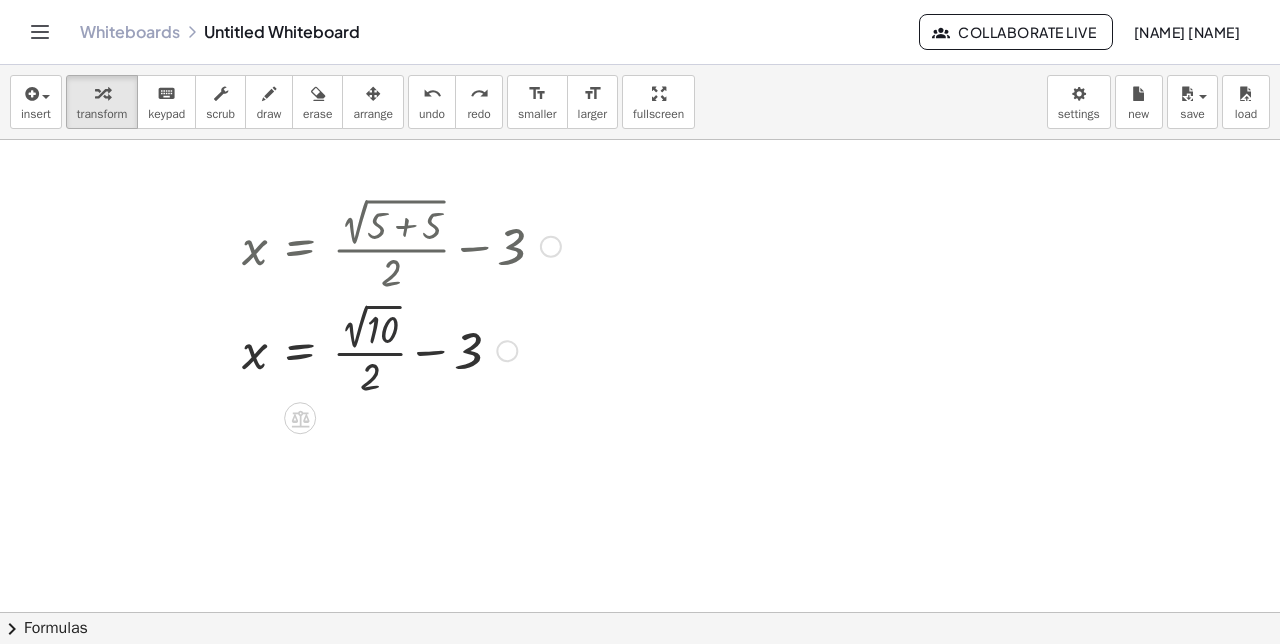 click at bounding box center (382, 349) 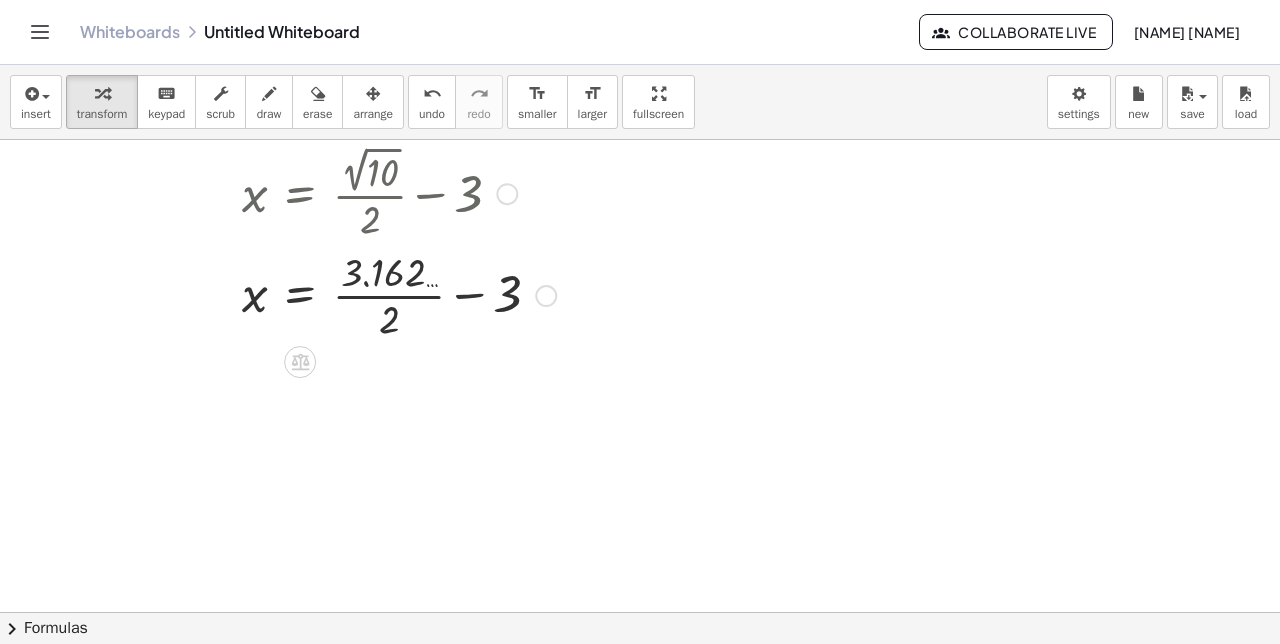 scroll, scrollTop: 161, scrollLeft: 0, axis: vertical 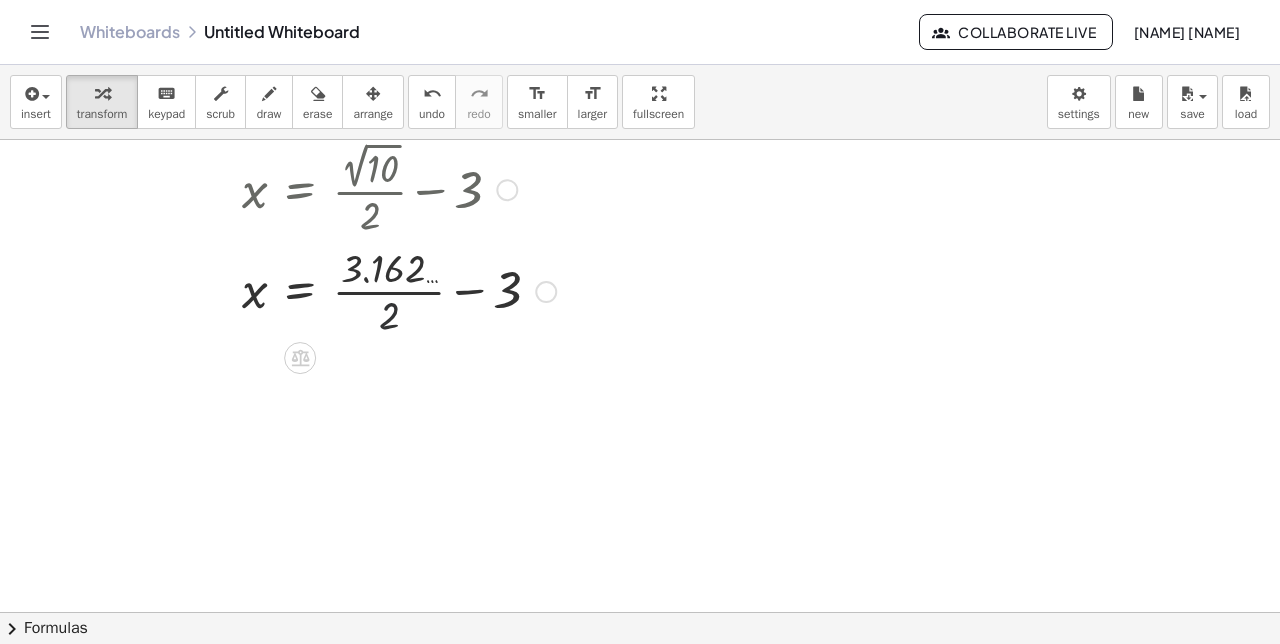 click at bounding box center [401, 290] 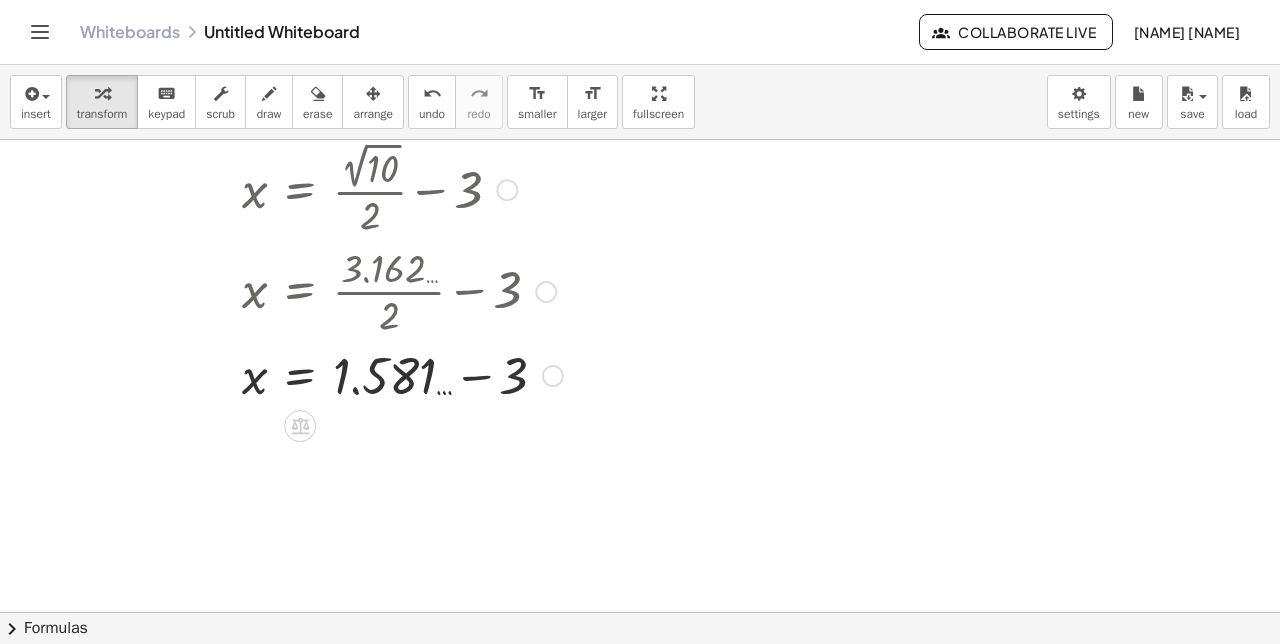 click at bounding box center (402, 374) 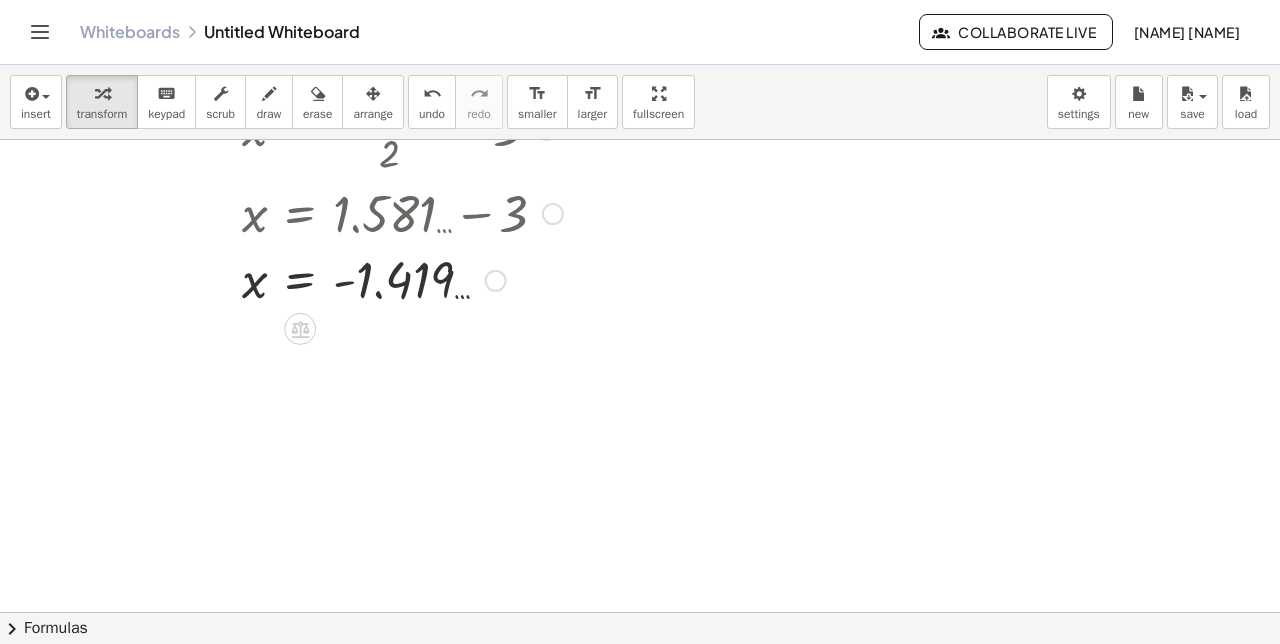 scroll, scrollTop: 324, scrollLeft: 0, axis: vertical 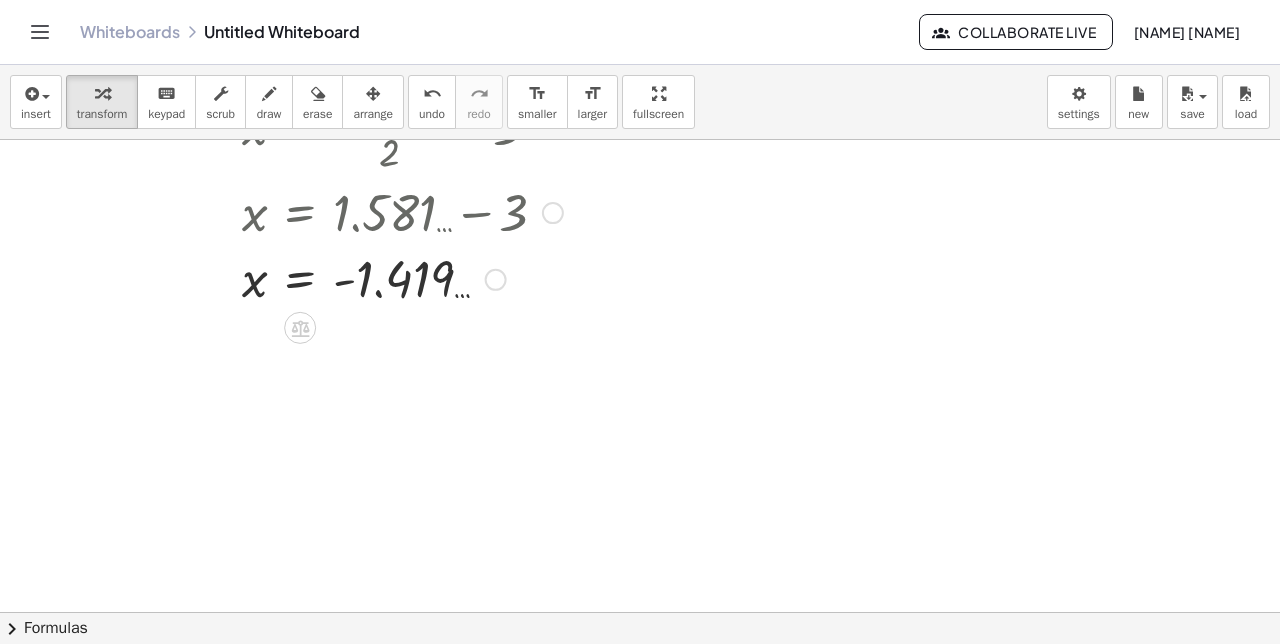 click at bounding box center (402, 211) 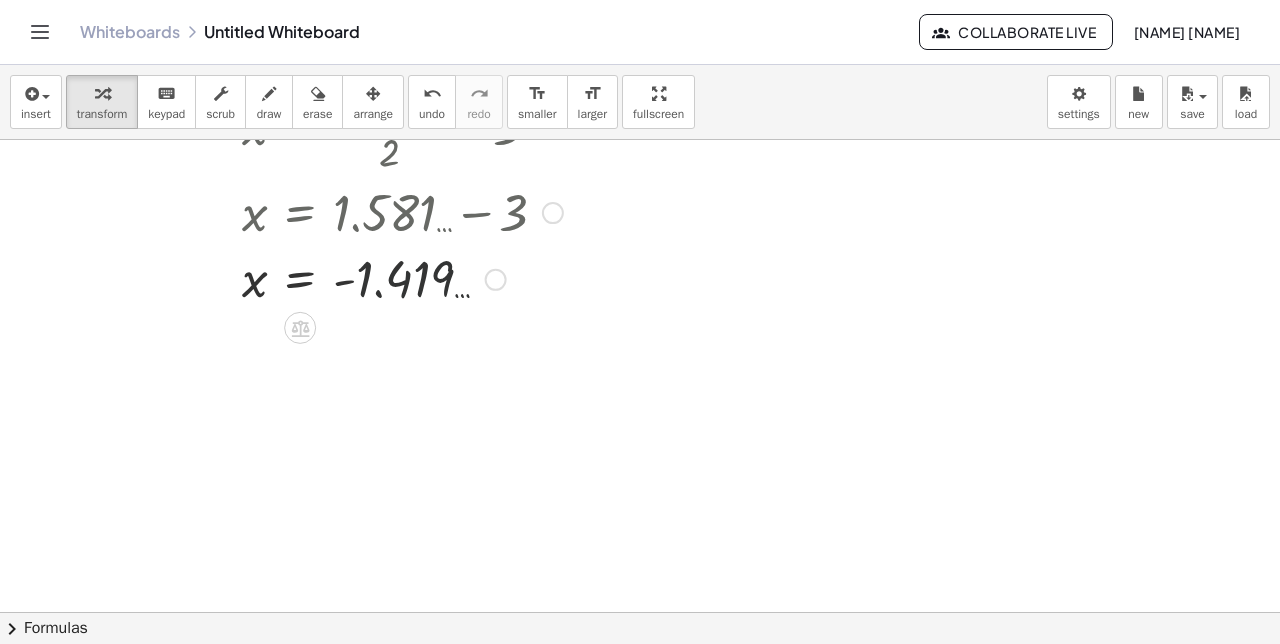 click at bounding box center [402, 278] 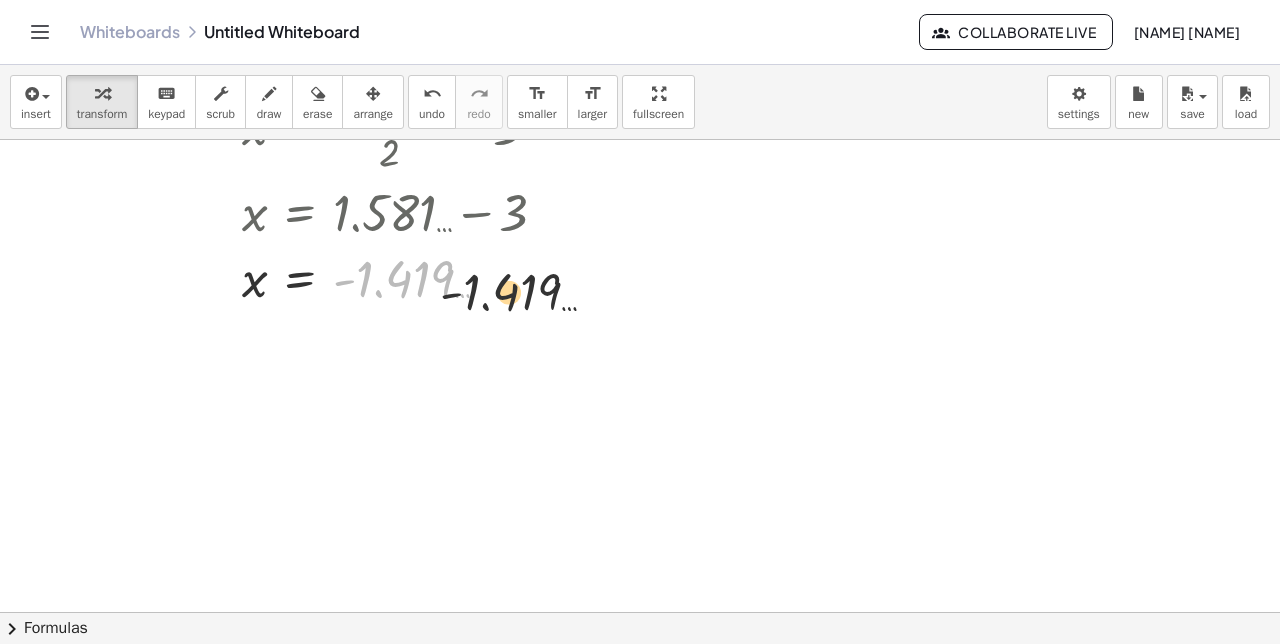 drag, startPoint x: 488, startPoint y: 297, endPoint x: 503, endPoint y: 288, distance: 17.492855 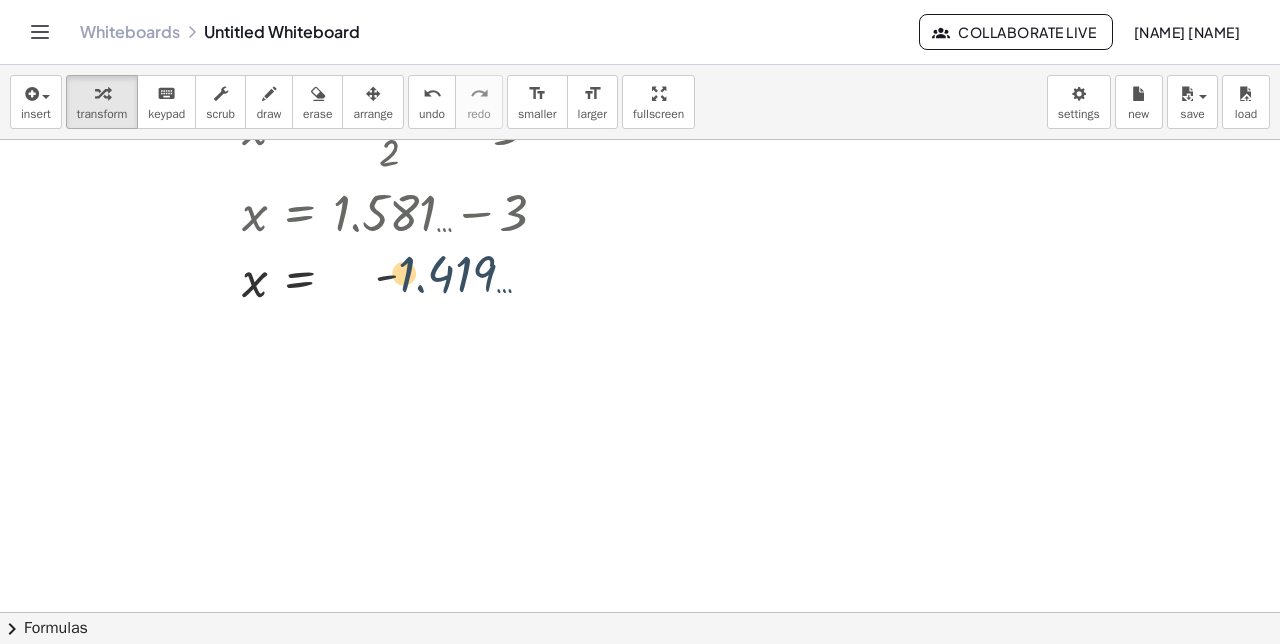 drag, startPoint x: 503, startPoint y: 288, endPoint x: 527, endPoint y: 241, distance: 52.773098 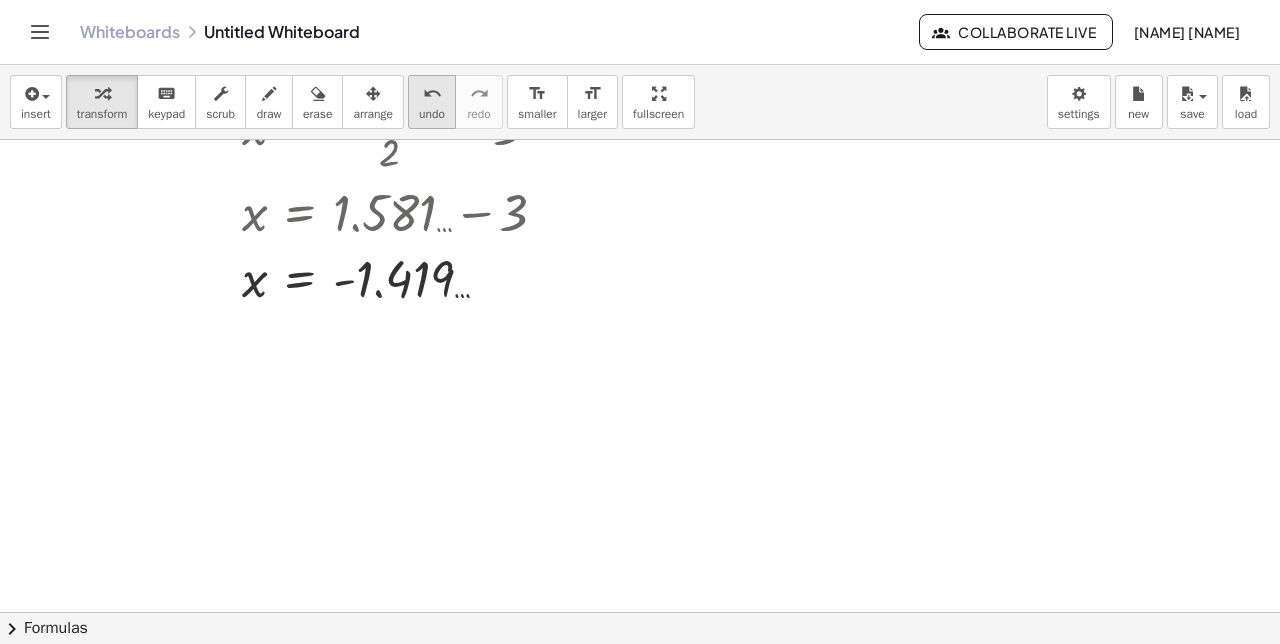 click on "undo" at bounding box center [432, 114] 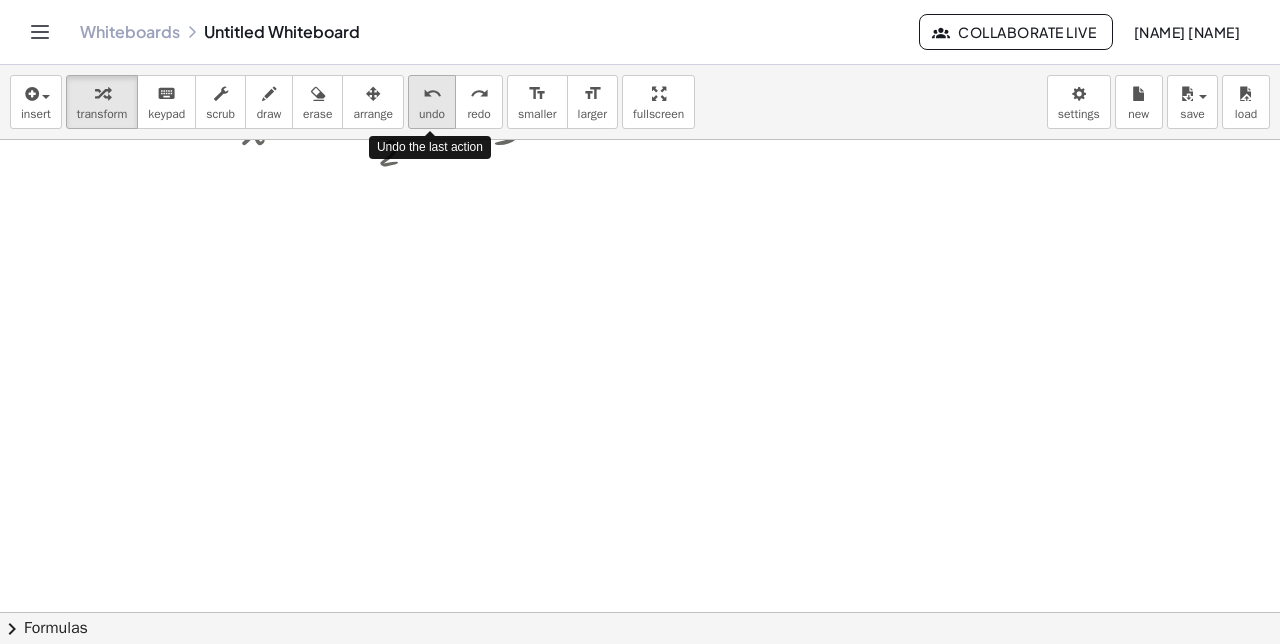 click on "undo" at bounding box center [432, 114] 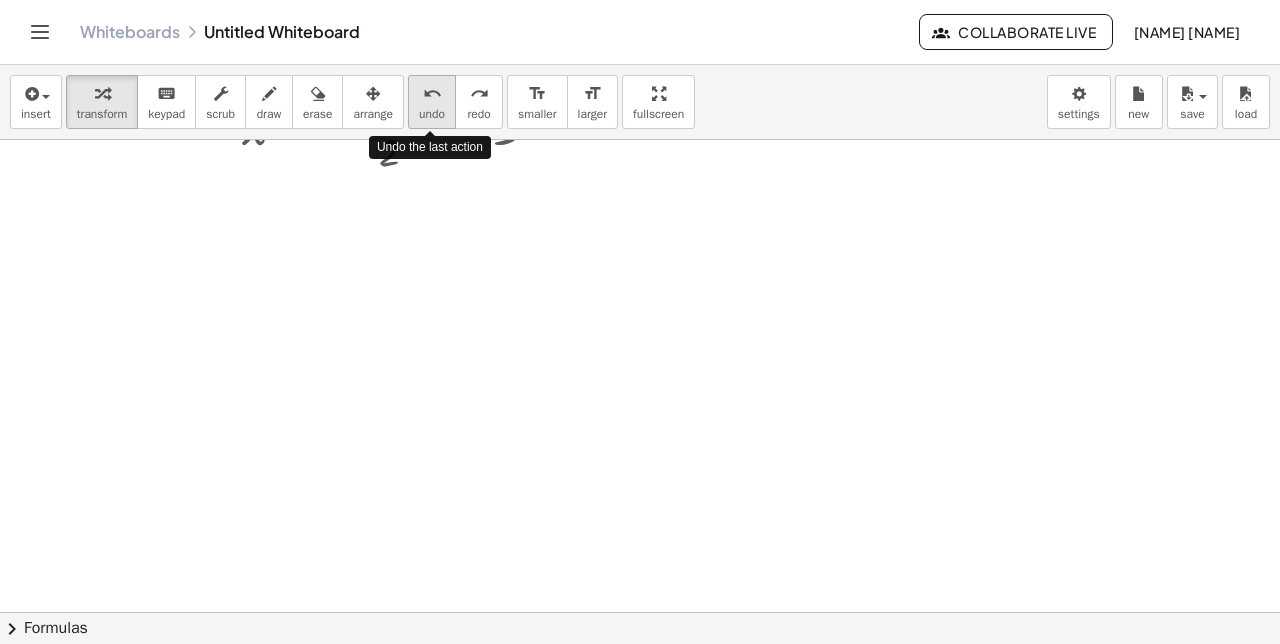 click on "undo" at bounding box center (432, 114) 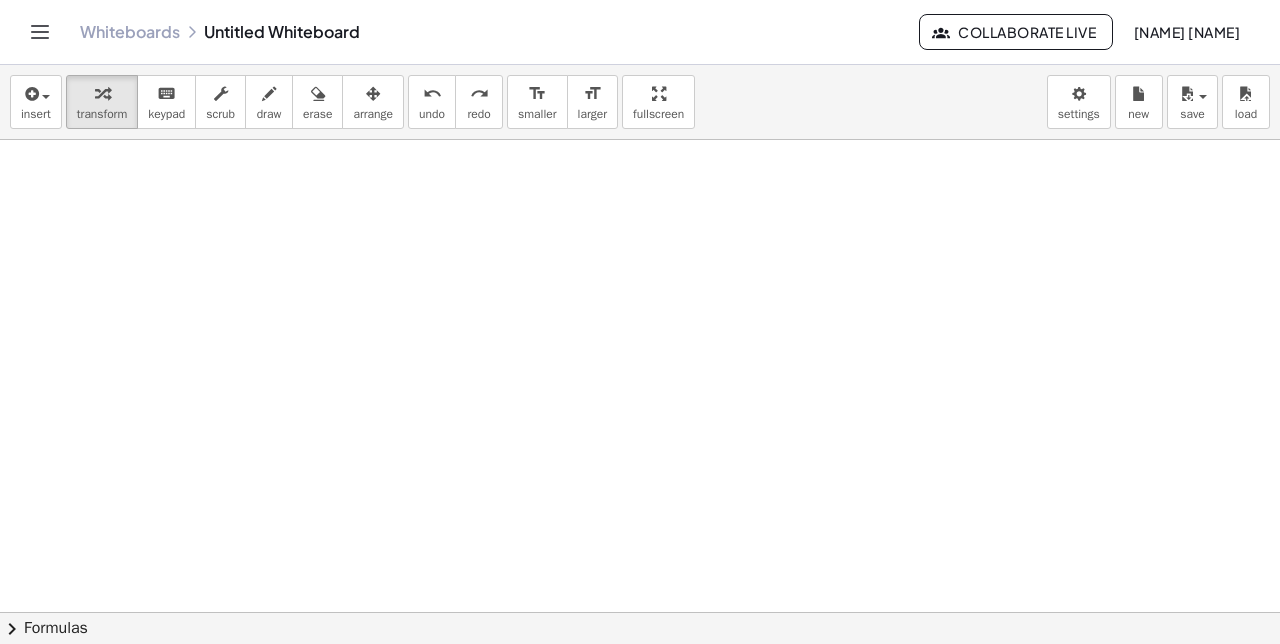 scroll, scrollTop: 0, scrollLeft: 0, axis: both 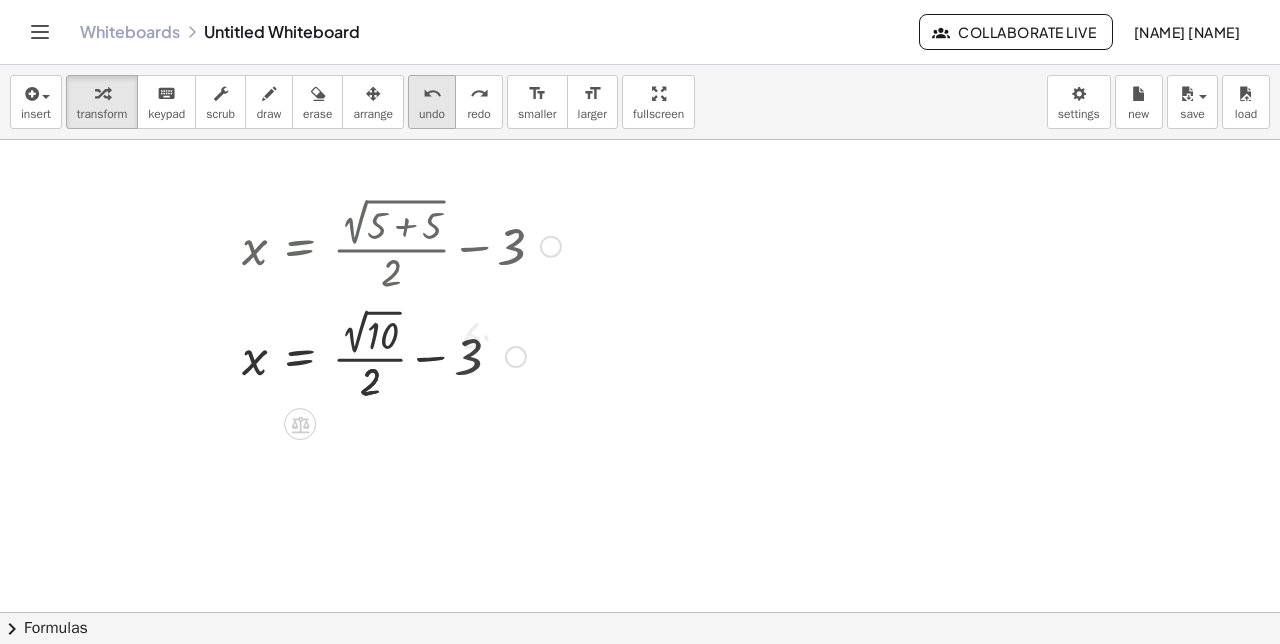 click on "undo undo" at bounding box center [432, 102] 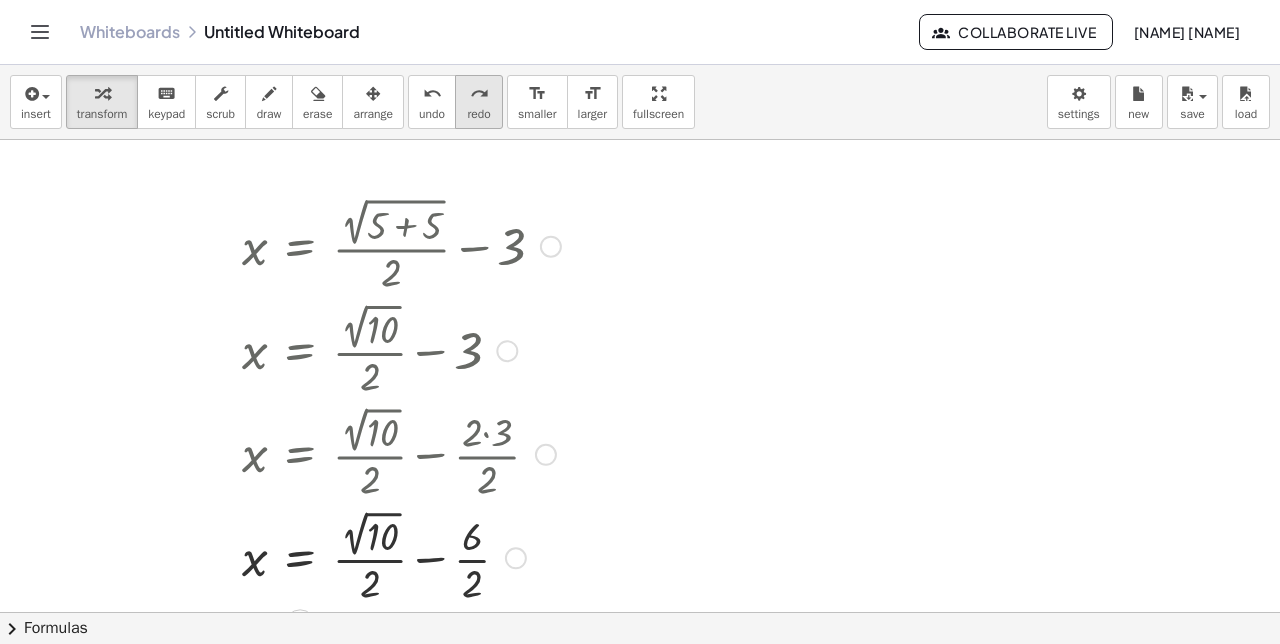 click on "redo" at bounding box center [478, 114] 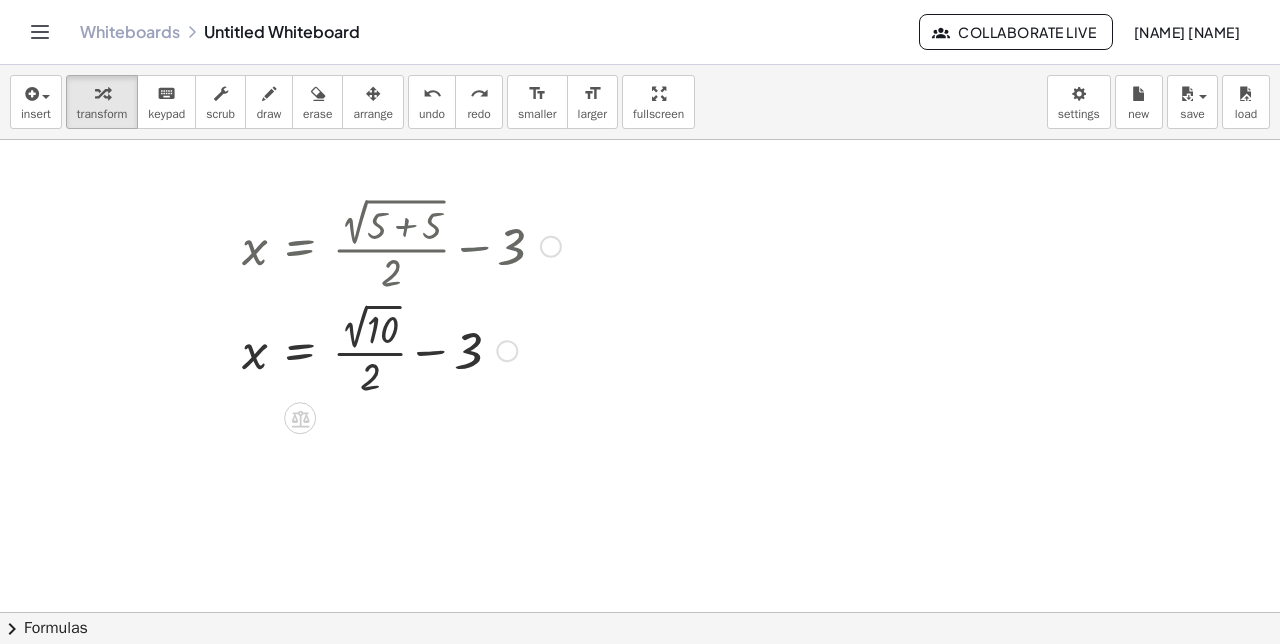 click at bounding box center (551, 246) 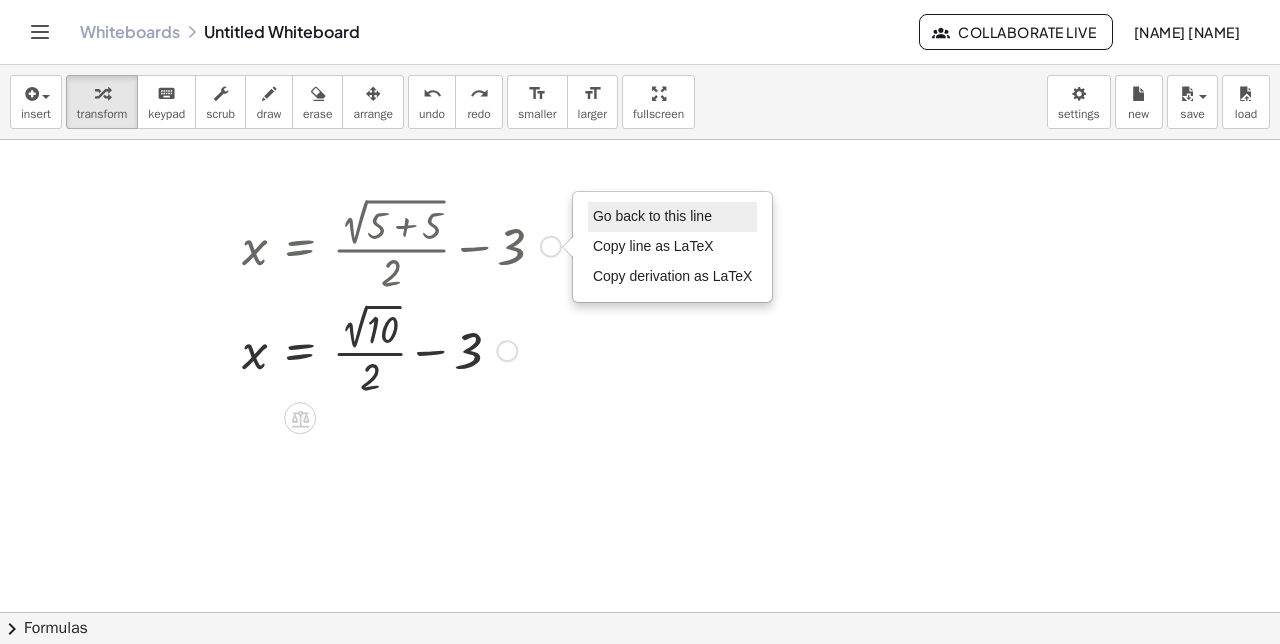 click on "Go back to this line" at bounding box center [652, 216] 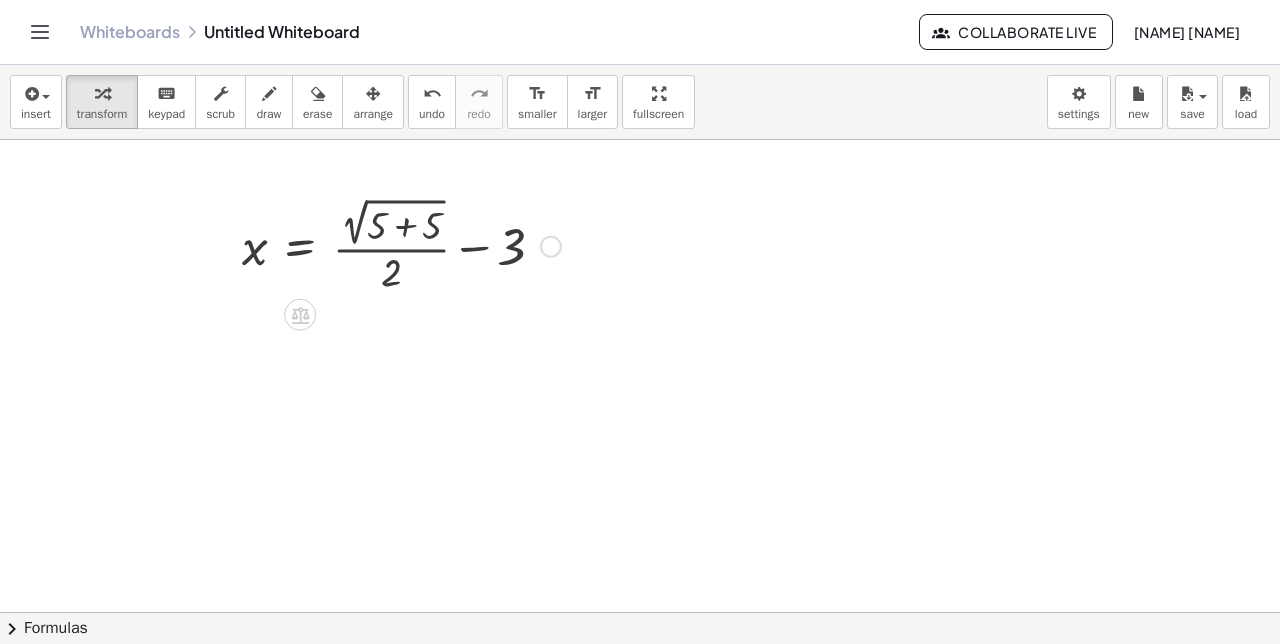 click on "Go back to this line Copy line as LaTeX Copy derivation as LaTeX" at bounding box center [551, 246] 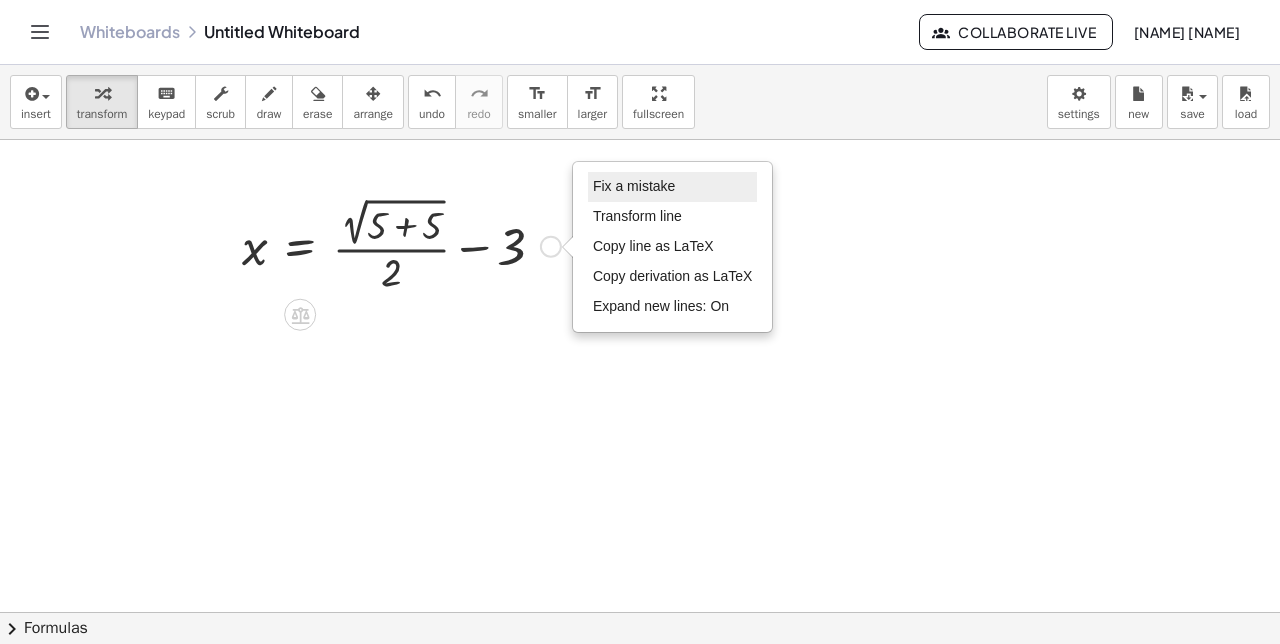 click on "Fix a mistake" at bounding box center [673, 187] 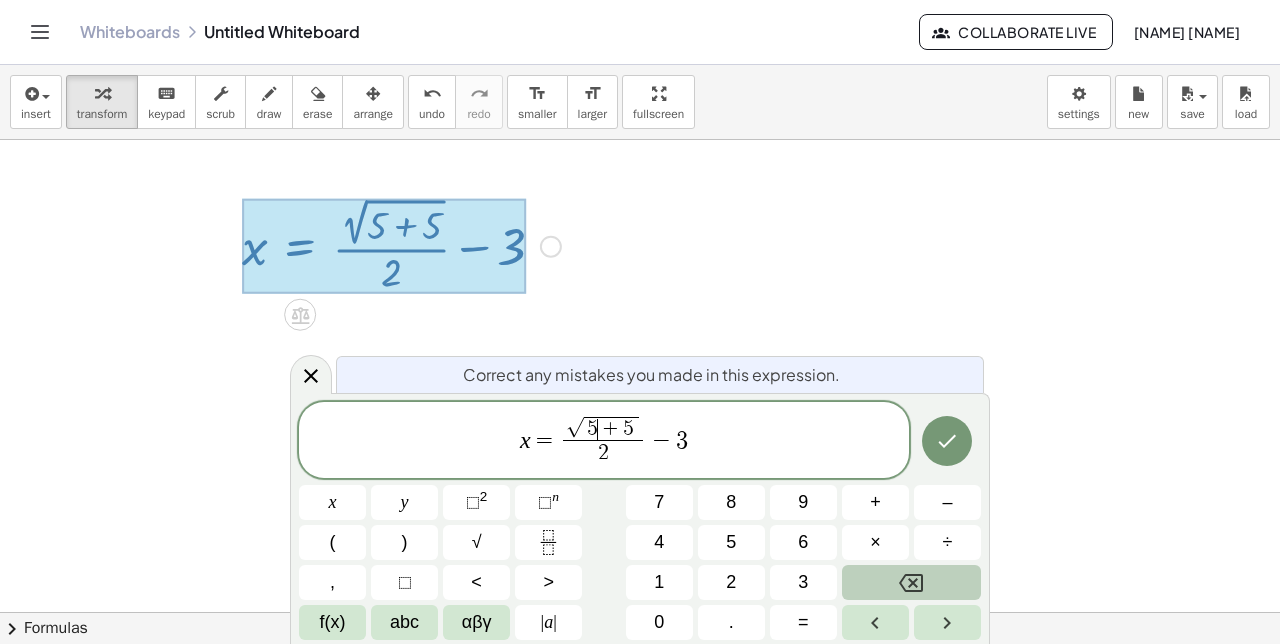 click on "5 ​ + 5" at bounding box center [611, 429] 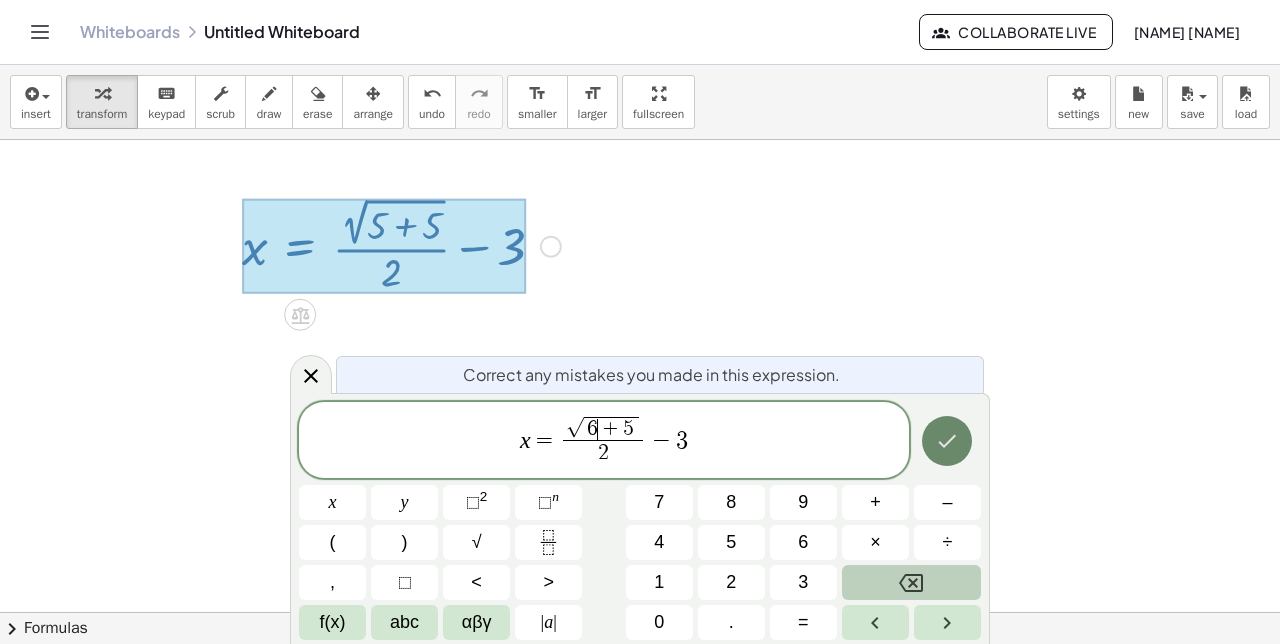 click 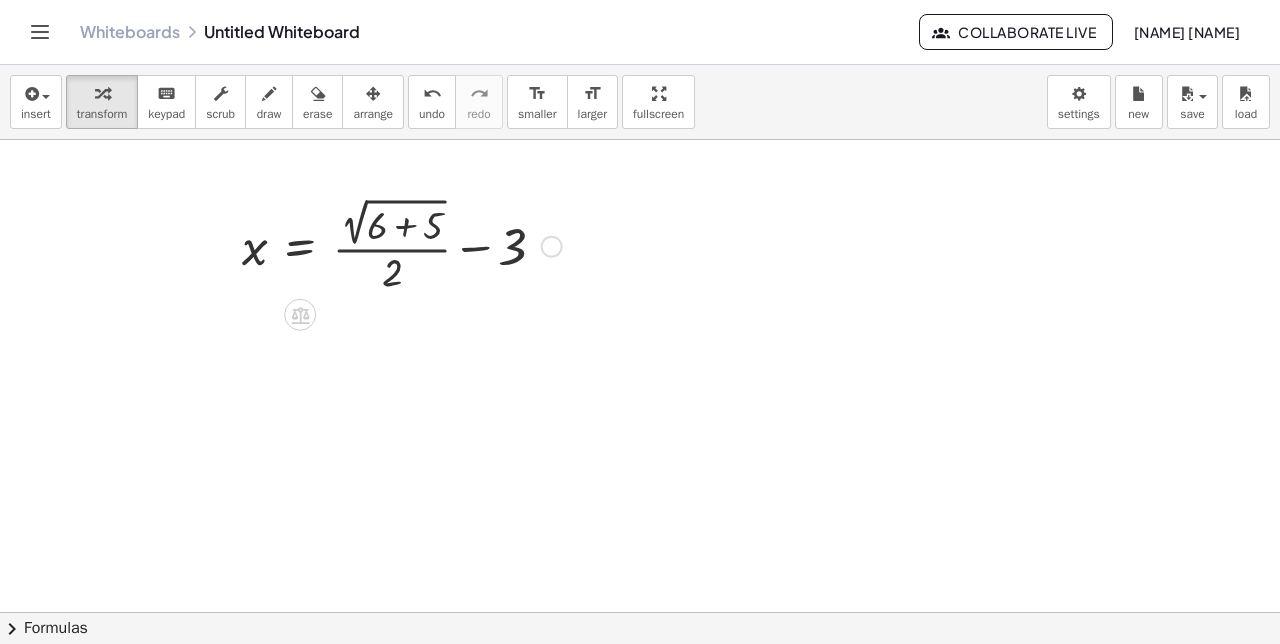 click at bounding box center (402, 244) 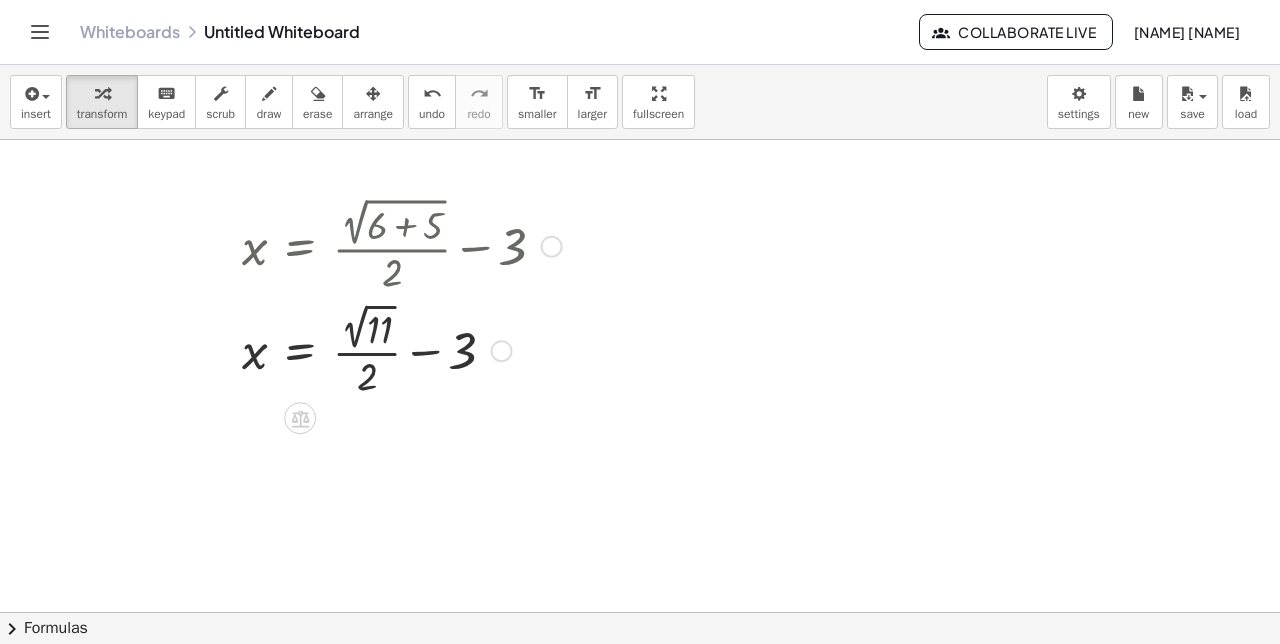 click at bounding box center (402, 349) 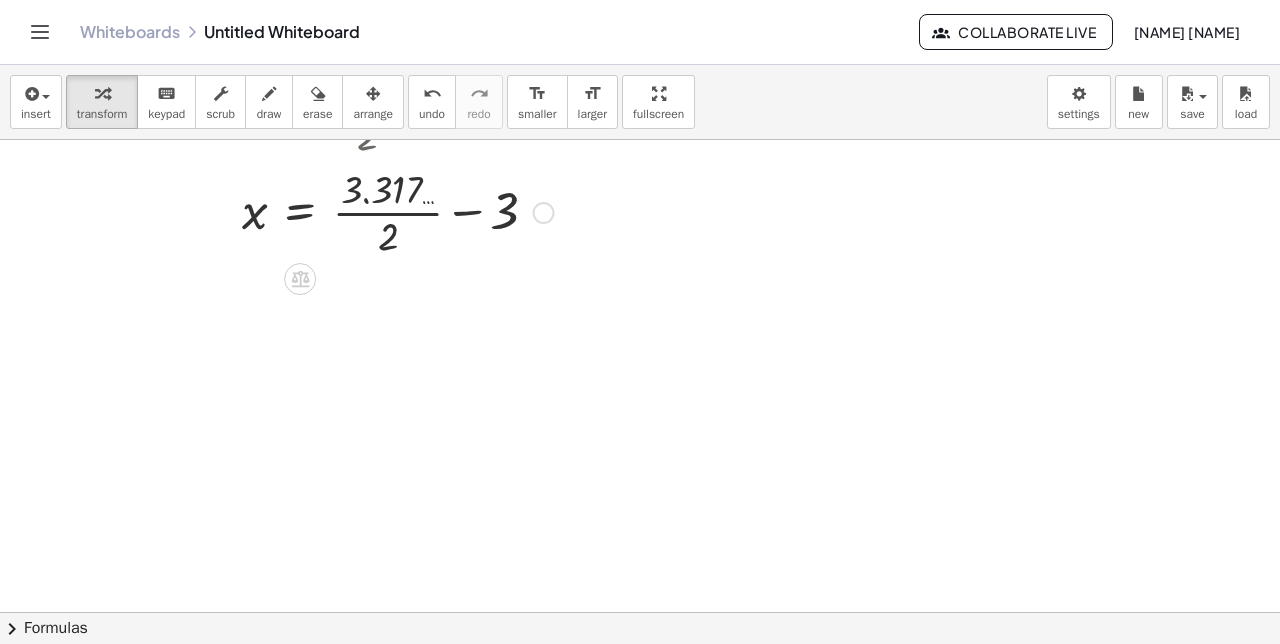 scroll, scrollTop: 241, scrollLeft: 0, axis: vertical 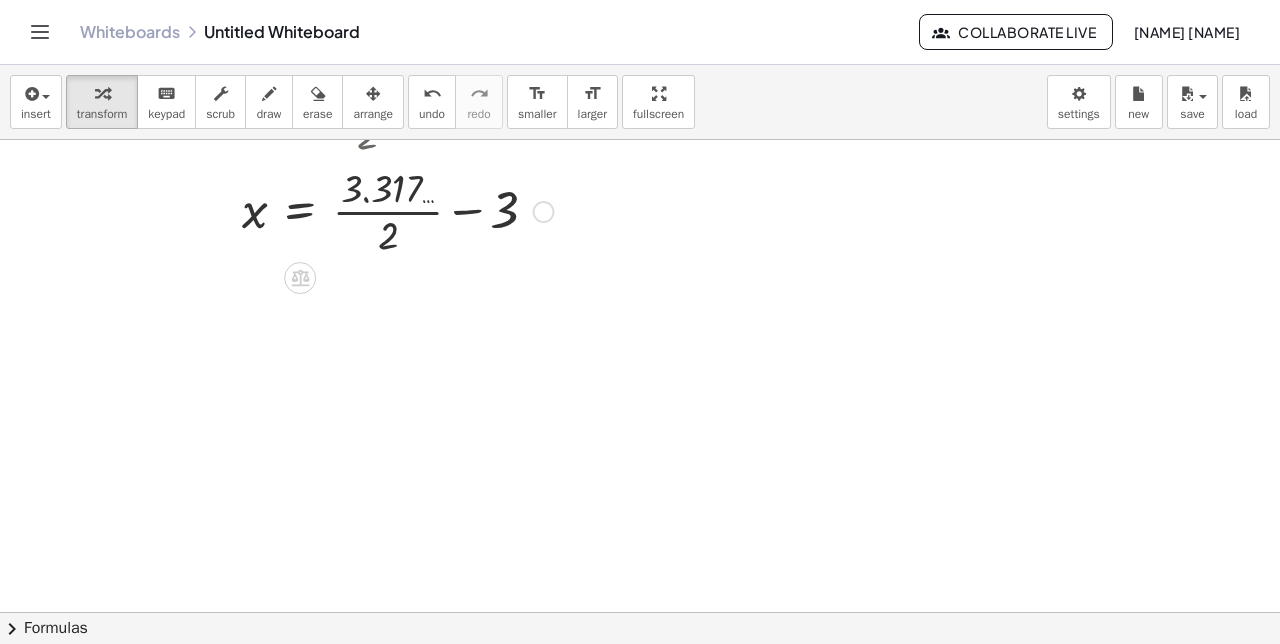 click at bounding box center (402, 210) 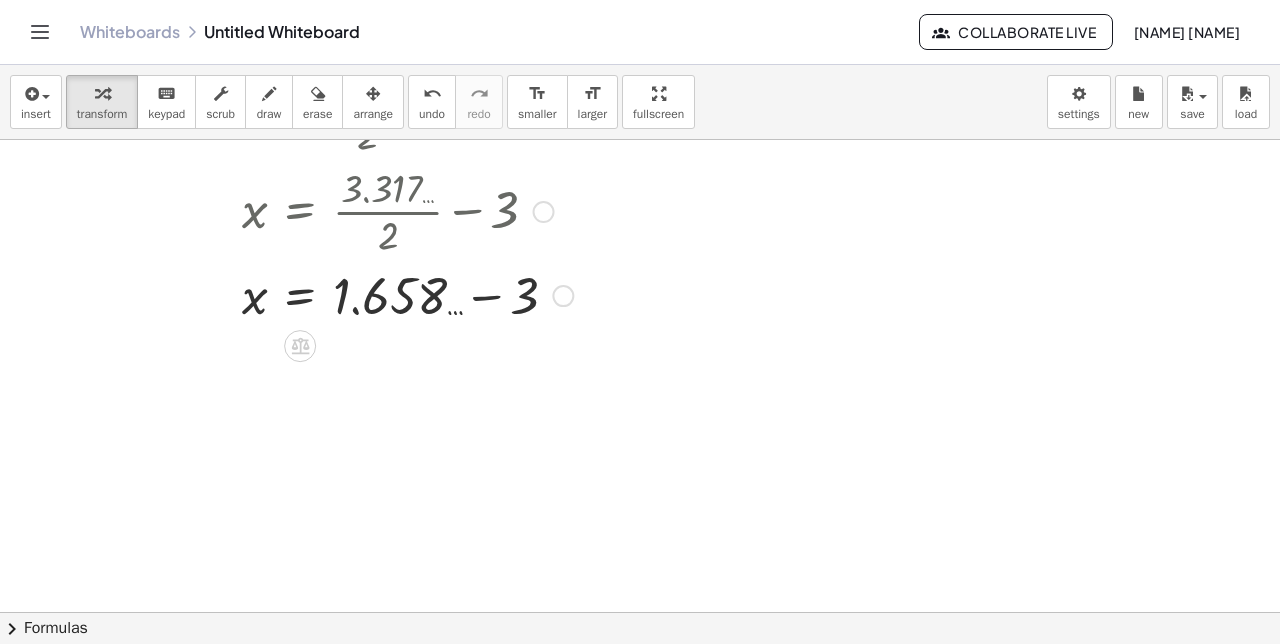 click at bounding box center (407, 294) 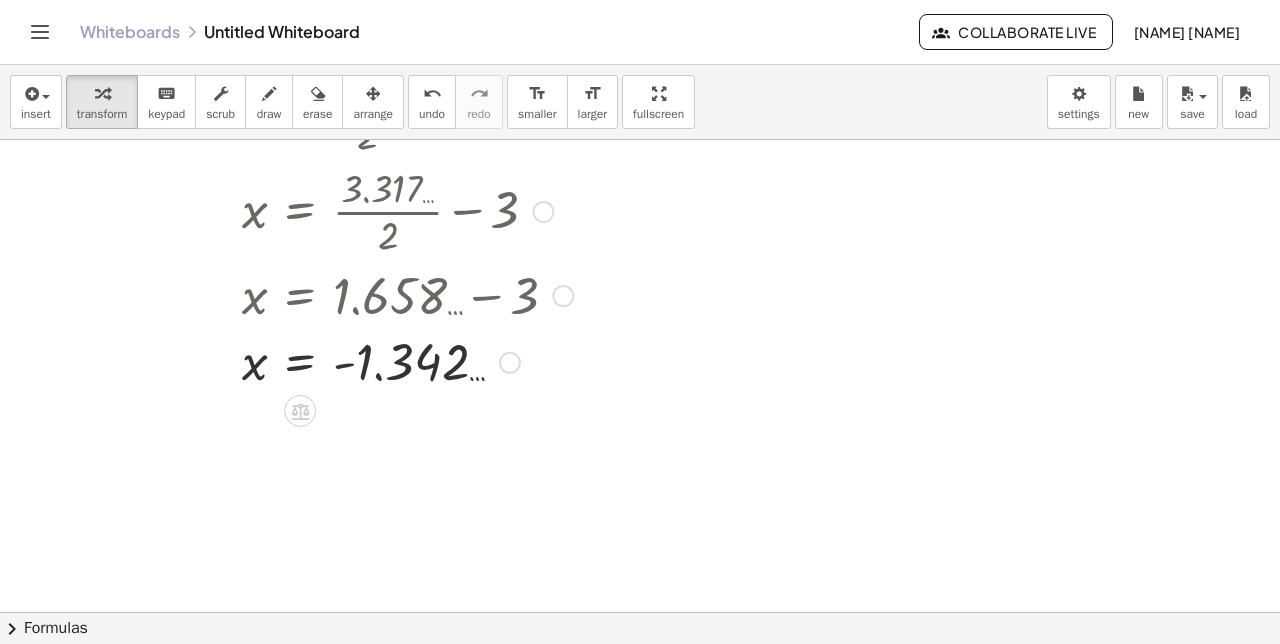 scroll, scrollTop: 0, scrollLeft: 0, axis: both 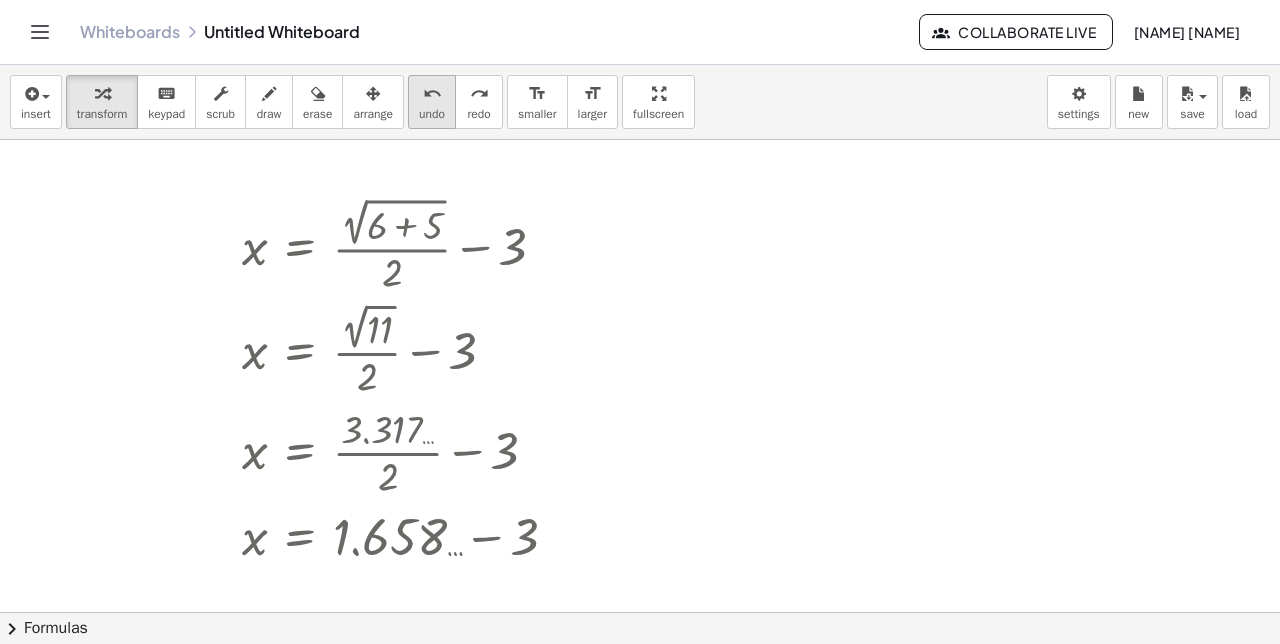 click on "undo" at bounding box center (432, 94) 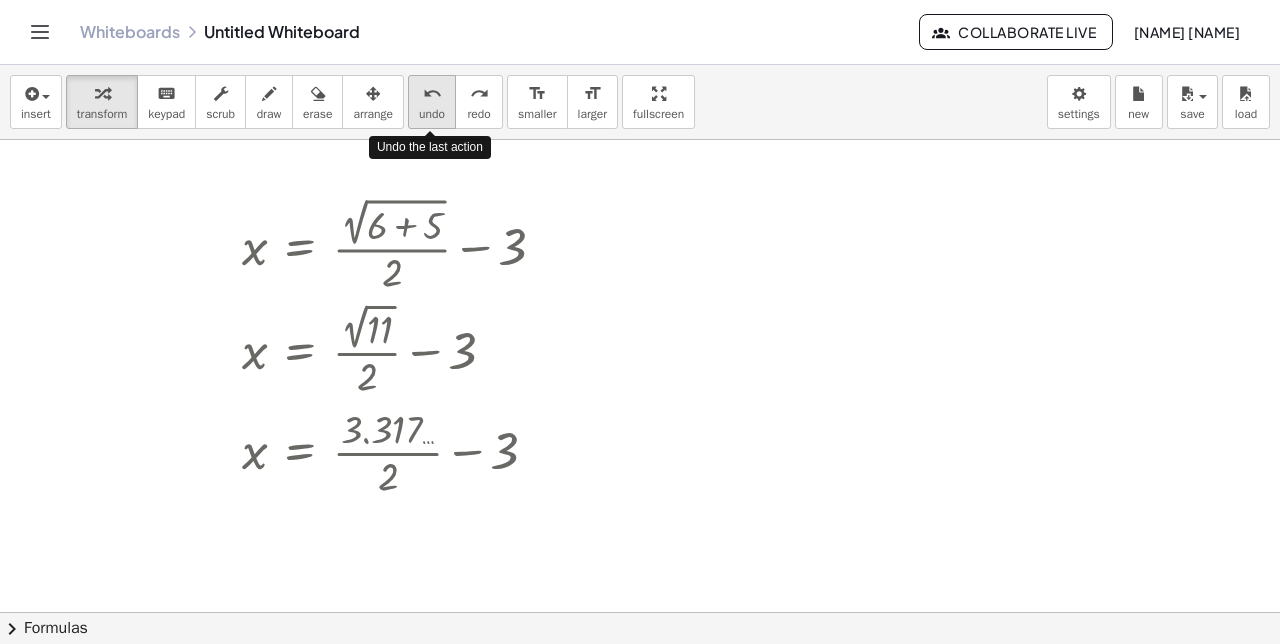 click on "undo" at bounding box center (432, 94) 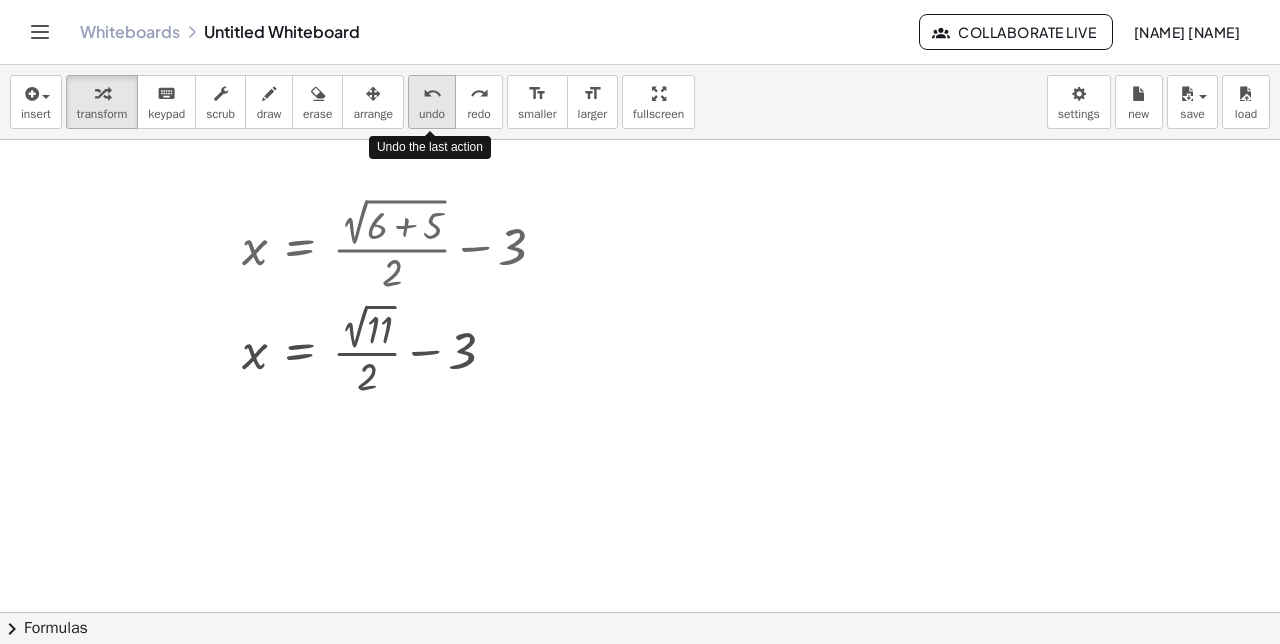 click on "undo" at bounding box center (432, 94) 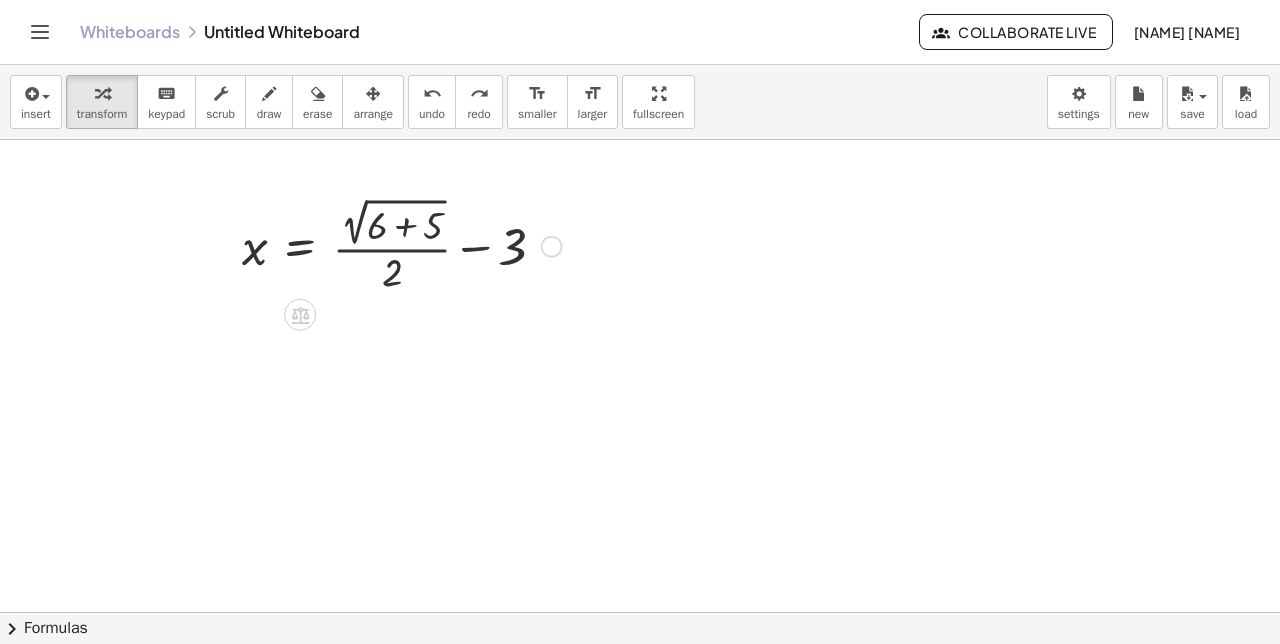 click at bounding box center (402, 244) 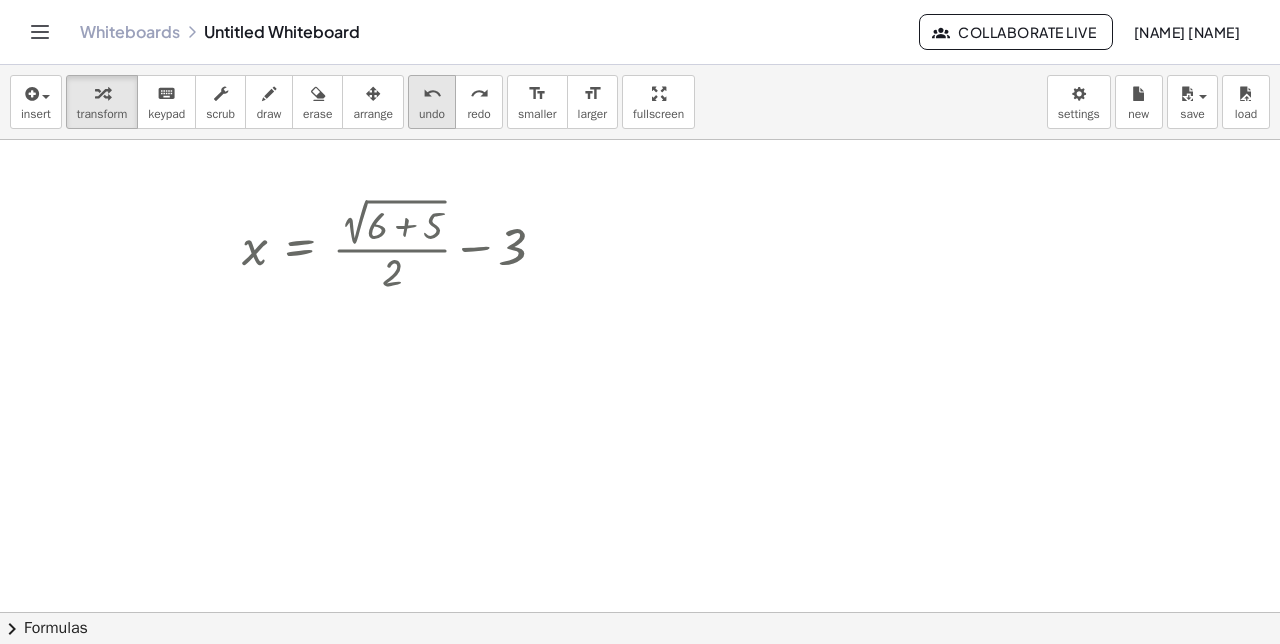 click on "undo" at bounding box center [432, 93] 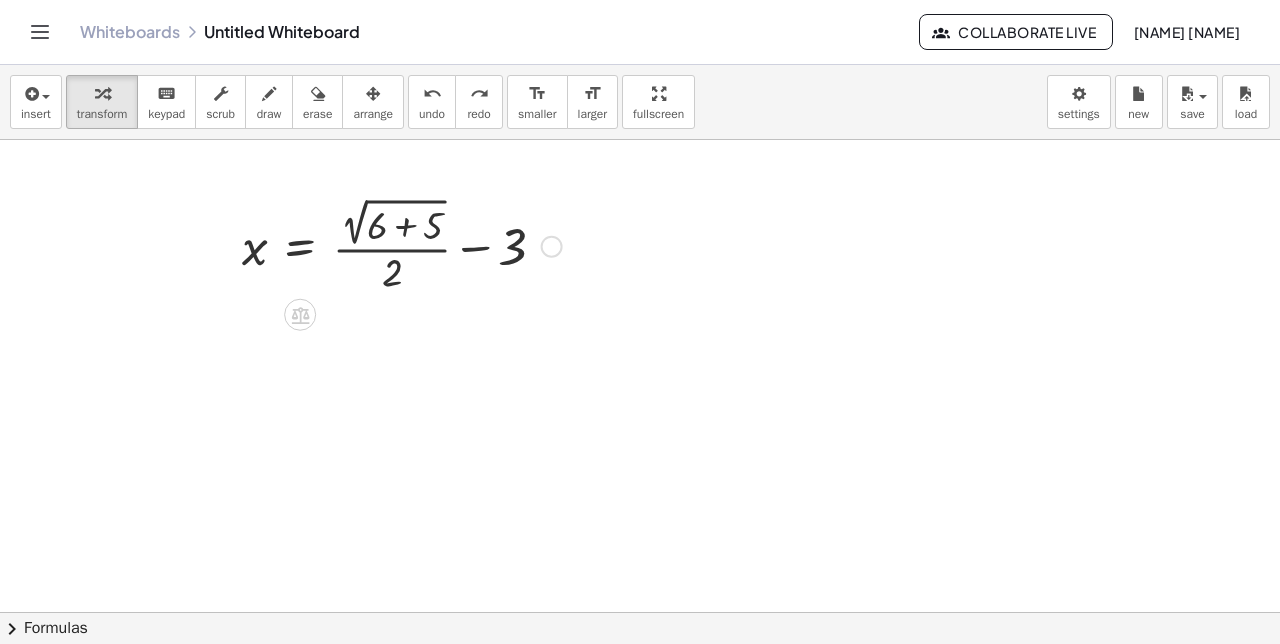 click at bounding box center [552, 246] 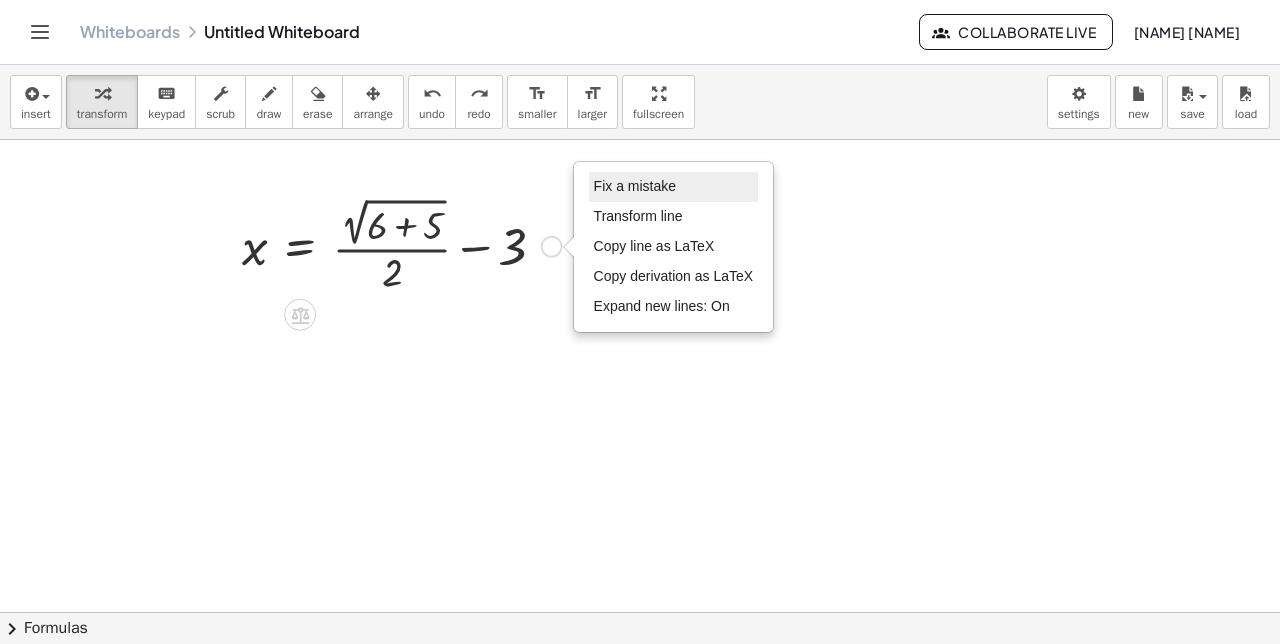 click on "Fix a mistake" at bounding box center [635, 186] 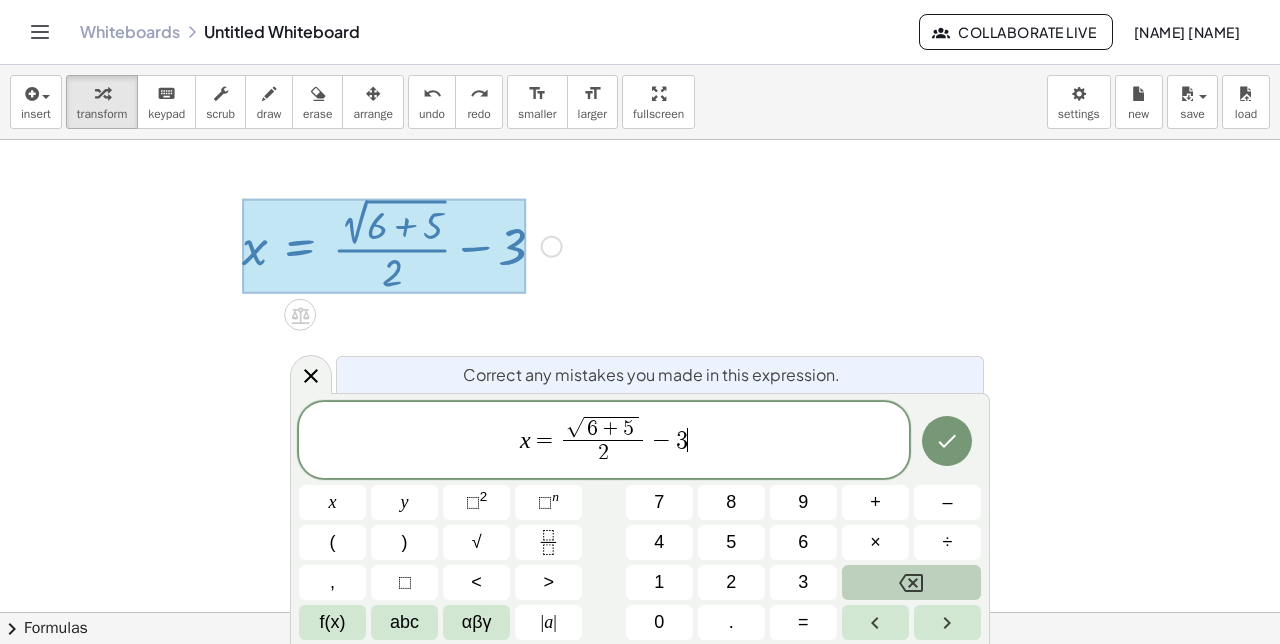 click on "5" at bounding box center [628, 429] 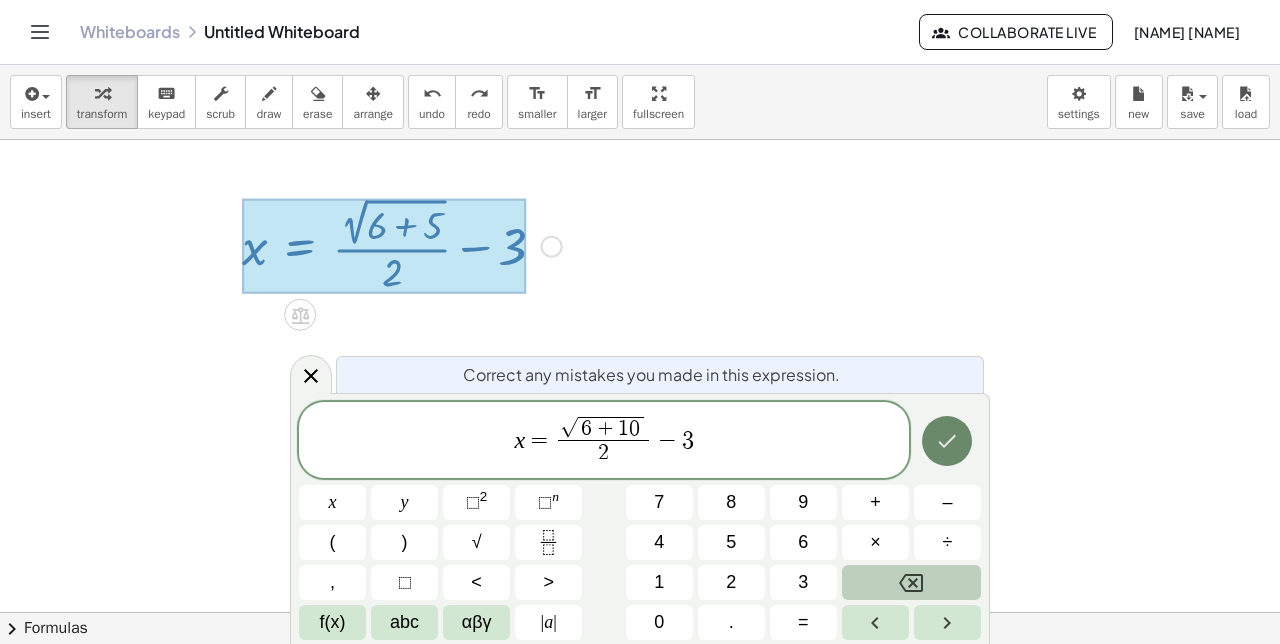 click 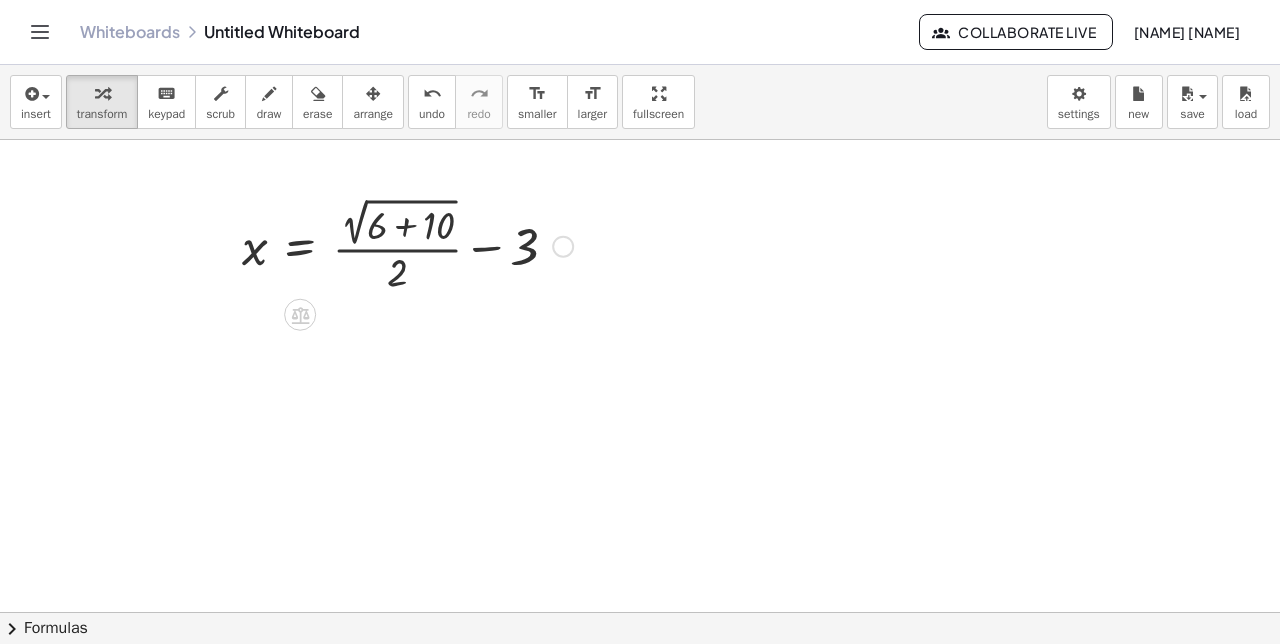 click at bounding box center [407, 244] 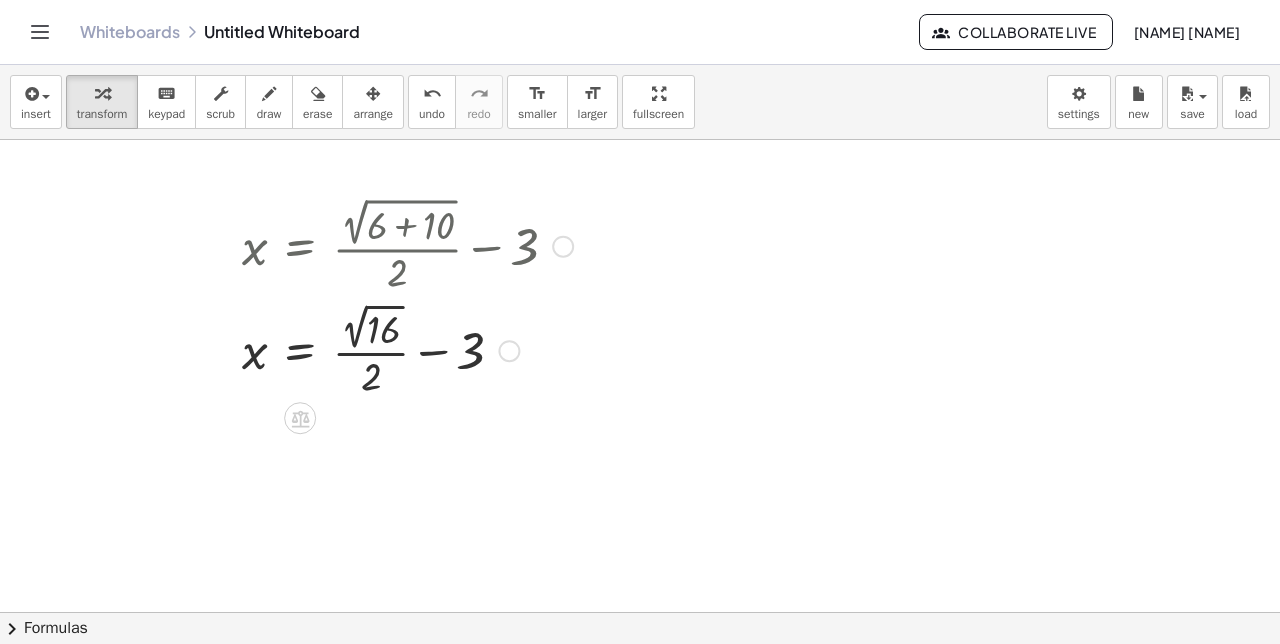 click at bounding box center [407, 349] 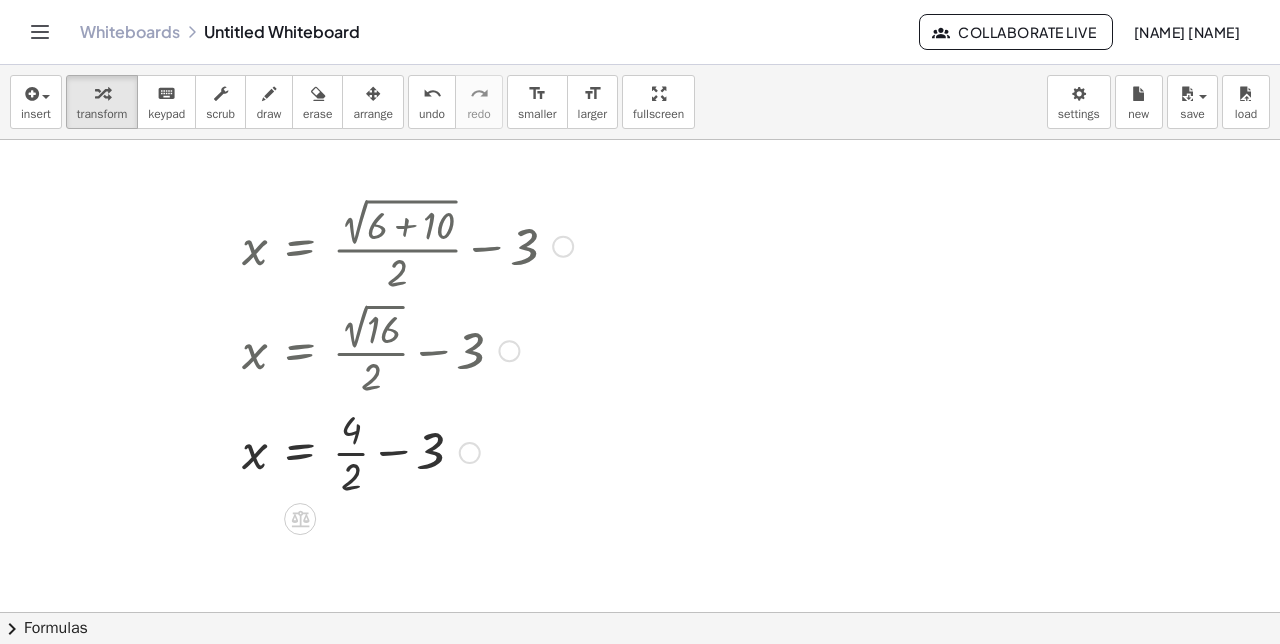 click at bounding box center [407, 451] 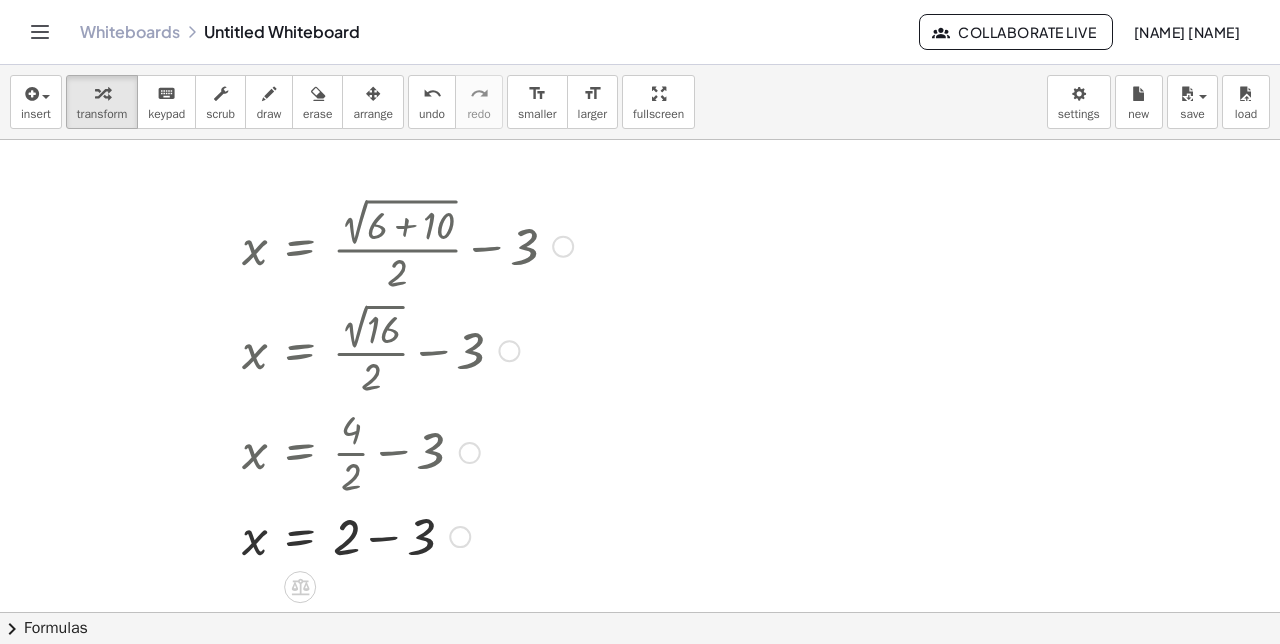 click at bounding box center [407, 535] 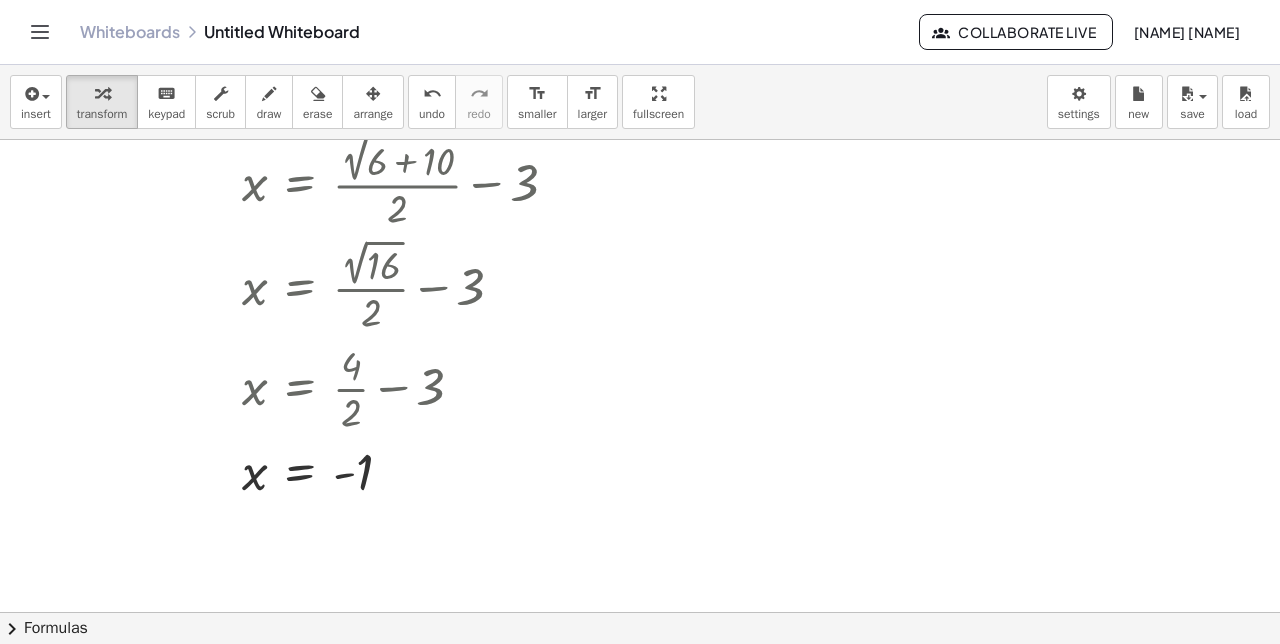 scroll, scrollTop: 68, scrollLeft: 0, axis: vertical 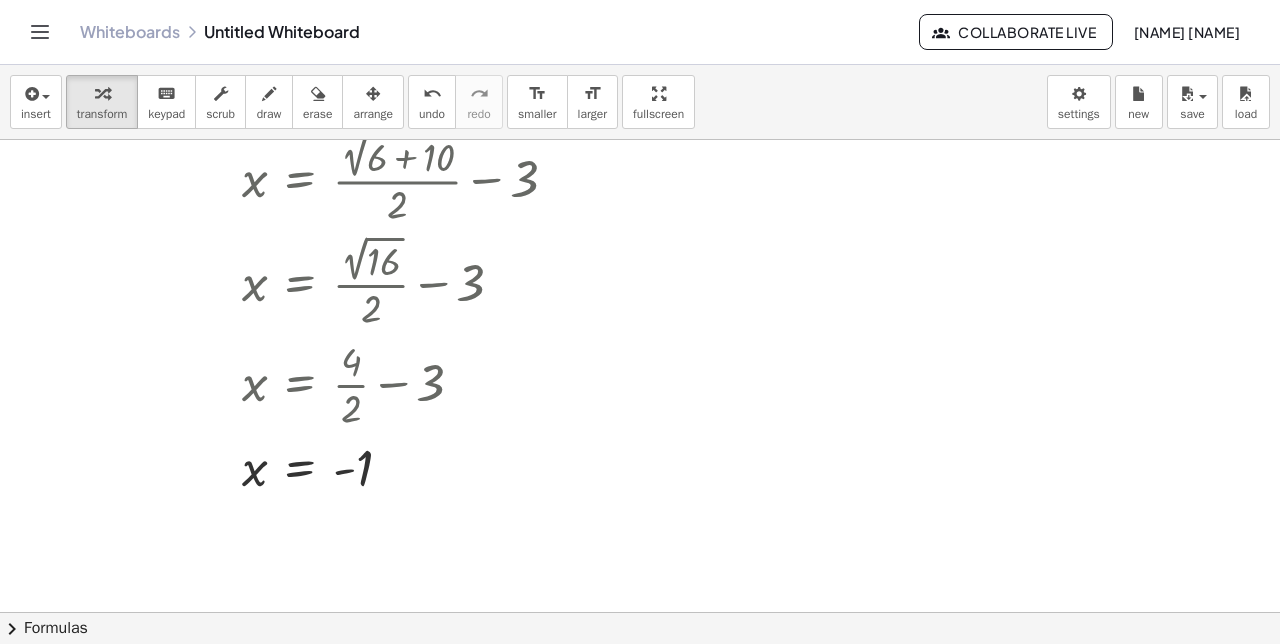 click at bounding box center (640, 545) 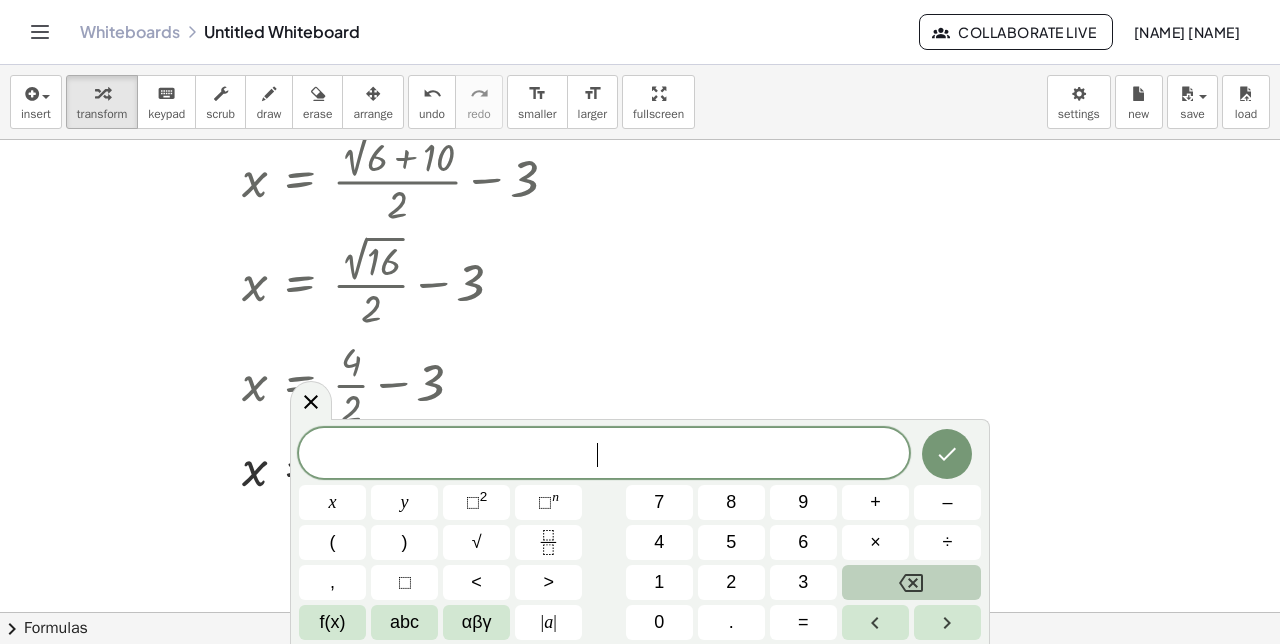 click at bounding box center (640, 545) 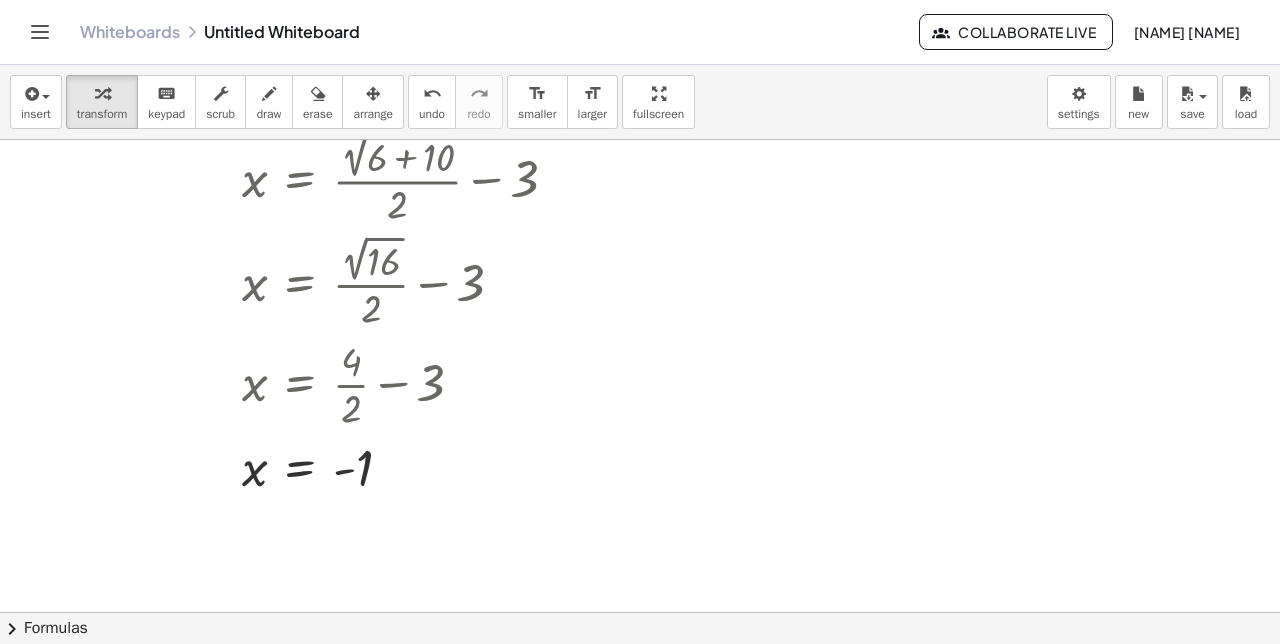 click at bounding box center (640, 545) 